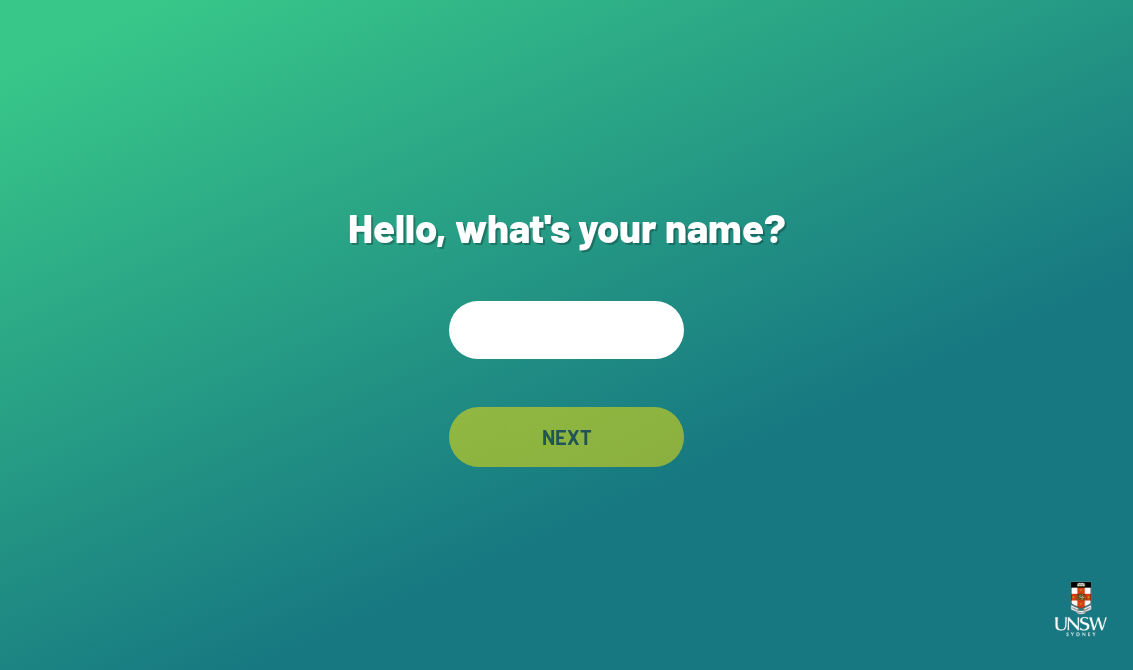 scroll, scrollTop: 0, scrollLeft: 0, axis: both 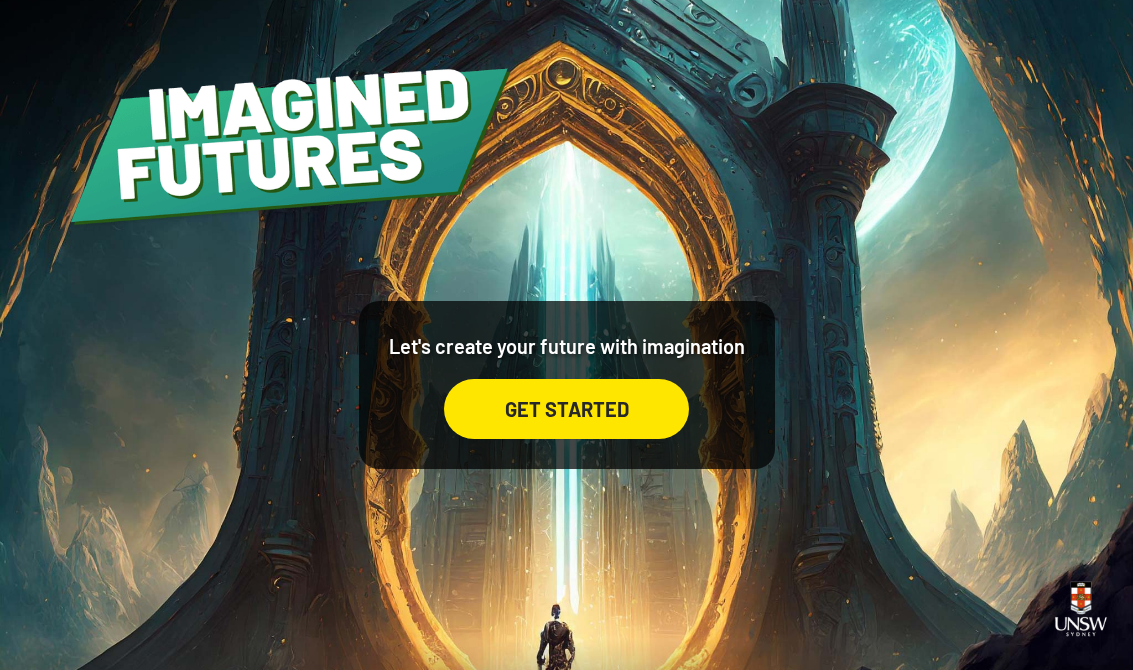 click on "GET STARTED" at bounding box center [566, 409] 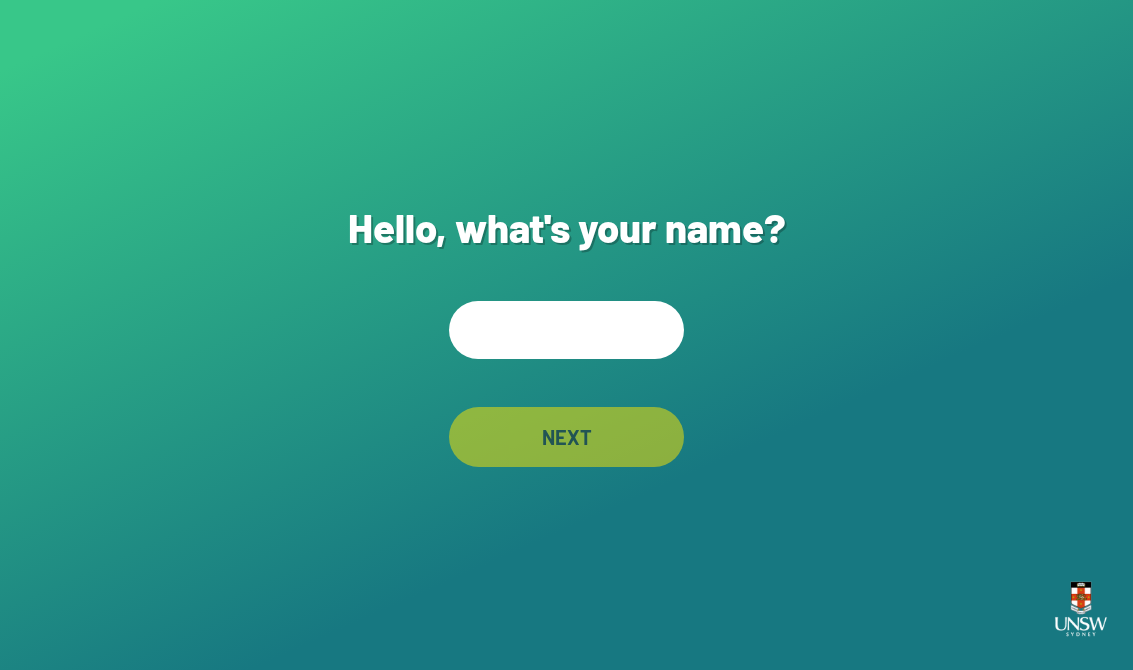 click at bounding box center [566, 330] 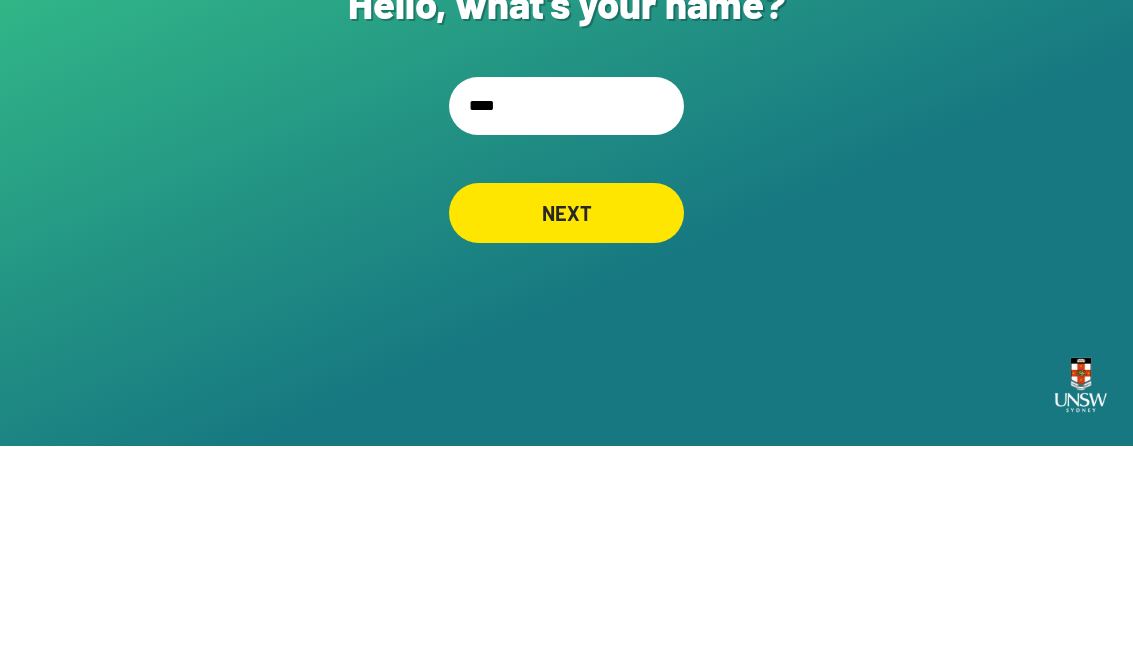 type on "*****" 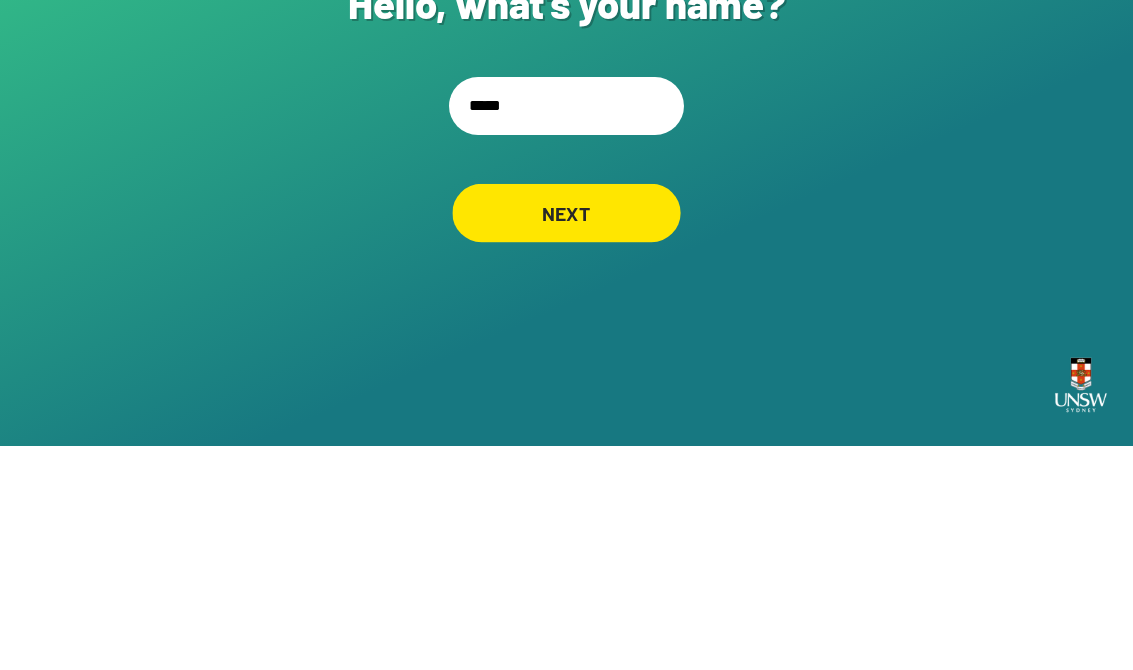 click on "NEXT" at bounding box center (566, 437) 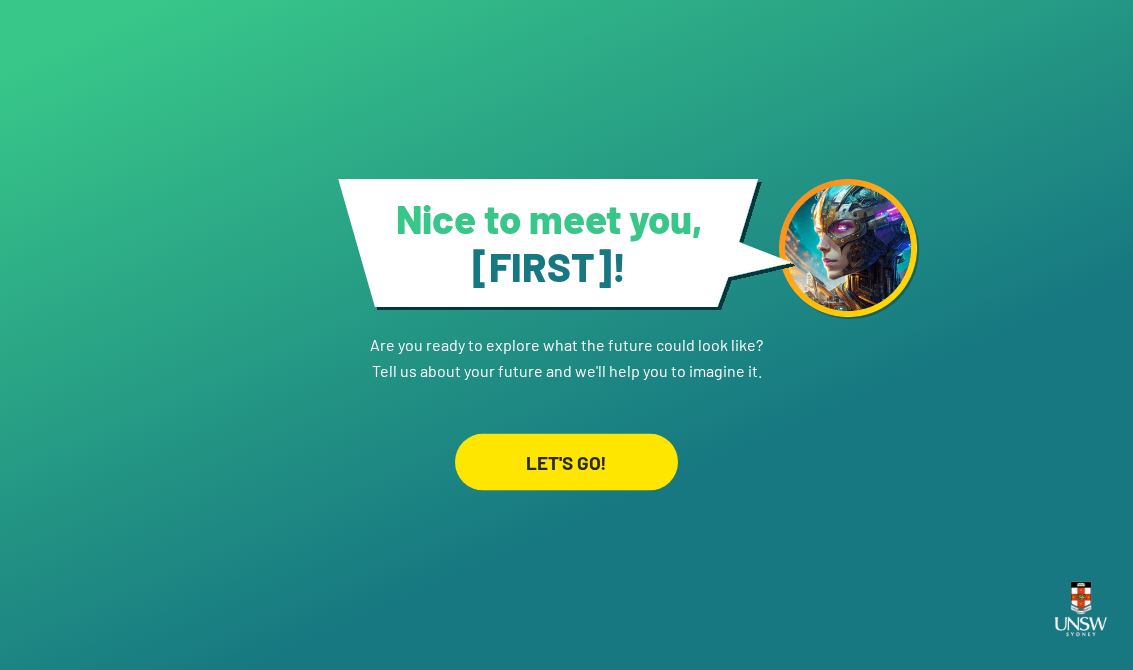 click on "LET'S GO!" at bounding box center (566, 461) 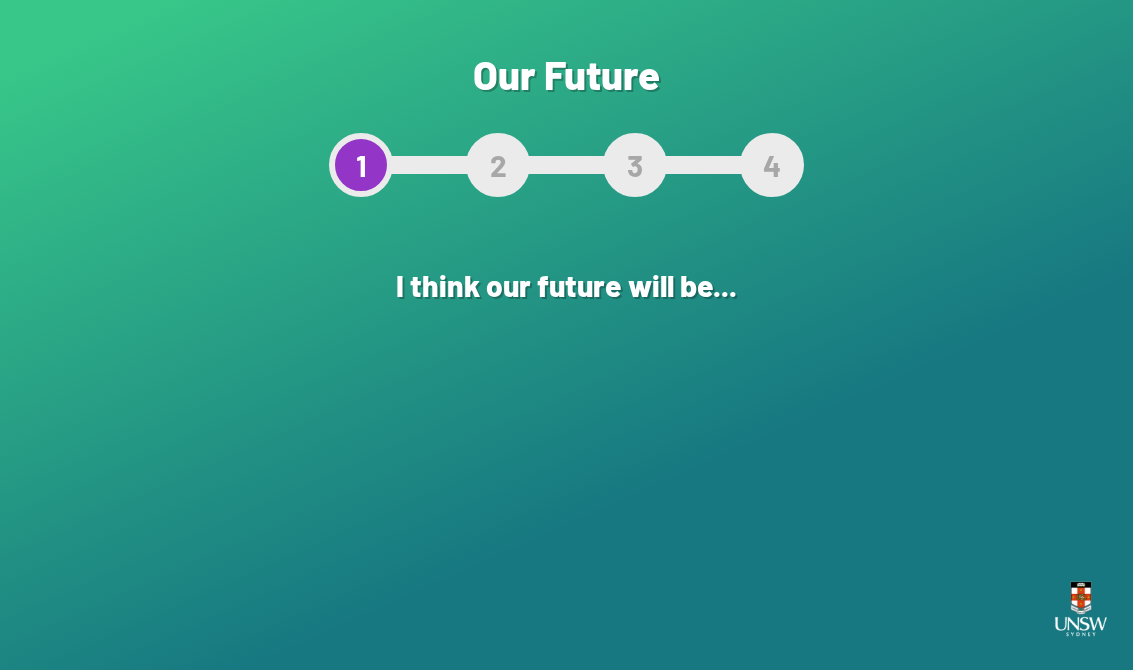 scroll, scrollTop: 0, scrollLeft: 0, axis: both 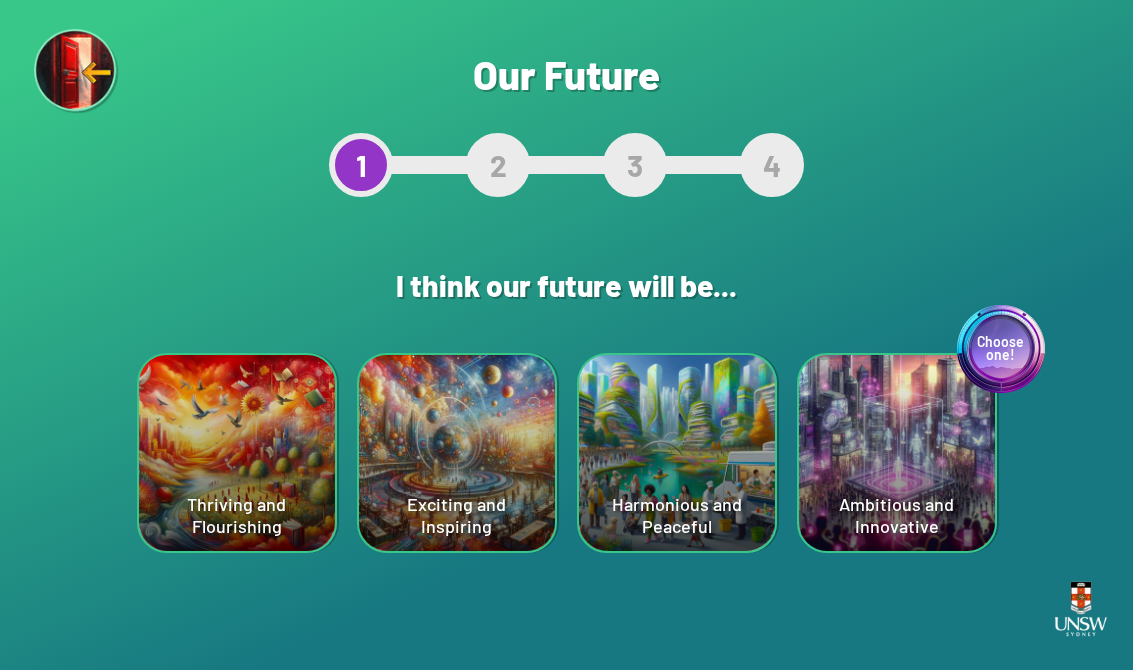 click on "Exciting and Inspiring" at bounding box center (237, 453) 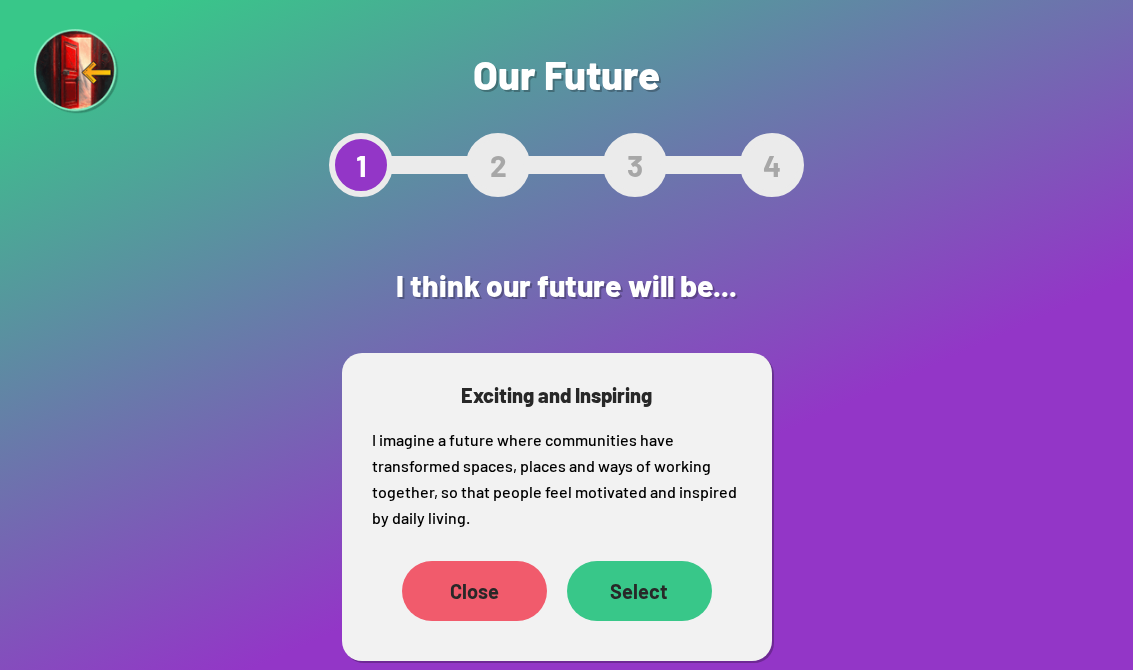 click on "Select" at bounding box center (454, 565) 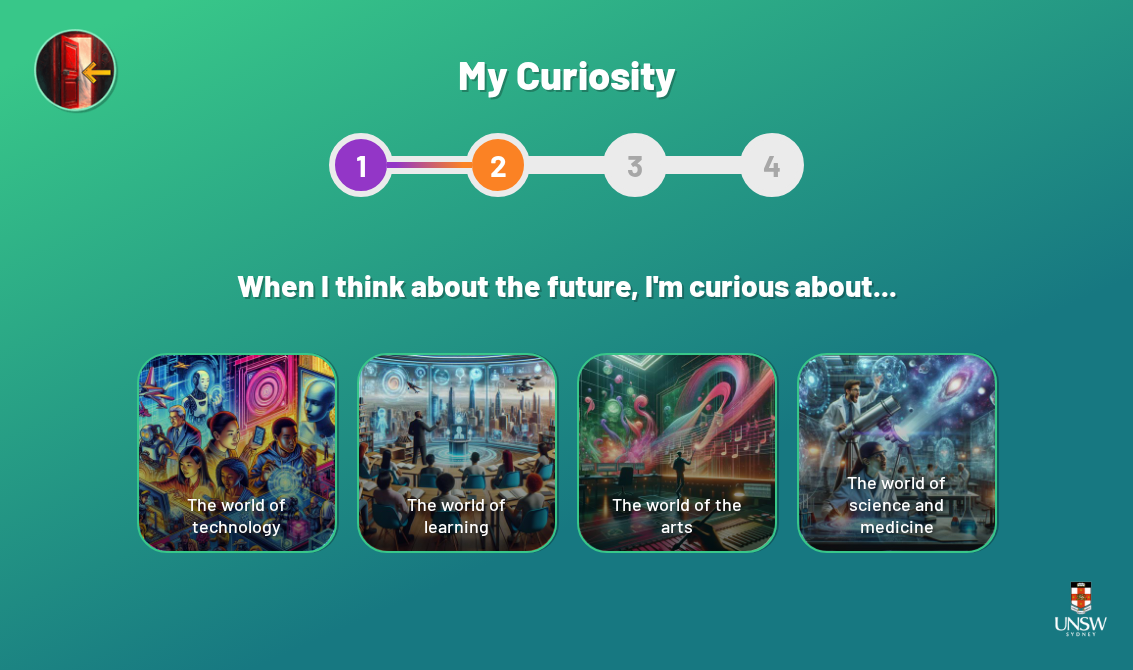 click on "The world of science and medicine" at bounding box center (237, 453) 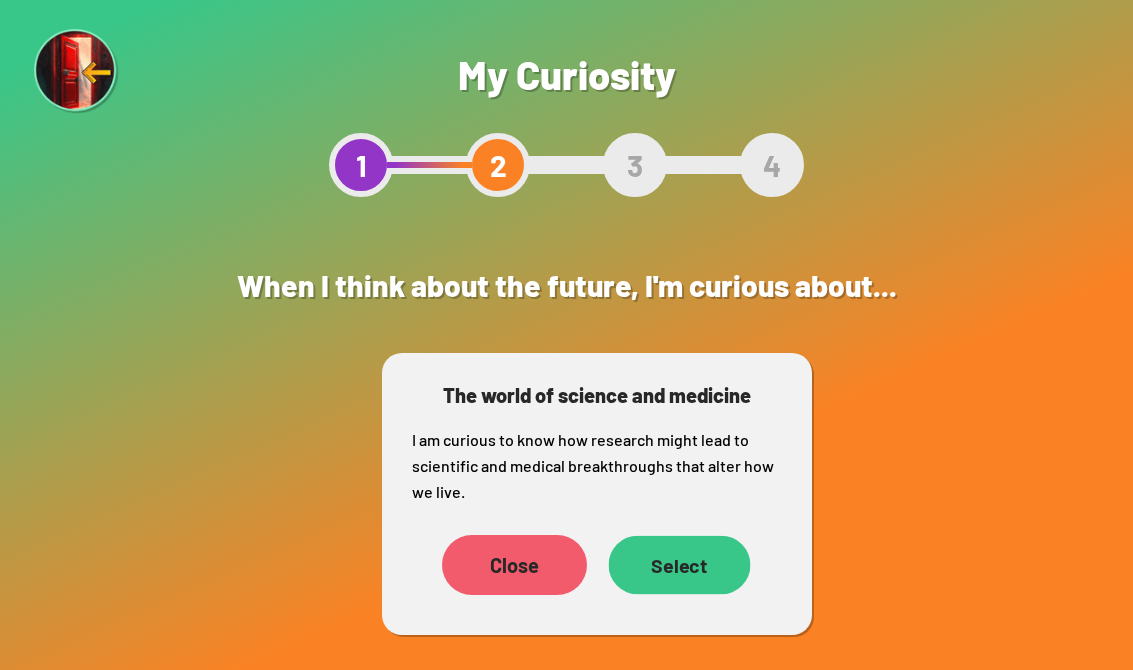 click on "Select" at bounding box center [454, 565] 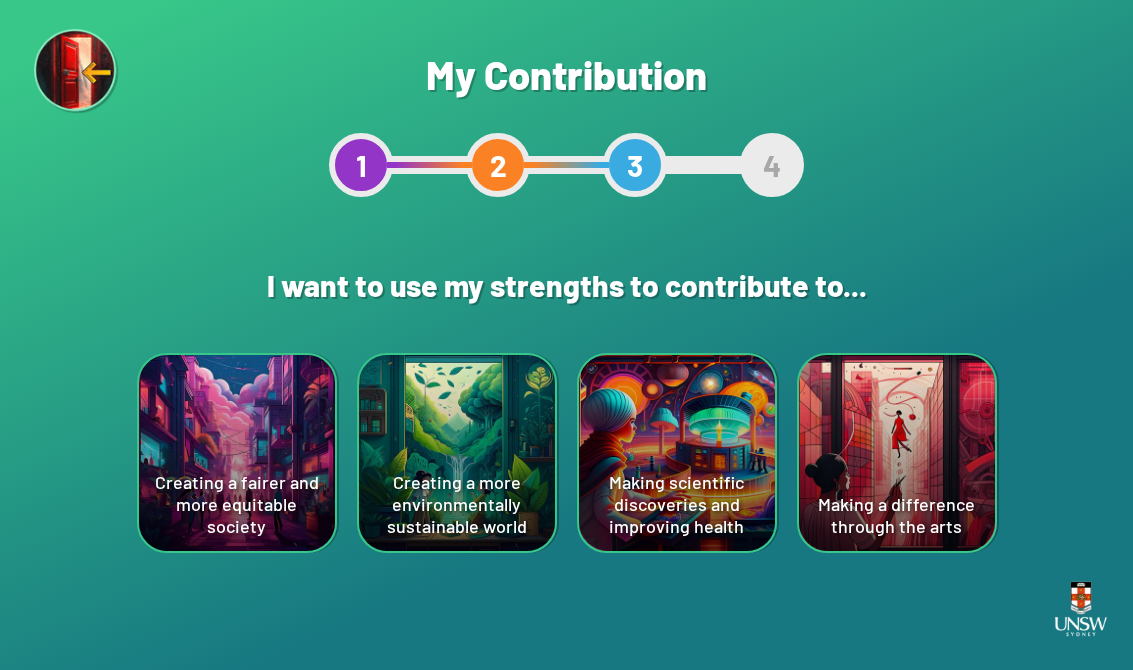 click on "Making scientific discoveries and improving health" at bounding box center [237, 453] 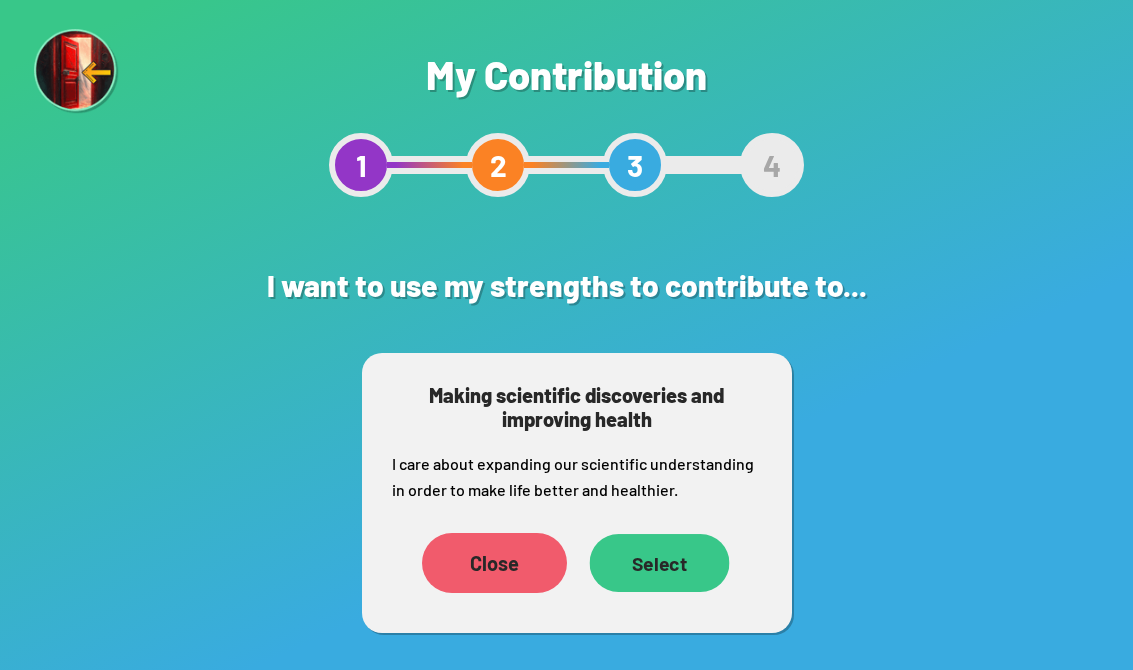click on "Select" at bounding box center [454, 589] 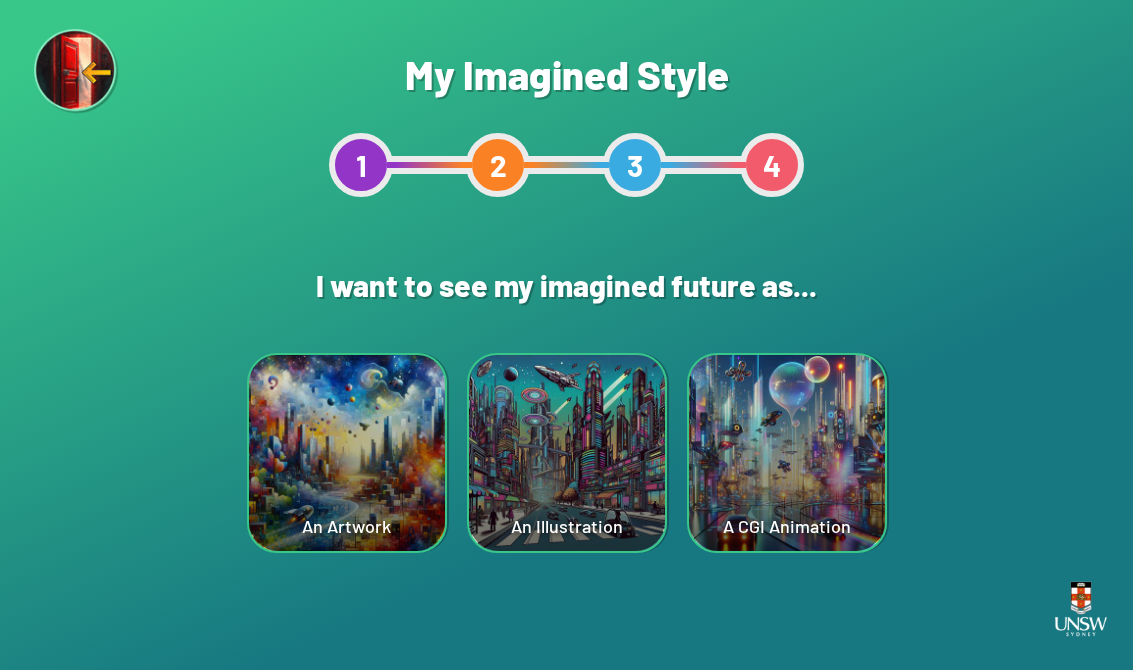 click on "An Artwork" at bounding box center (347, 453) 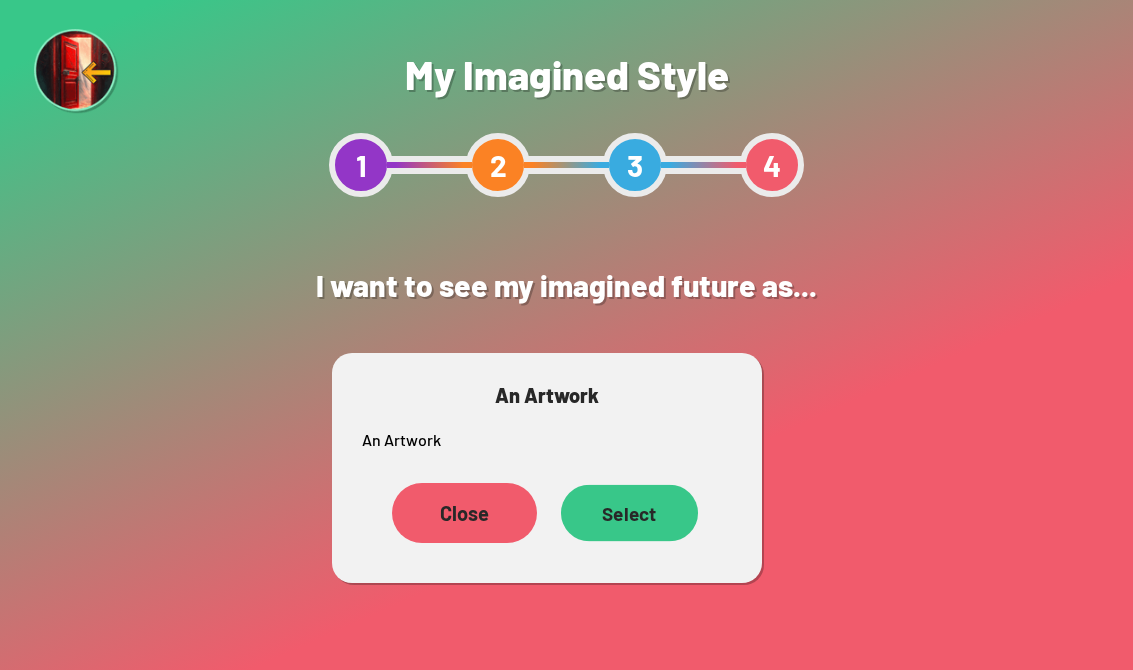 click on "Select" at bounding box center (628, 513) 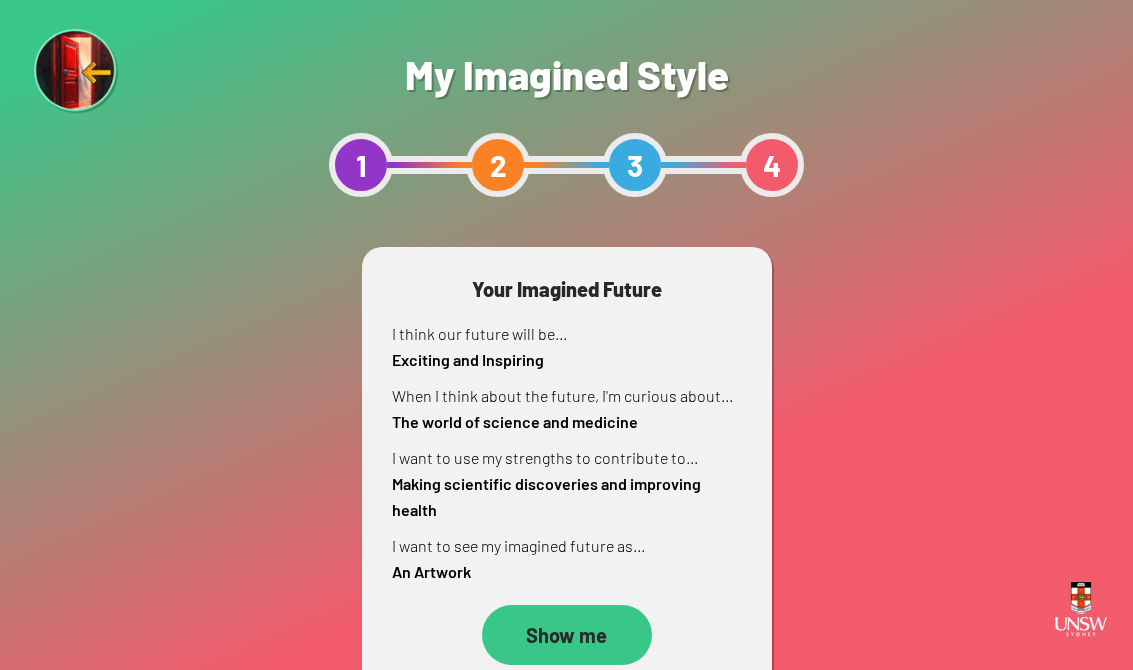 click on "Show me" at bounding box center [567, 635] 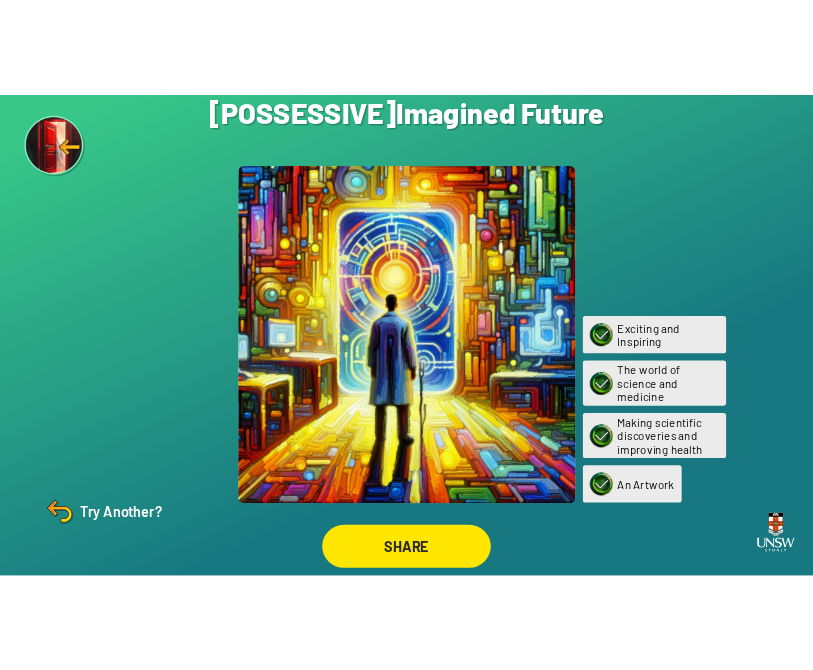 scroll, scrollTop: 0, scrollLeft: 0, axis: both 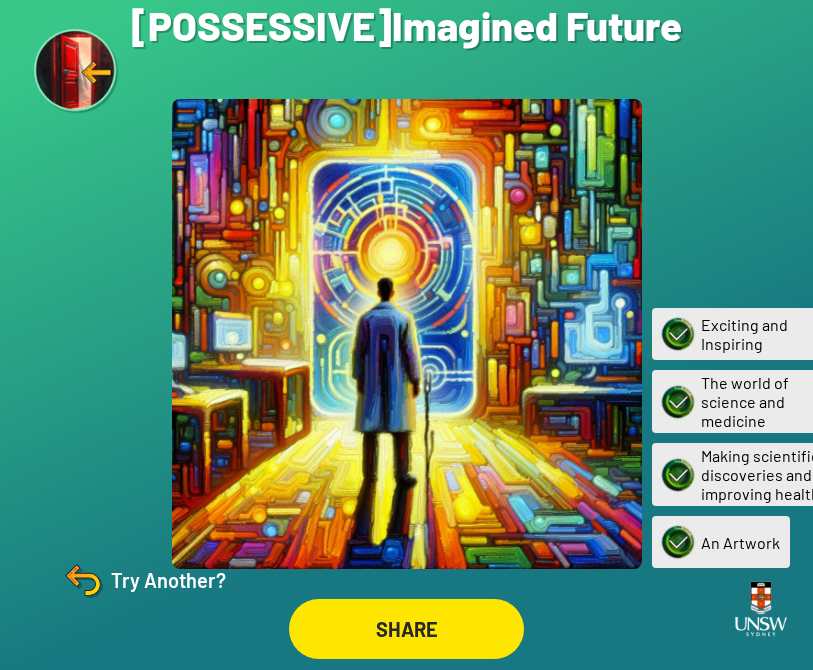 click on "Are you sure? You are about to restart the questions. Your current ‘Imagined Future’ image will be lost. Yes, Redo Never mind Share your work? There are many ways to share, choose your path: Email Projector Download Email share to [FIRST]’s Imagined Future Exciting and Inspiring The world of science and medicine Making scientific discoveries and improving health SHARE Try Another?" at bounding box center [406, 335] 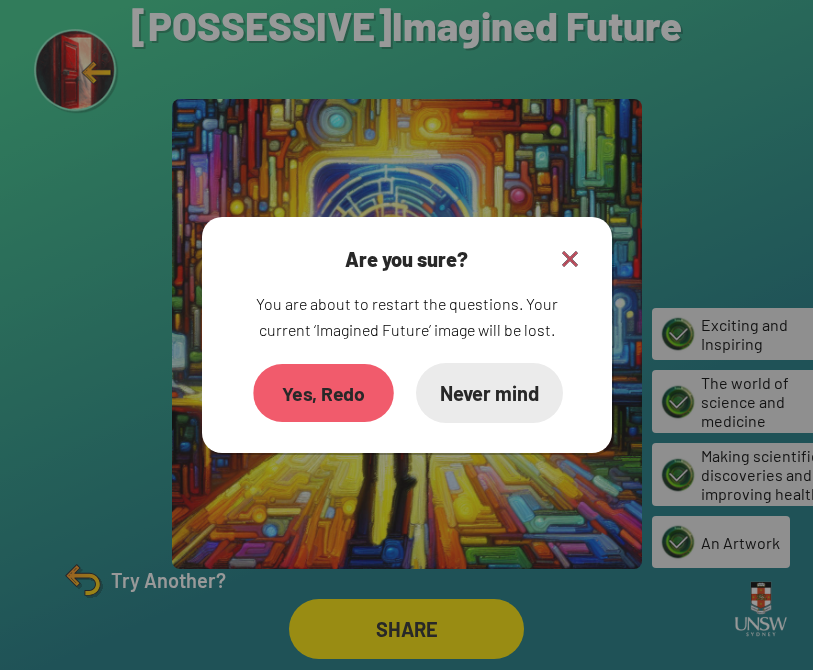 click on "Yes, Redo" at bounding box center (323, 393) 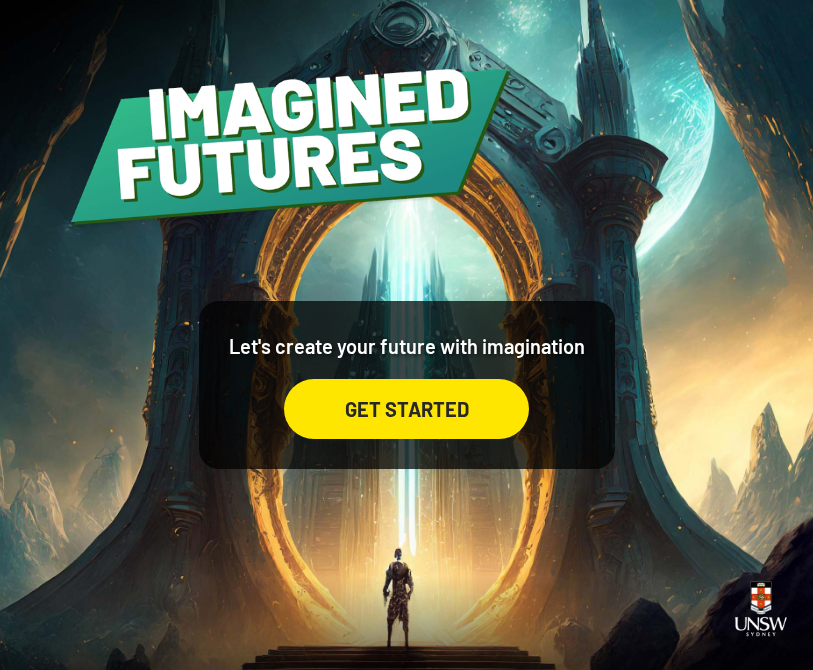 click on "GET STARTED" at bounding box center [406, 409] 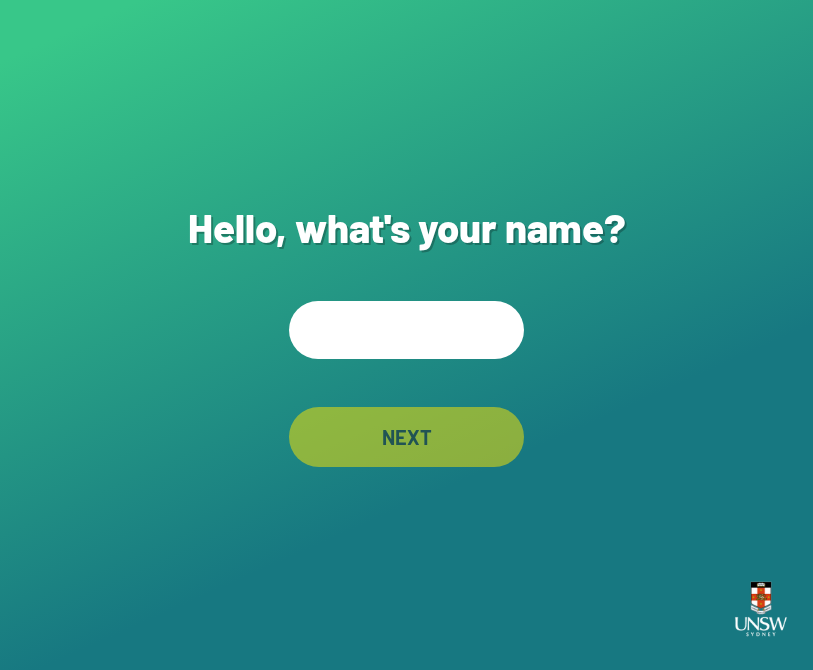 click at bounding box center [406, 330] 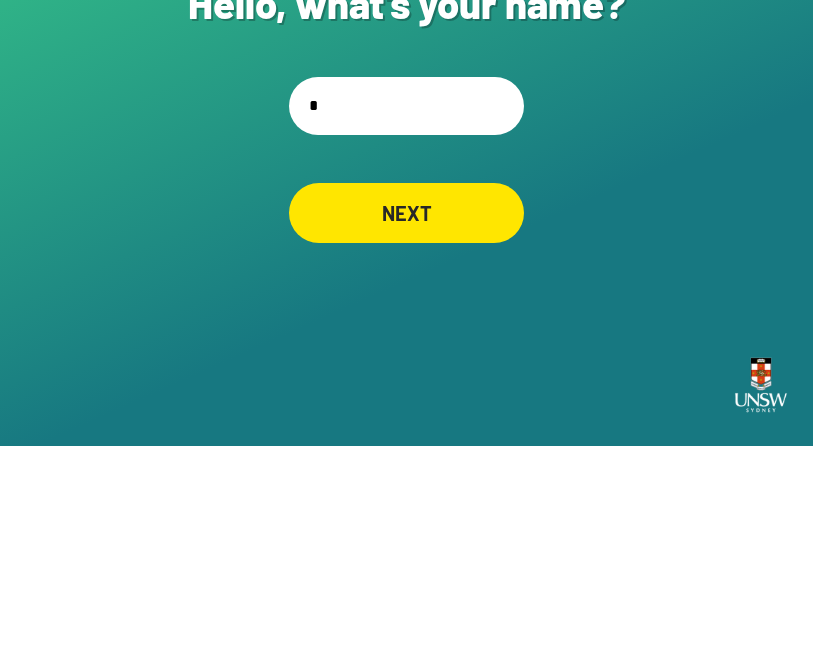 type on "*" 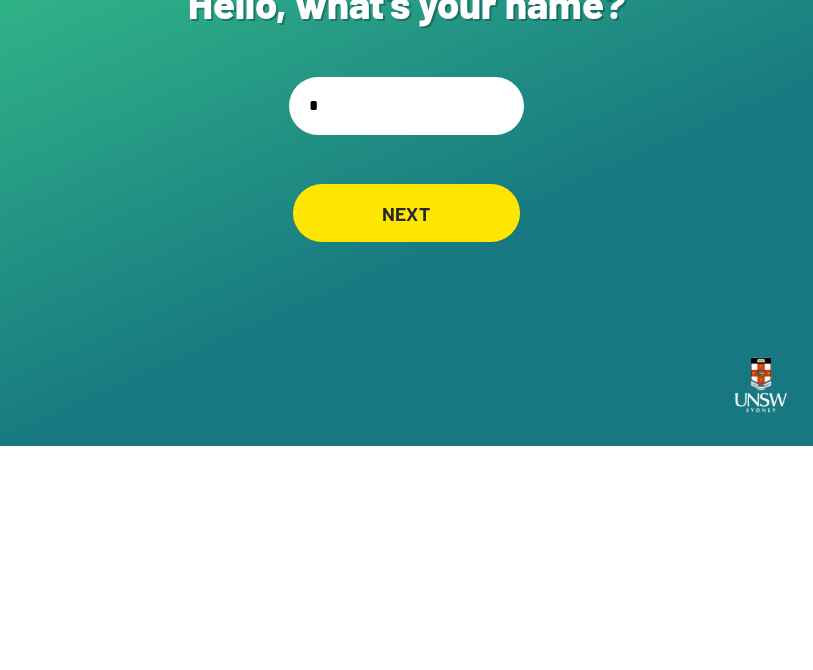 click on "NEXT" at bounding box center [406, 437] 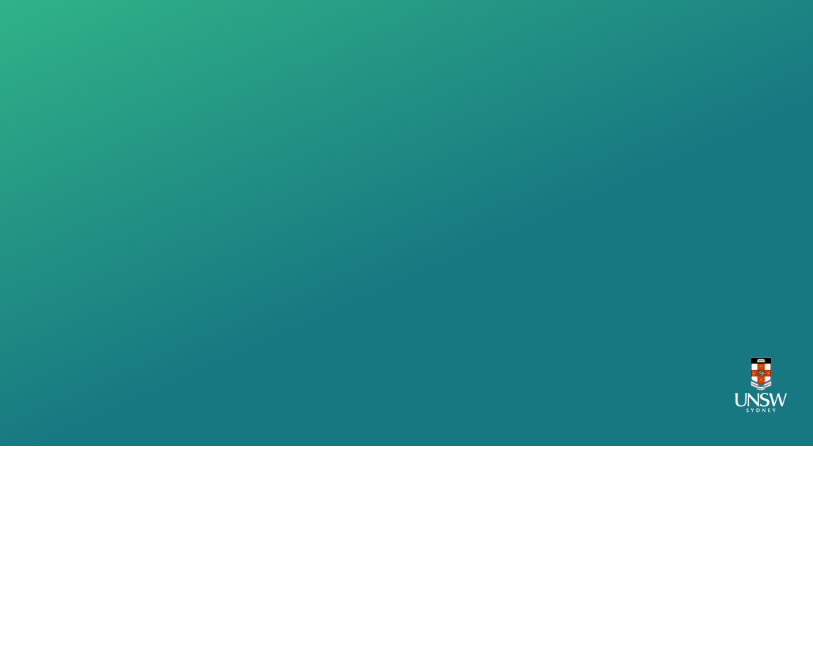 scroll, scrollTop: 31, scrollLeft: 0, axis: vertical 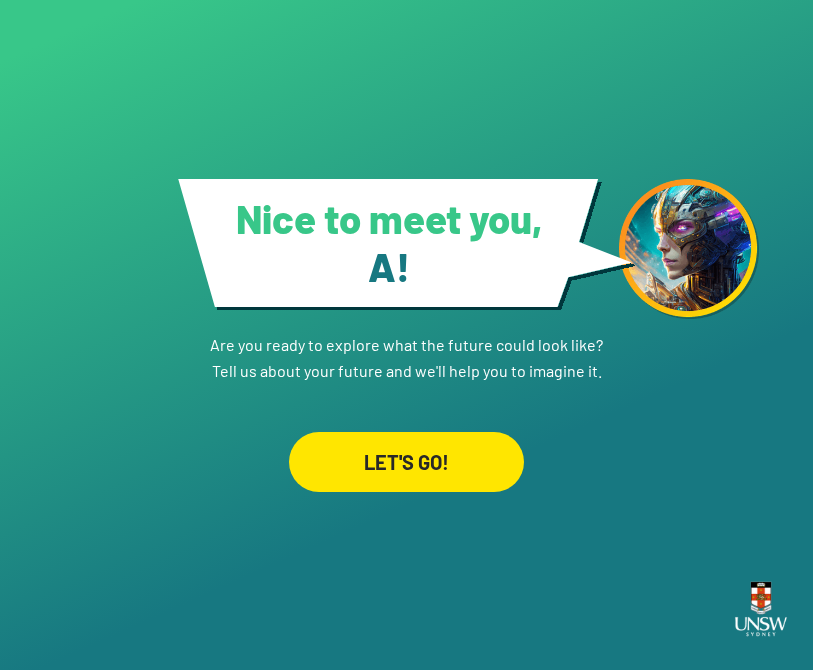 click on "LET'S GO!" at bounding box center [406, 462] 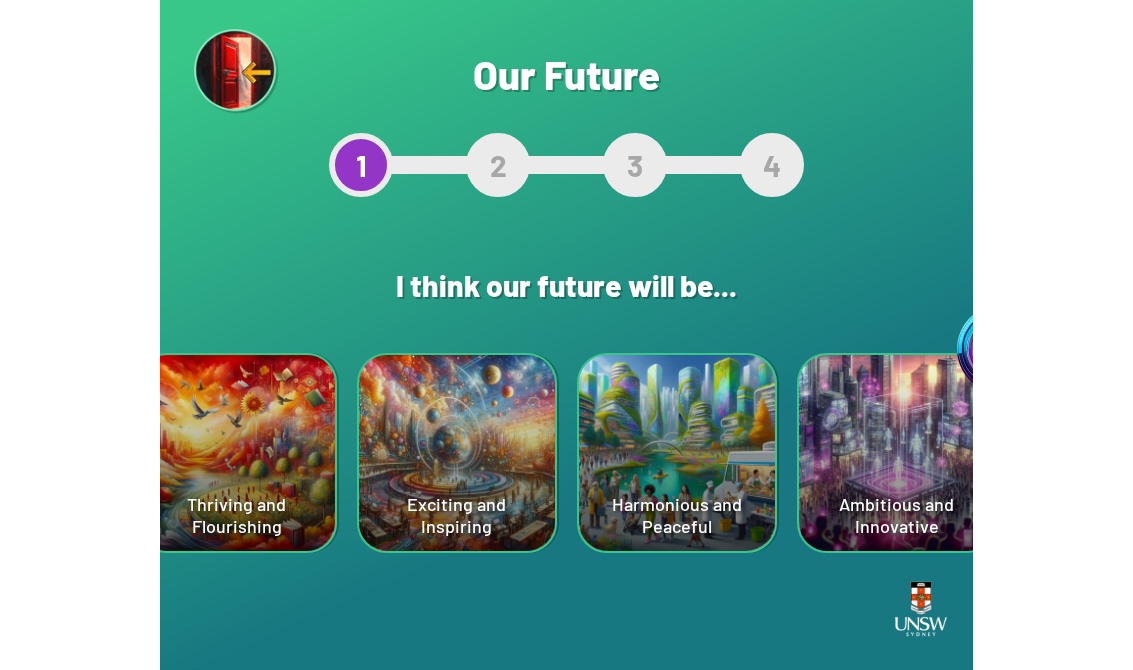 scroll, scrollTop: 31, scrollLeft: 0, axis: vertical 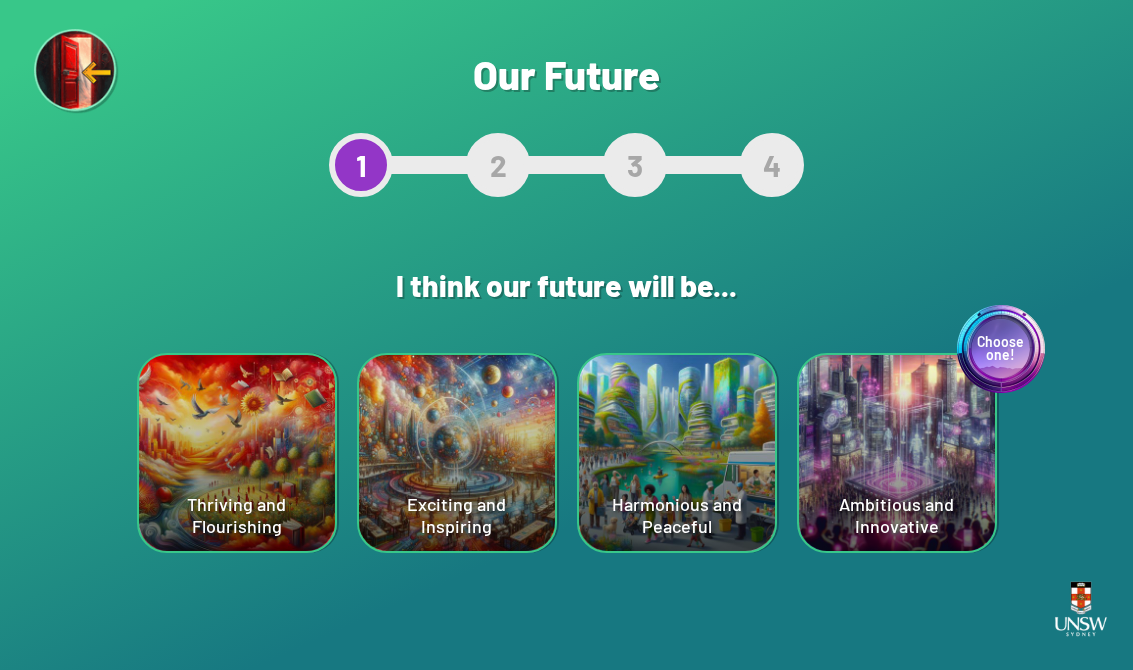 click on "Harmonious and Peaceful" at bounding box center [237, 453] 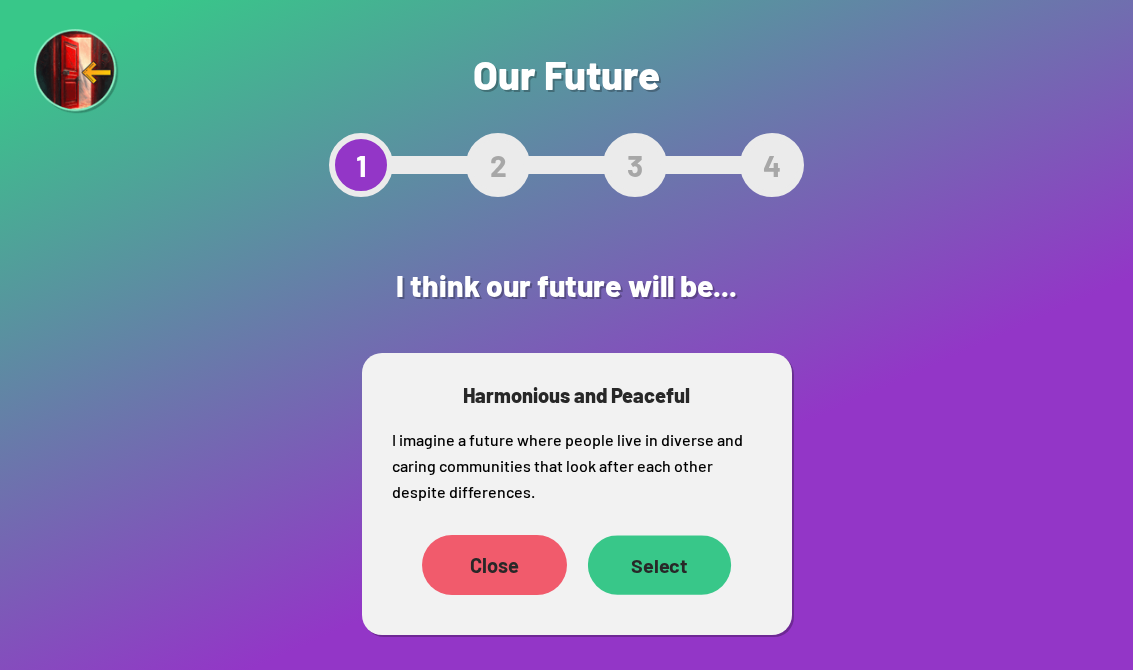 click on "Select" at bounding box center [454, 565] 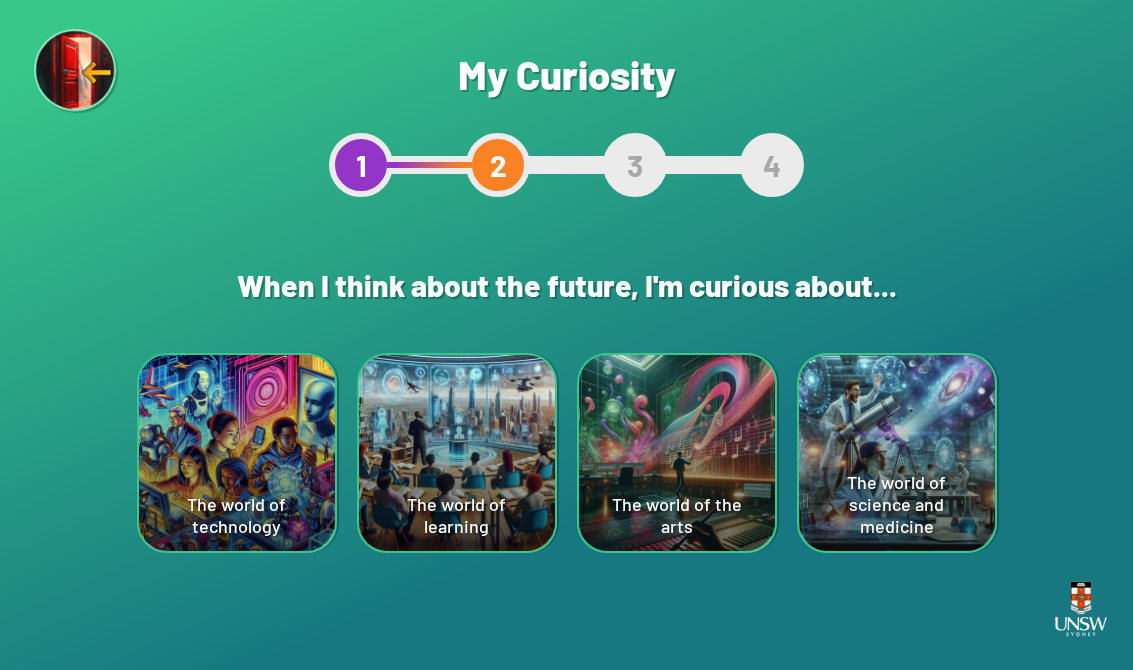 click on "The world of technology" at bounding box center (237, 453) 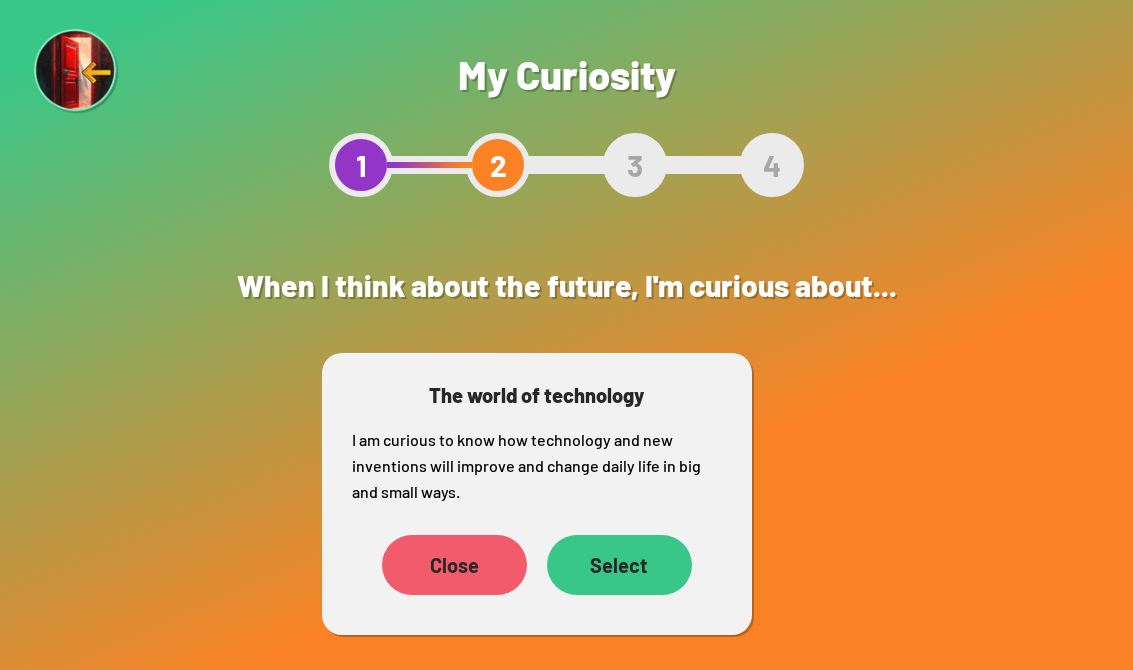 click on "Select" at bounding box center (619, 565) 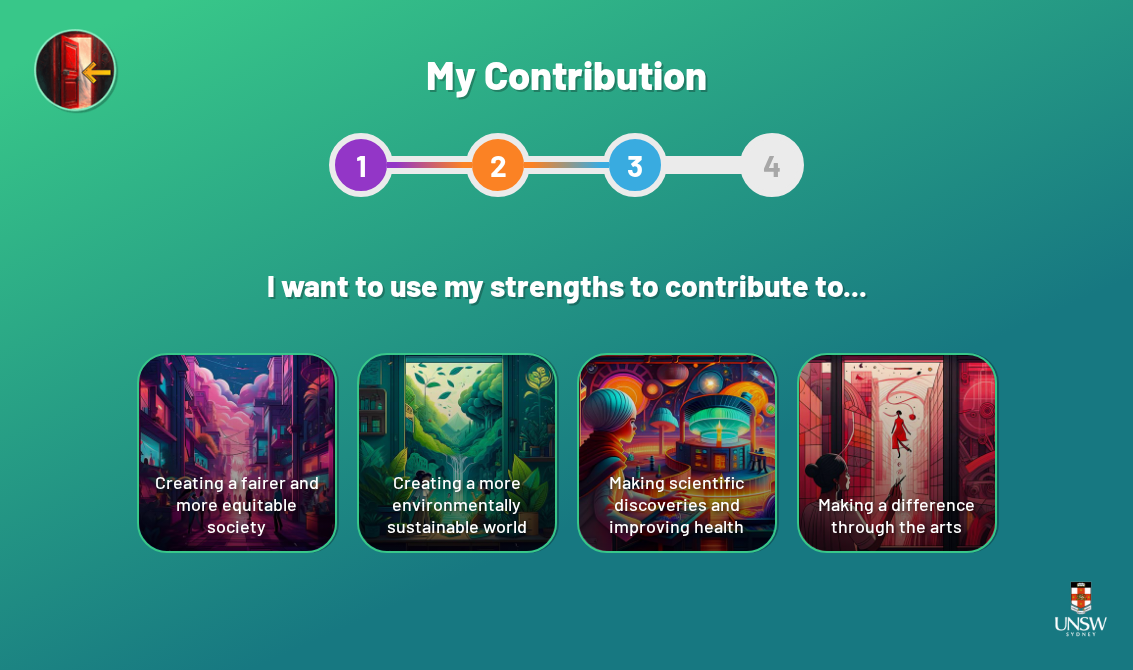 click on "Creating a fairer and more equitable society" at bounding box center (237, 453) 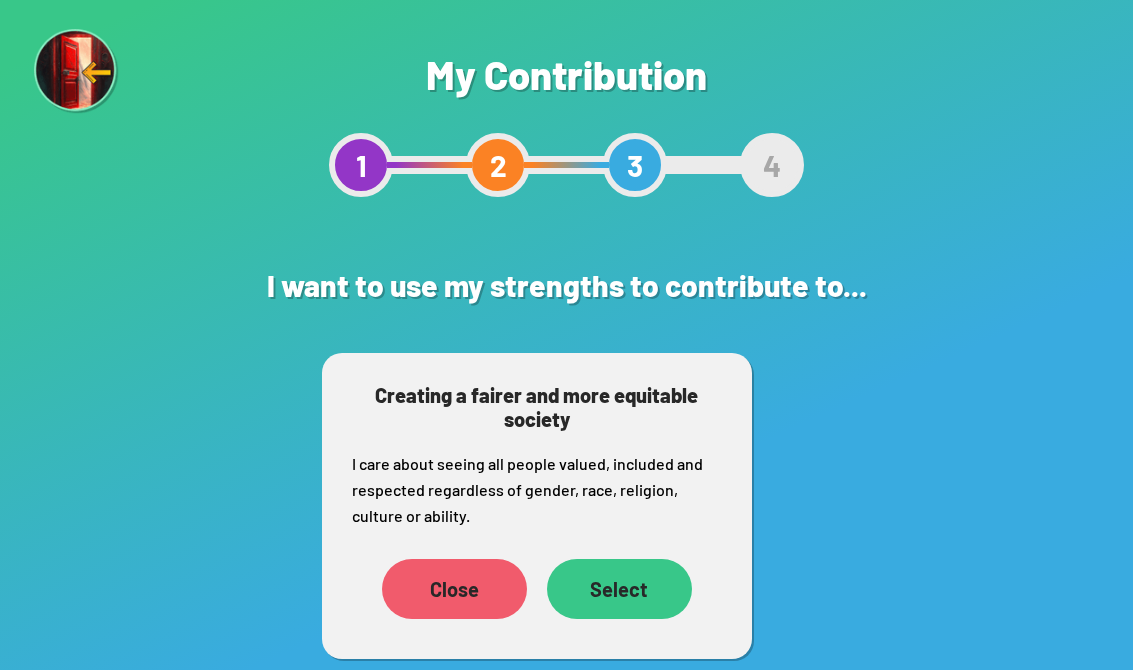 click on "Select" at bounding box center [619, 589] 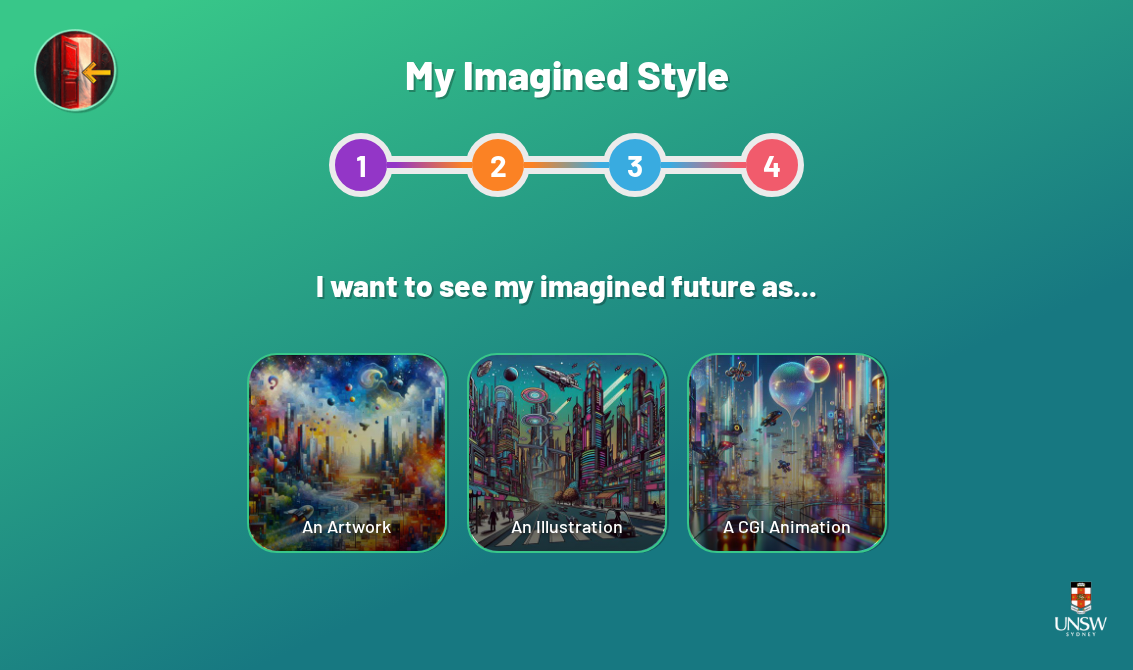 click on "An Illustration" at bounding box center (347, 453) 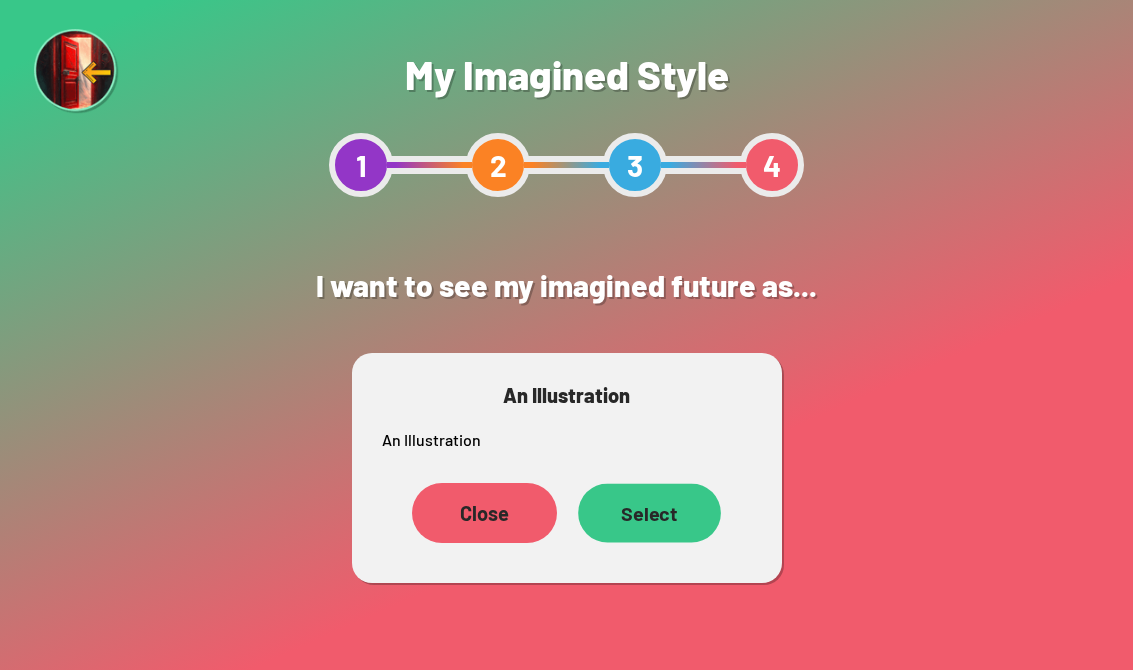 click on "Select" at bounding box center [464, 513] 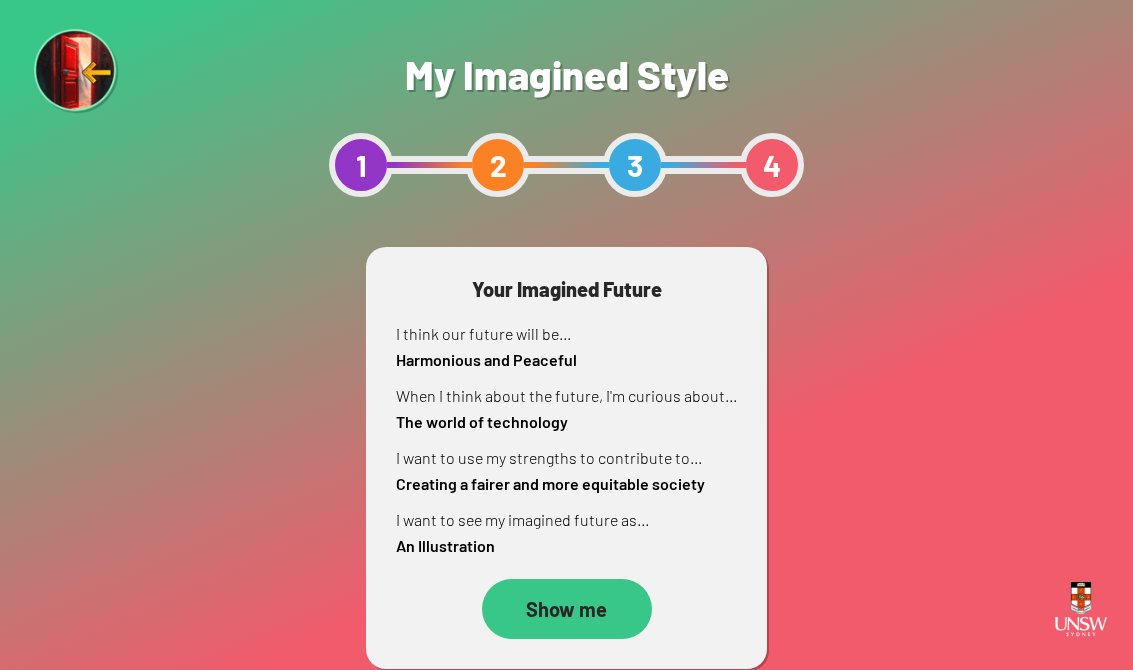 click on "Show me" at bounding box center (567, 609) 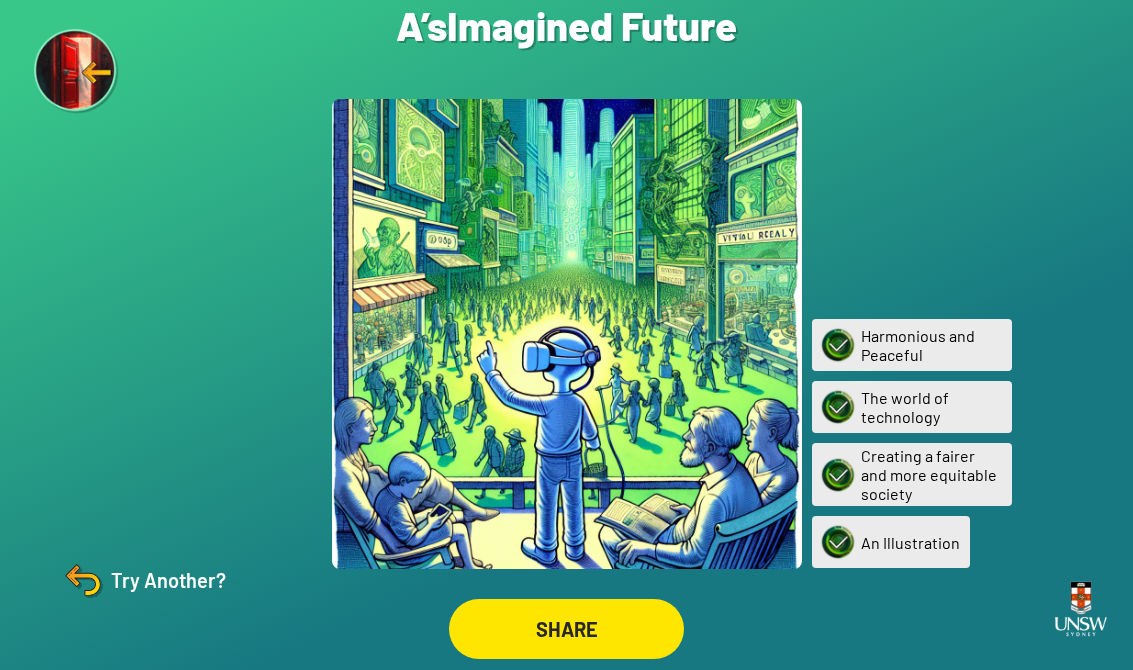 click on "Try Another?" at bounding box center [142, 580] 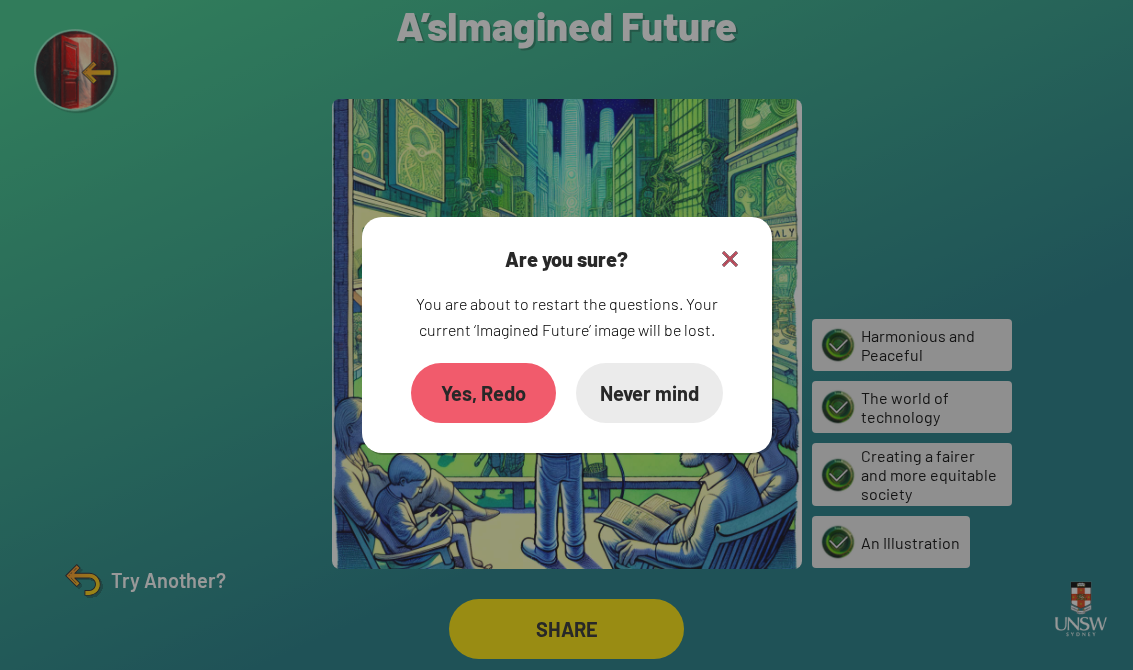 click at bounding box center (730, 259) 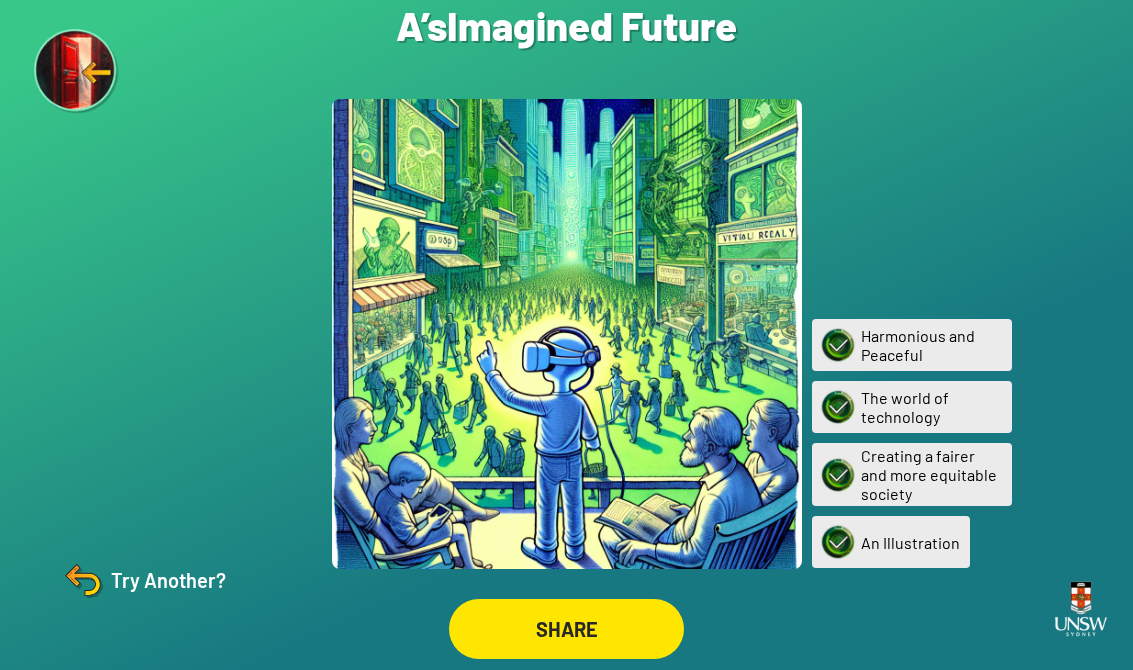 scroll, scrollTop: 31, scrollLeft: 0, axis: vertical 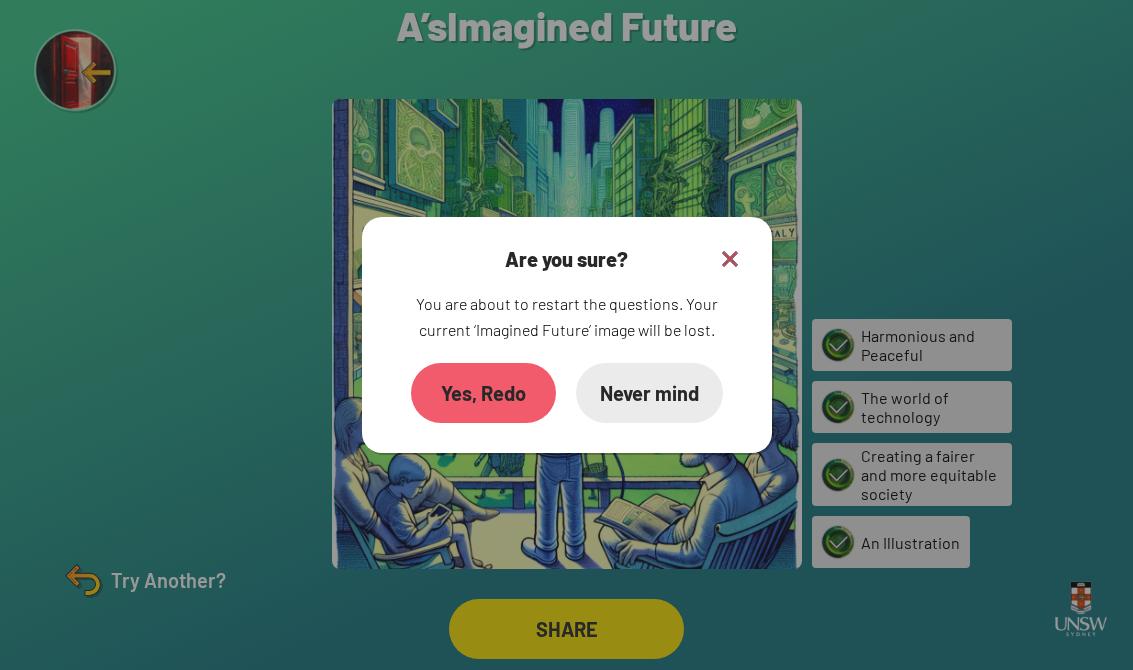 click on "Yes, Redo" at bounding box center [483, 393] 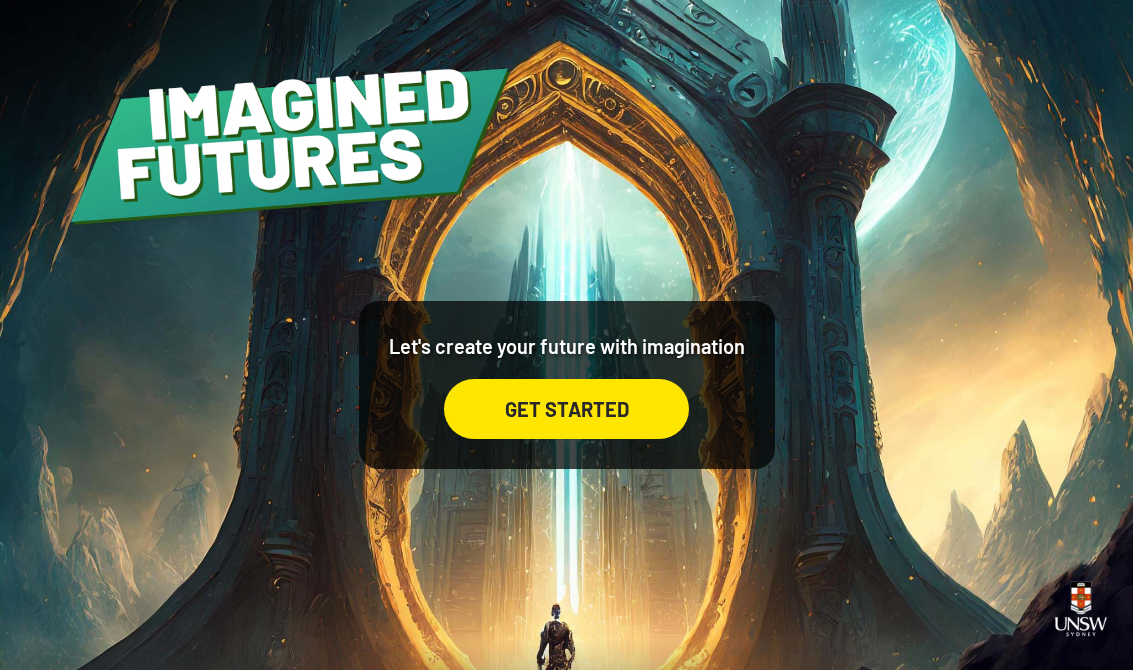 scroll, scrollTop: 31, scrollLeft: 0, axis: vertical 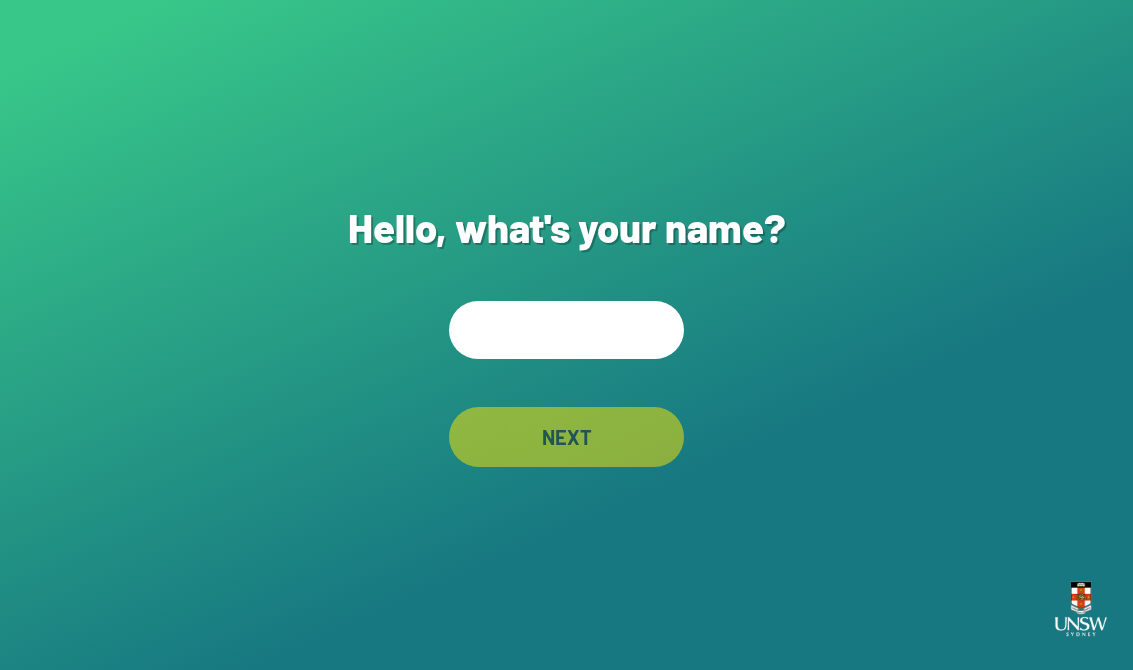 click at bounding box center (566, 330) 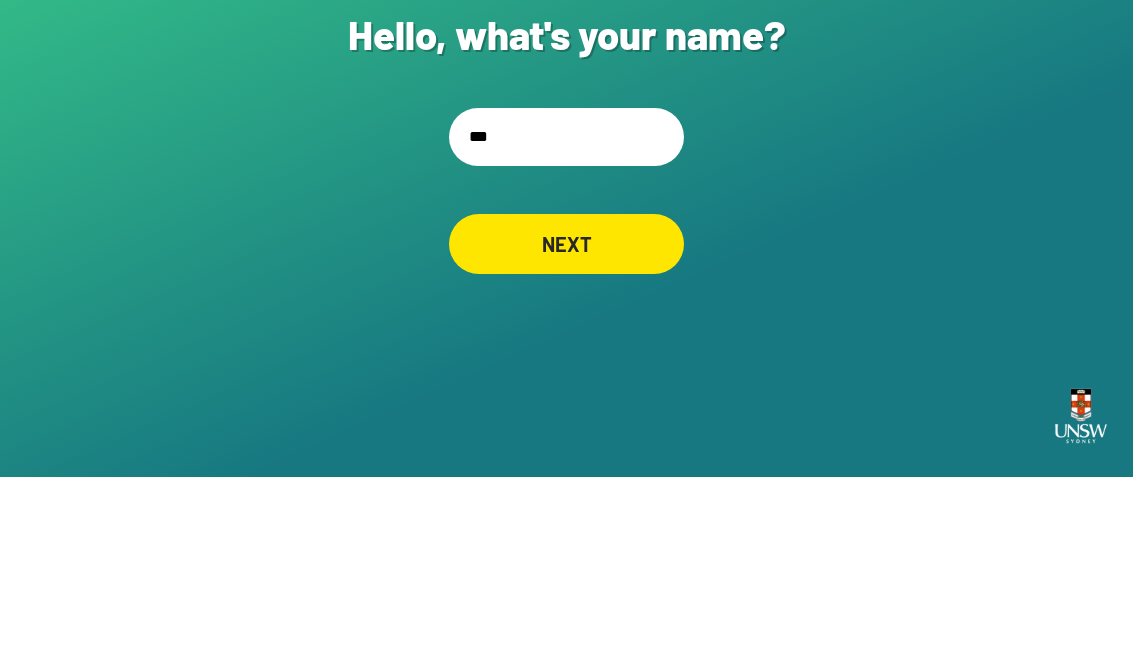 type on "****" 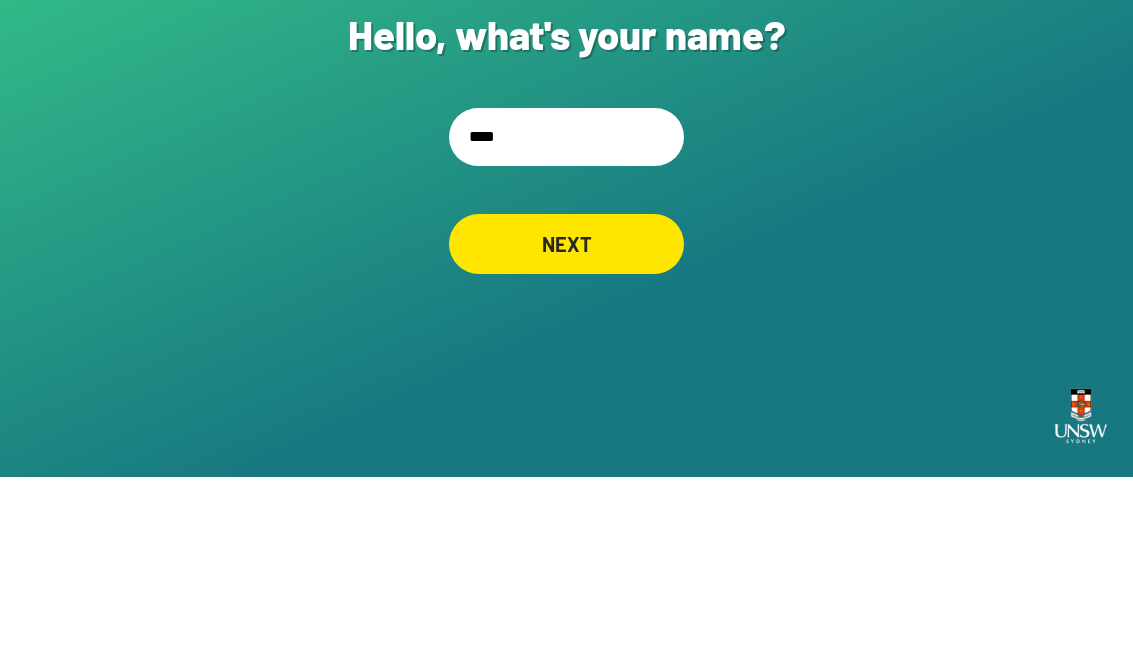 click on "NEXT" at bounding box center [566, 437] 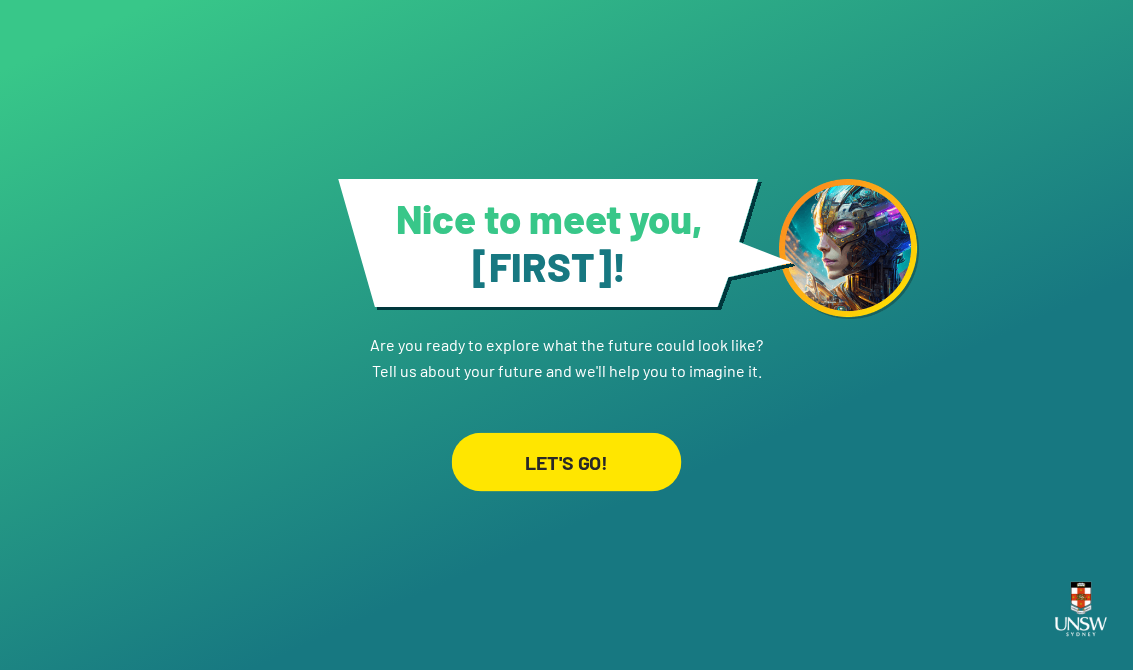click on "LET'S GO!" at bounding box center [567, 461] 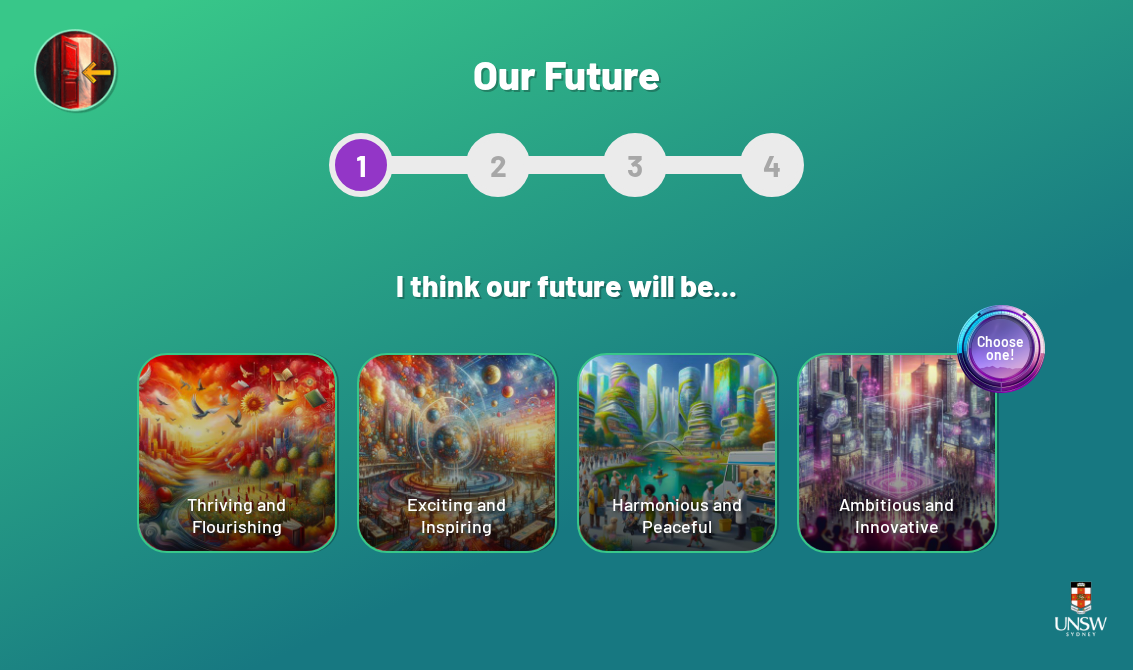 click on "Choose one! Ambitious and Innovative" at bounding box center (237, 453) 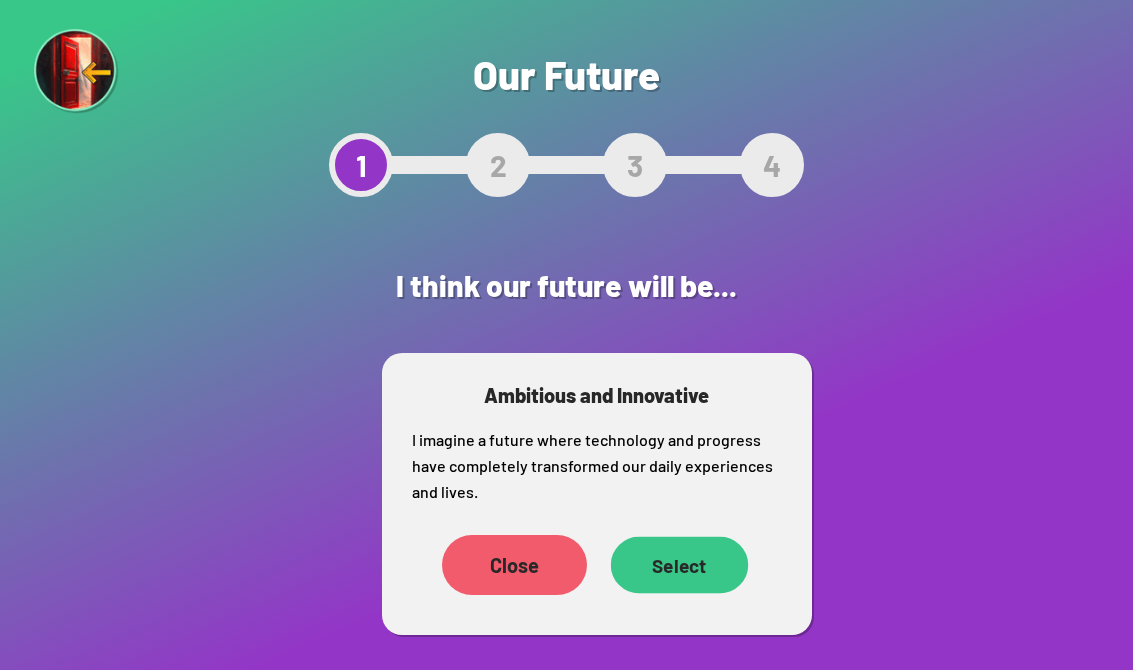 click on "Select" at bounding box center [454, 565] 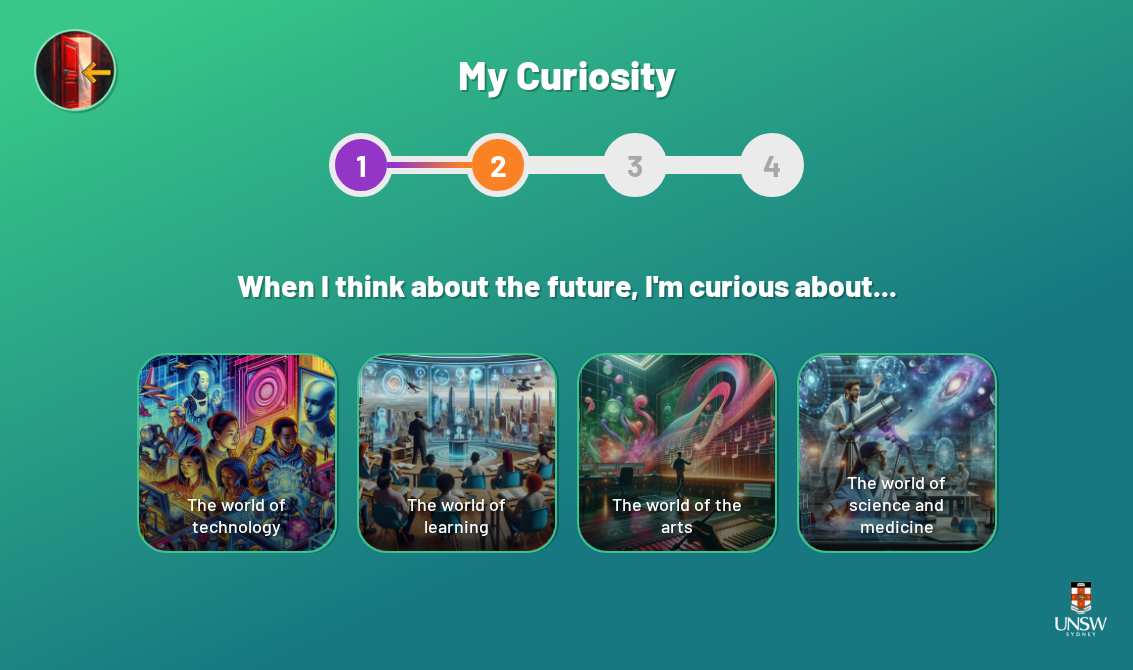 click on "The world of science and medicine" at bounding box center [237, 453] 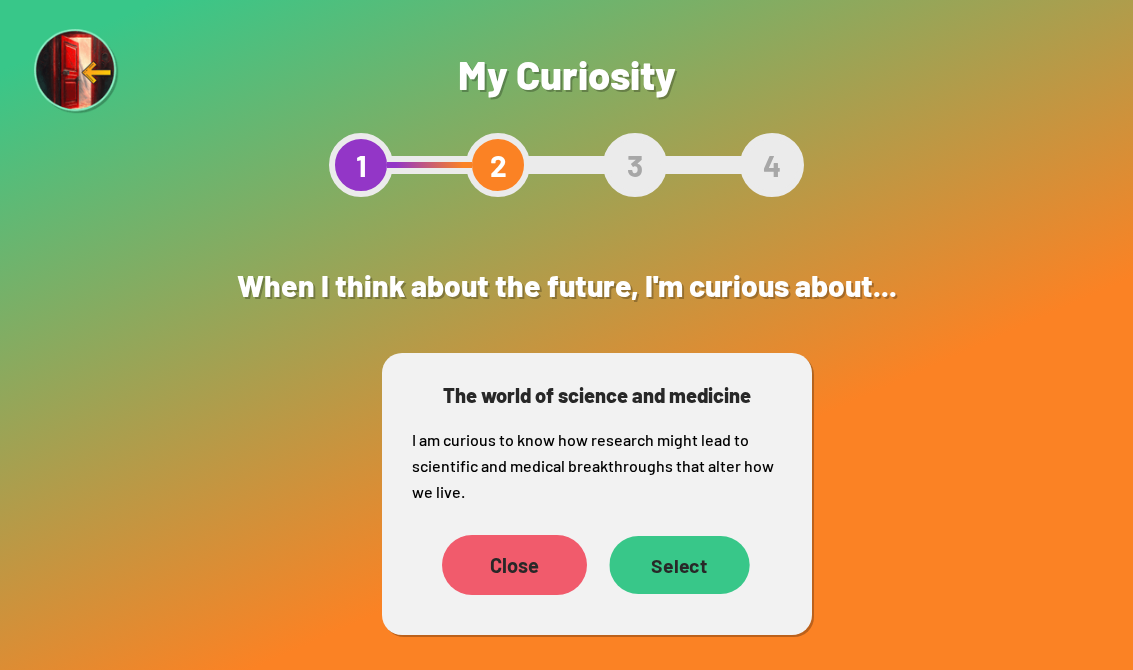 click on "Select" at bounding box center (454, 565) 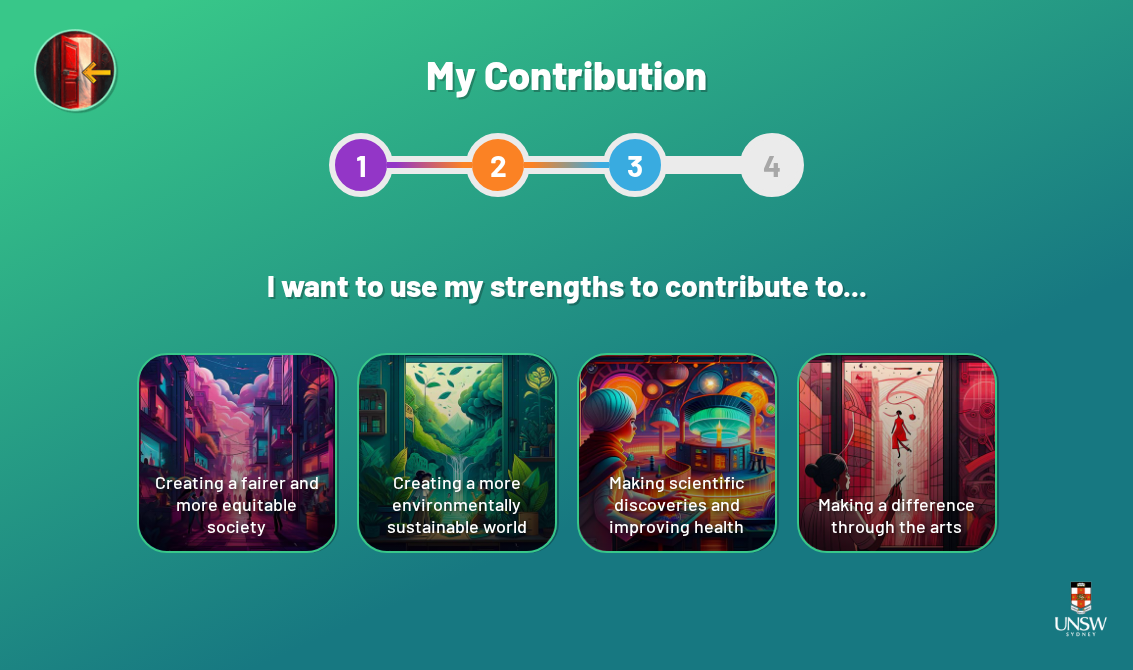 click on "Making a difference through the arts" at bounding box center (237, 453) 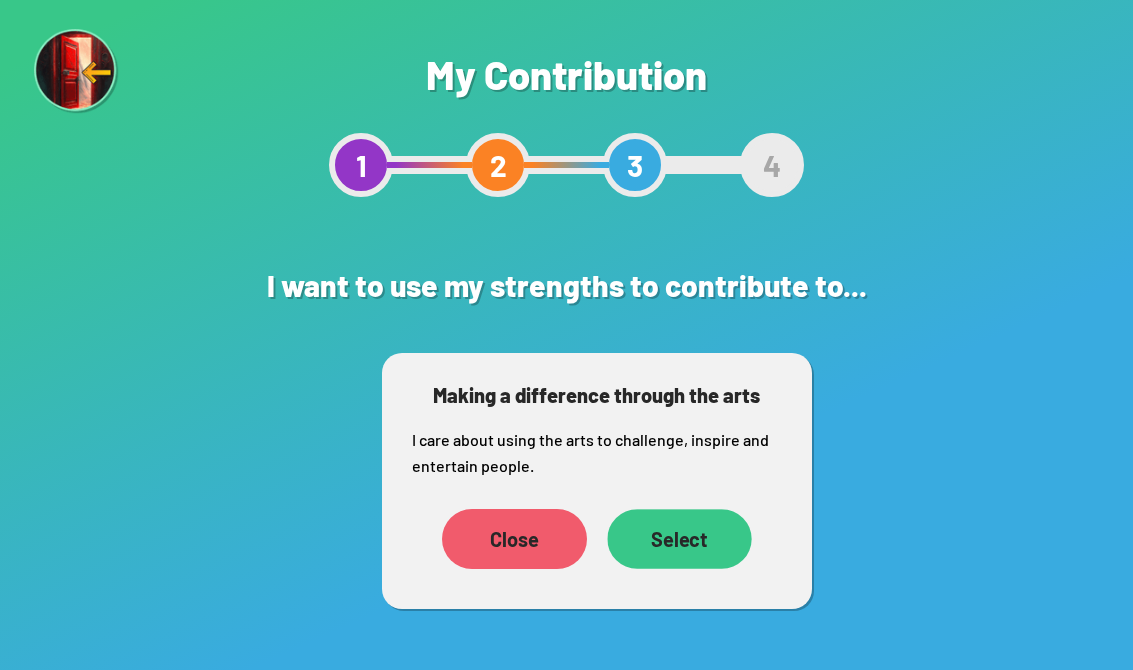 click on "Select" at bounding box center [454, 589] 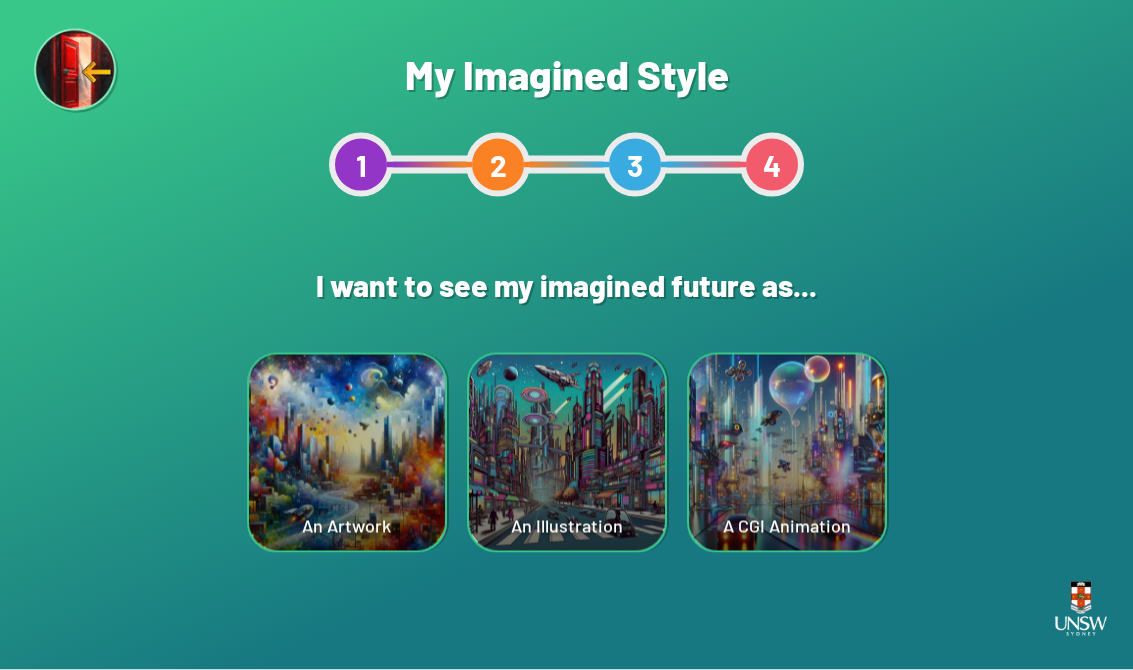 click on "A CGI Animation" at bounding box center (347, 453) 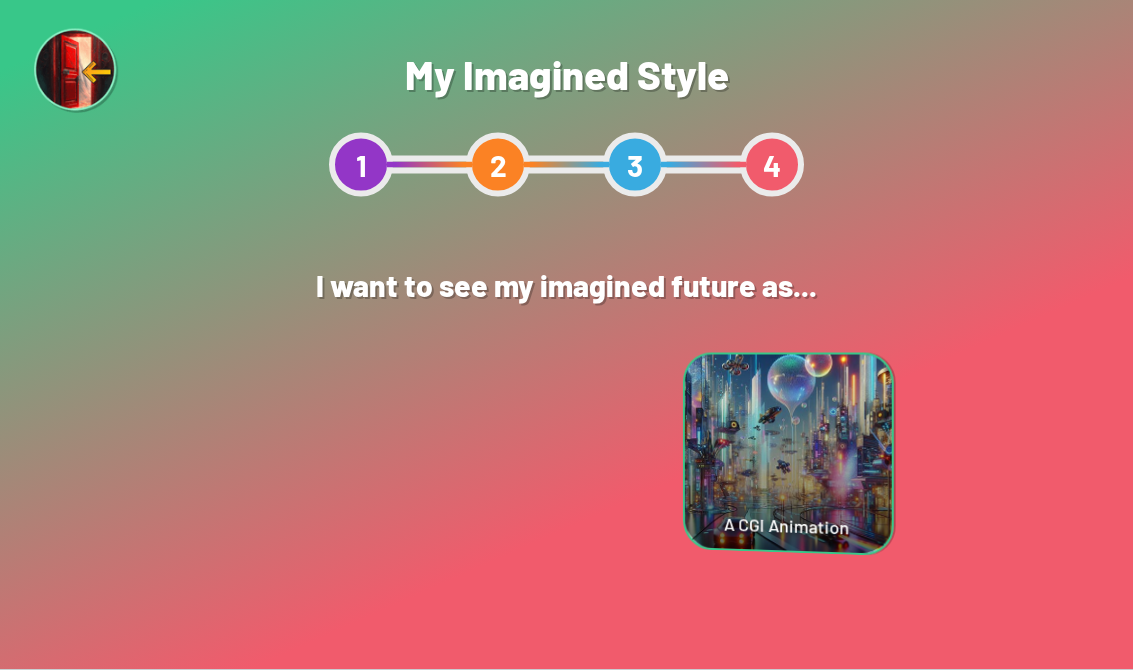 scroll, scrollTop: 26, scrollLeft: 0, axis: vertical 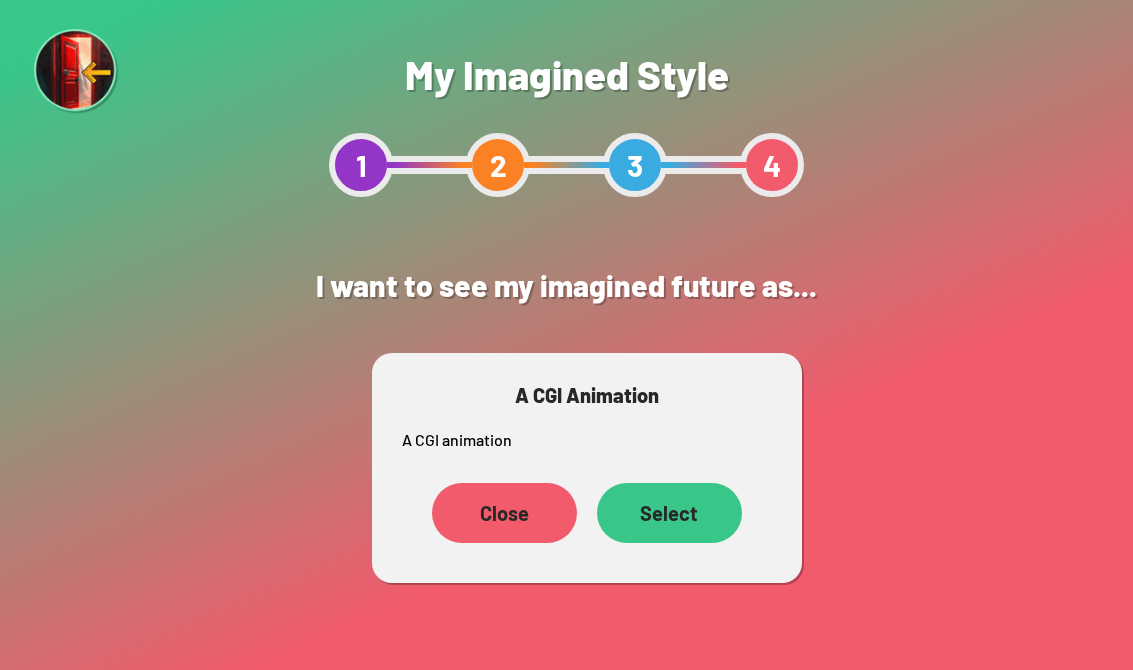 click on "Select" at bounding box center [464, 513] 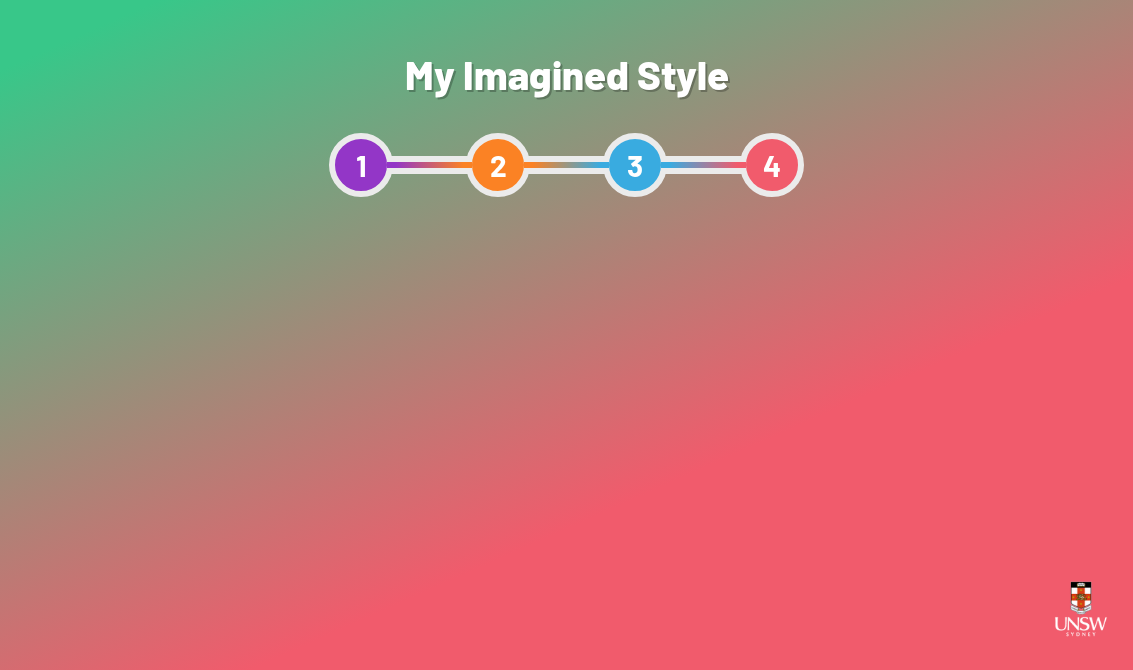 scroll, scrollTop: 0, scrollLeft: 0, axis: both 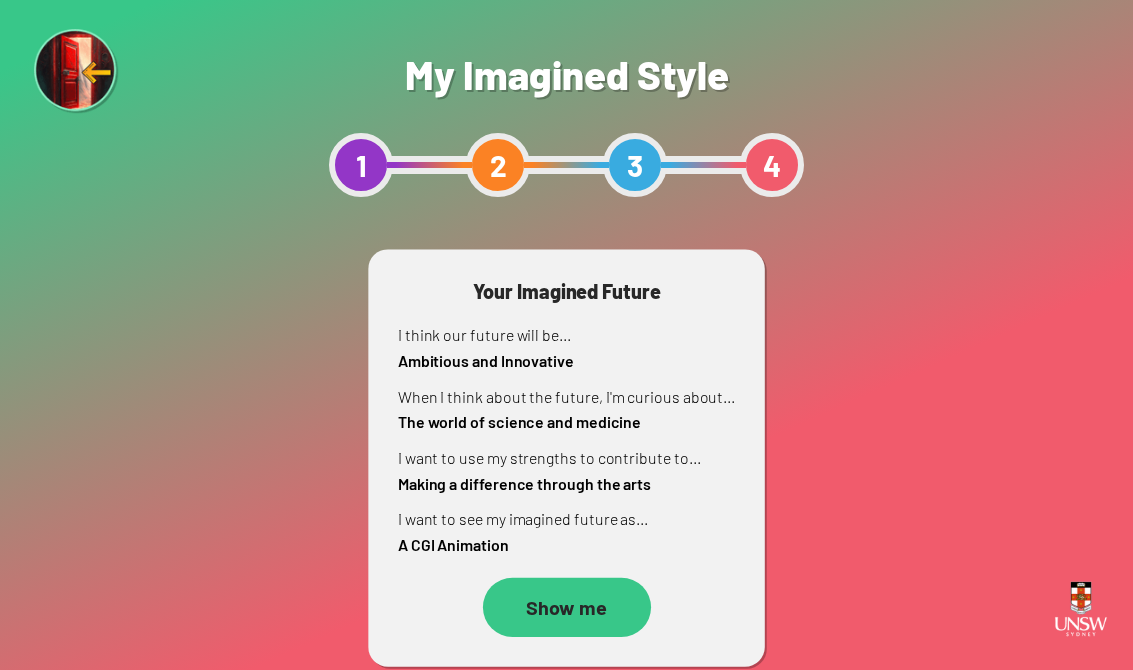 click on "I want to see my imagined future as... A CGI Animation" at bounding box center [566, 531] 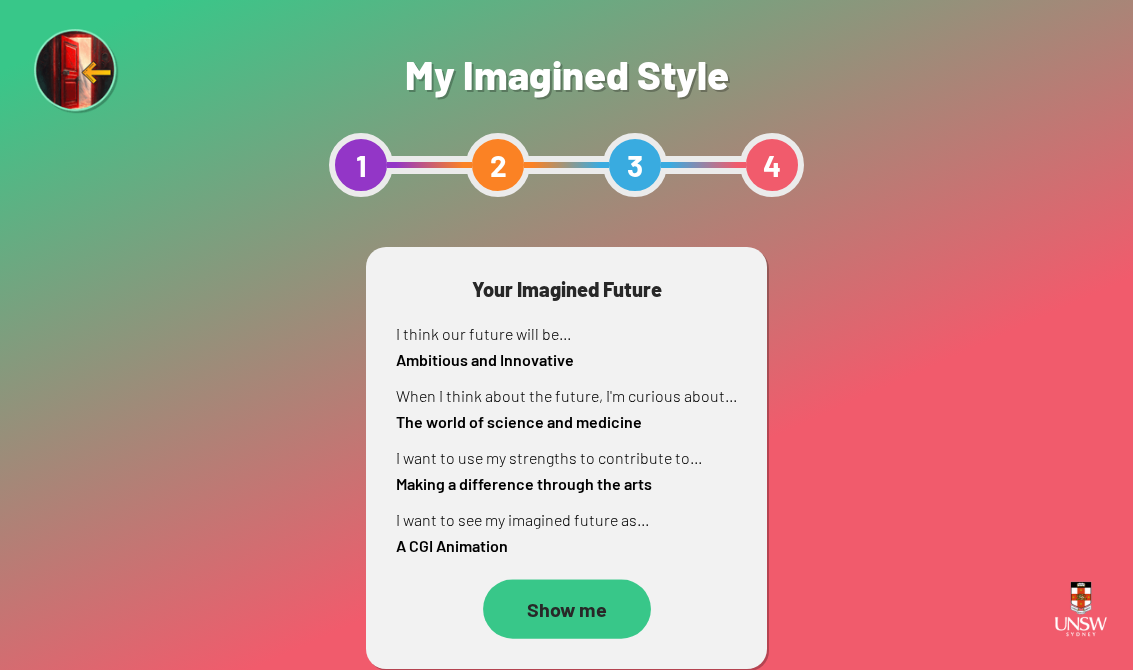 click on "Show me" at bounding box center (567, 608) 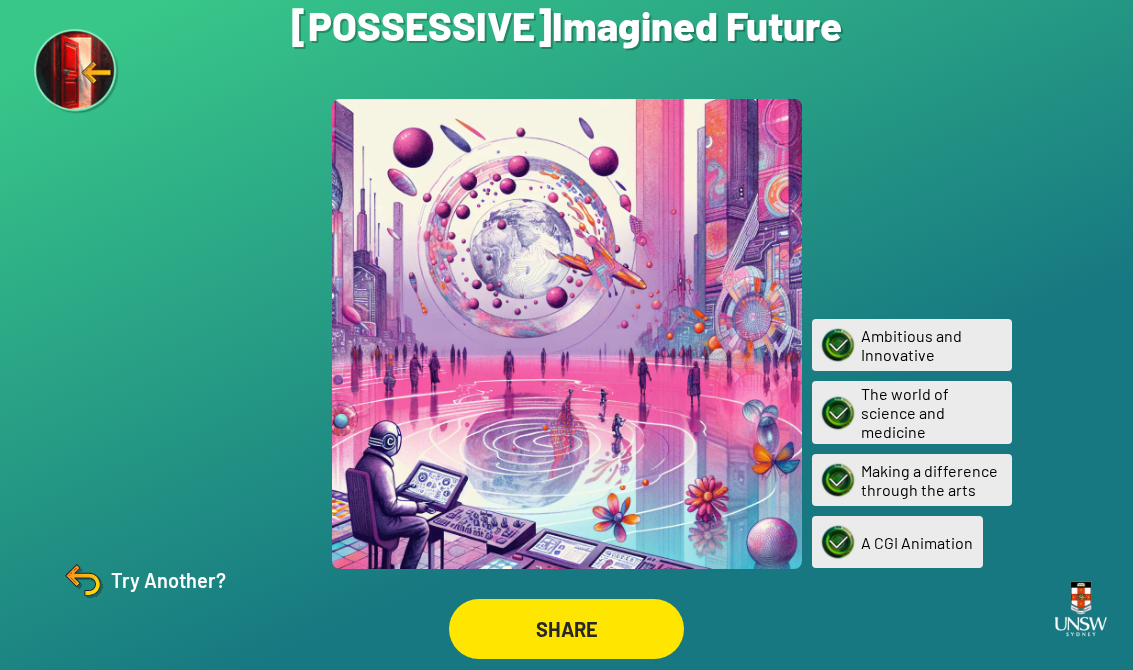 click at bounding box center [83, 580] 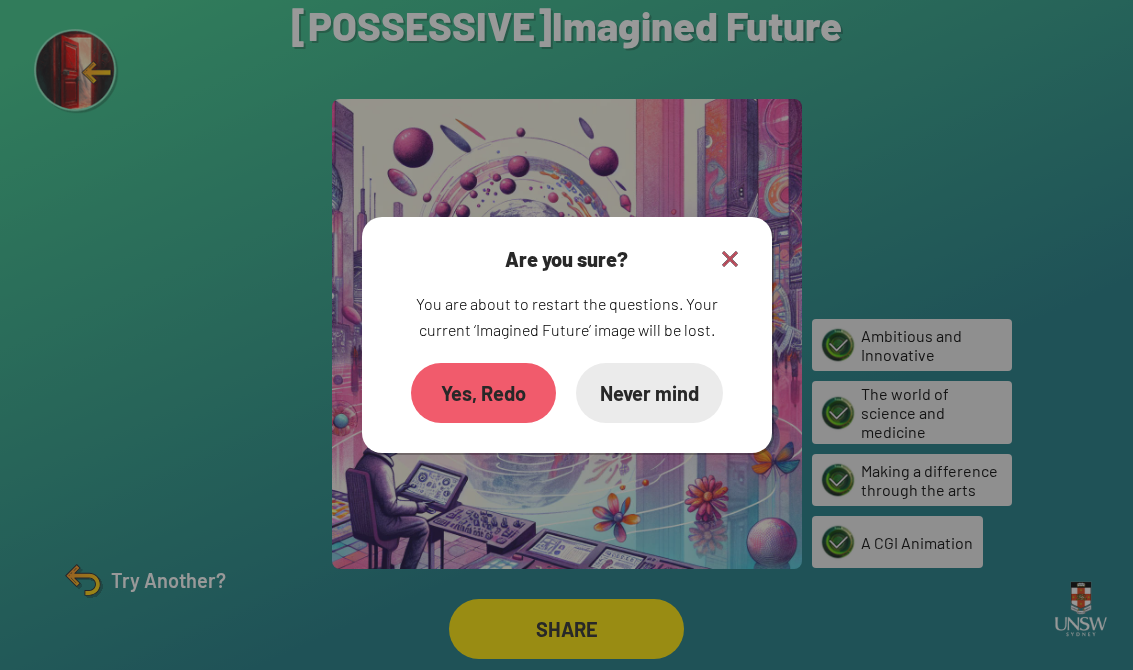 click on "Yes, Redo" at bounding box center (483, 393) 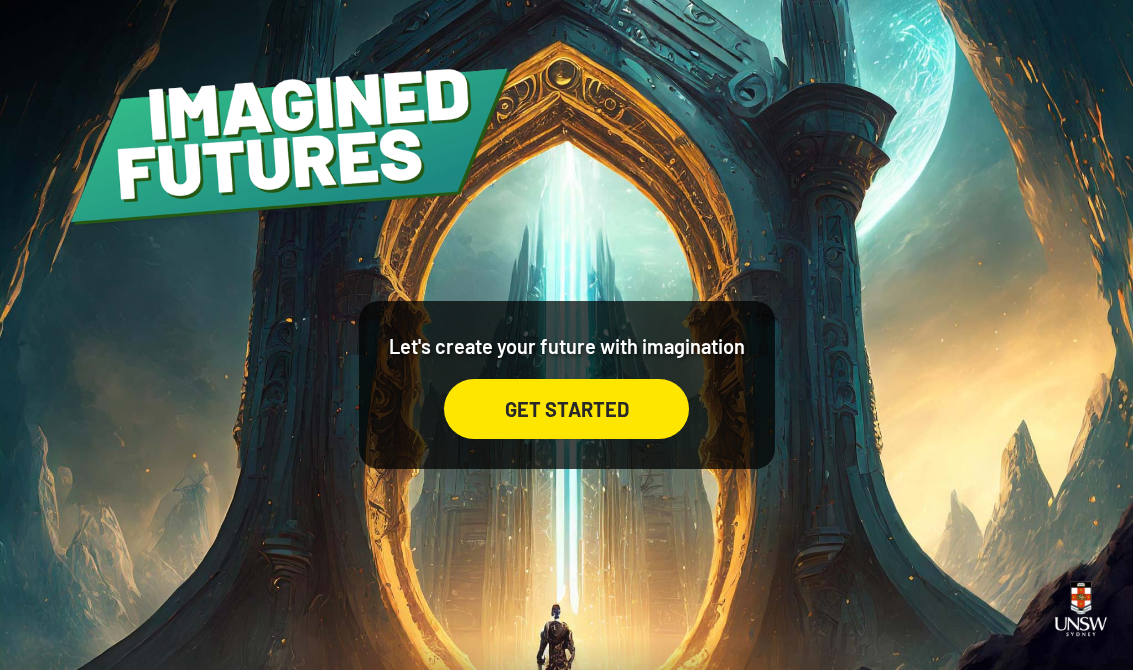 click on "GET STARTED" at bounding box center [566, 409] 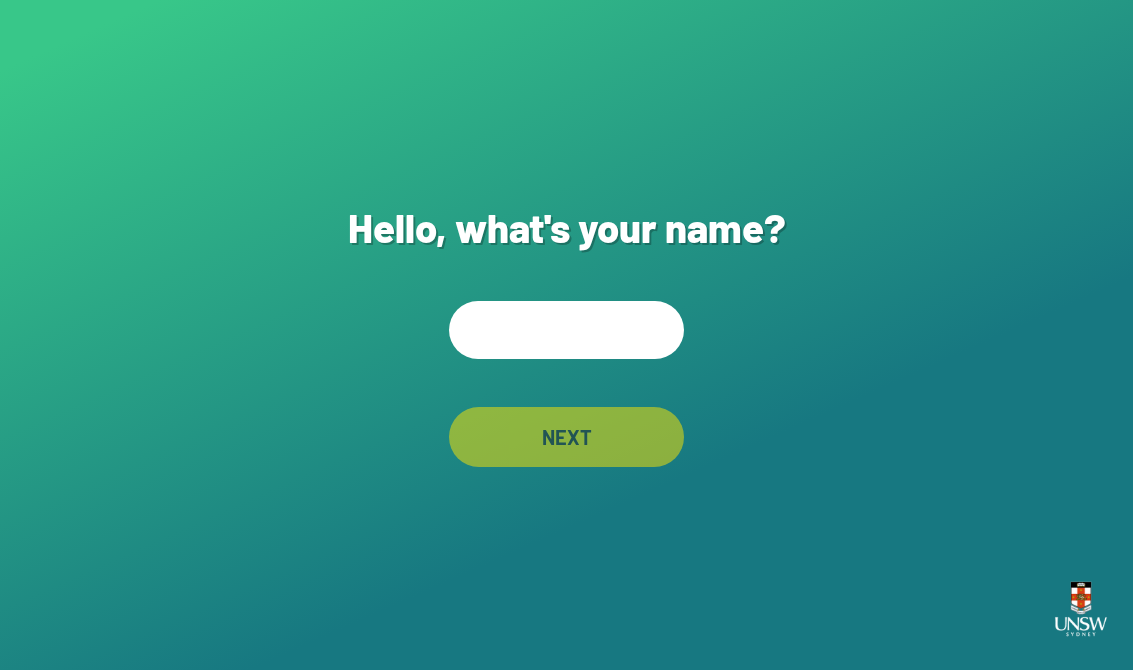 click at bounding box center (566, 330) 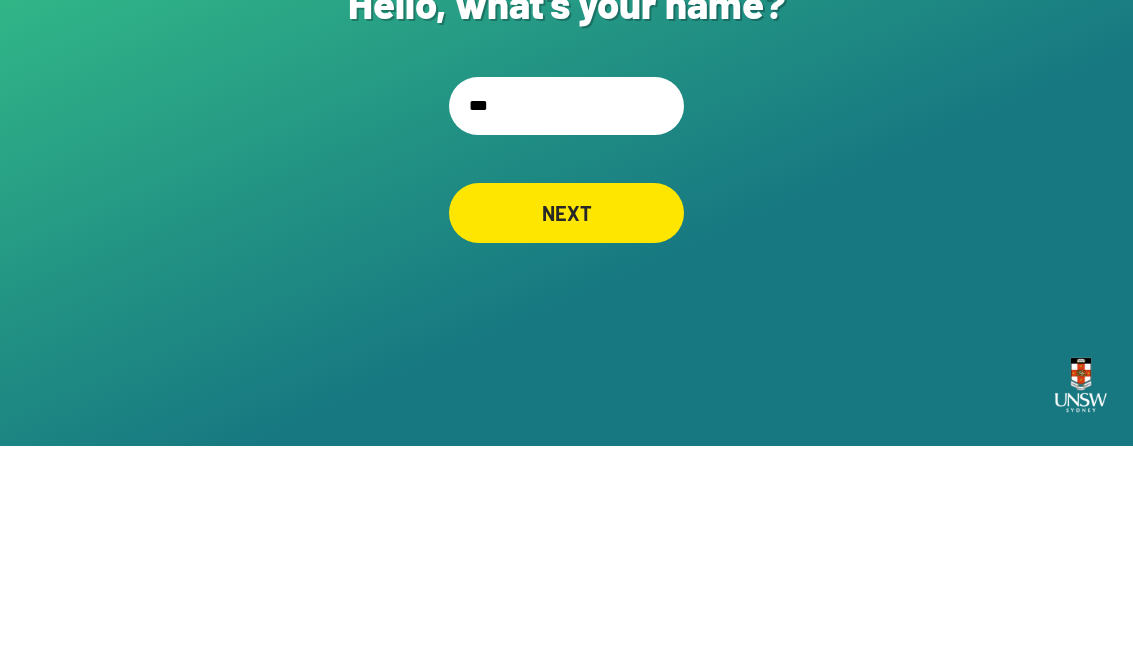type on "****" 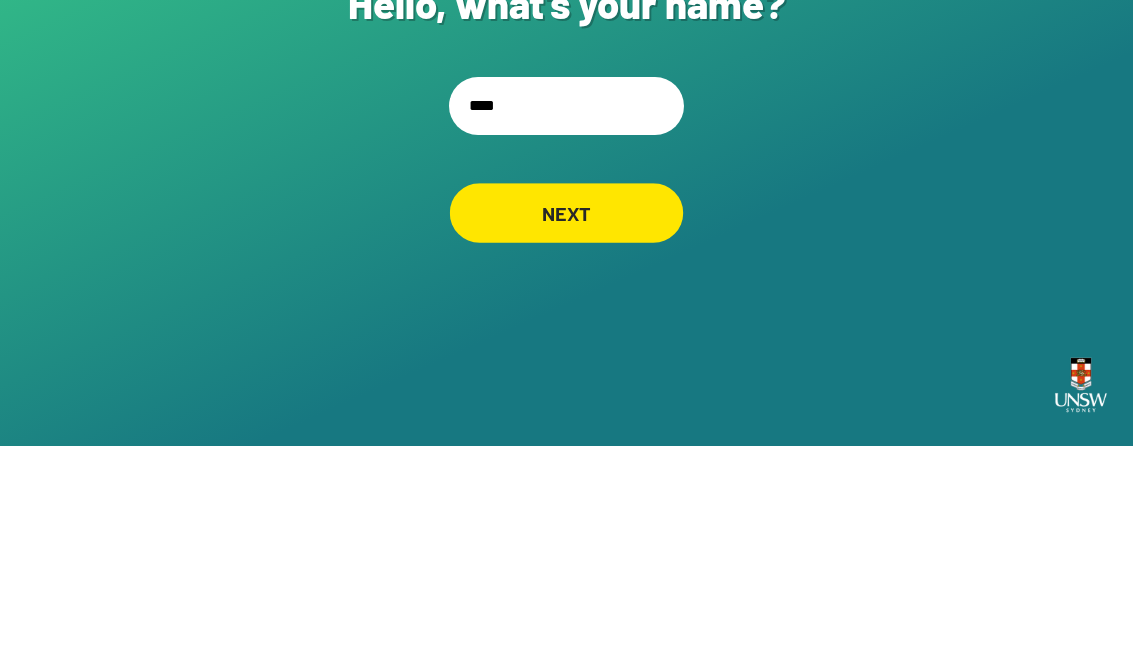 click on "NEXT" at bounding box center [566, 437] 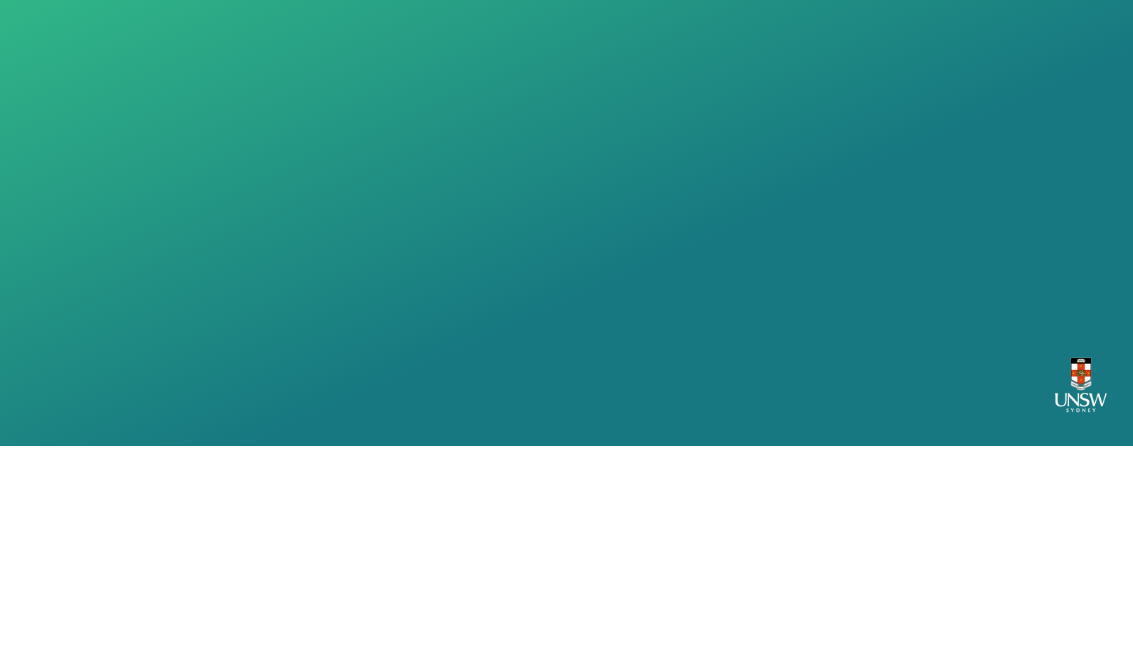 scroll, scrollTop: 31, scrollLeft: 0, axis: vertical 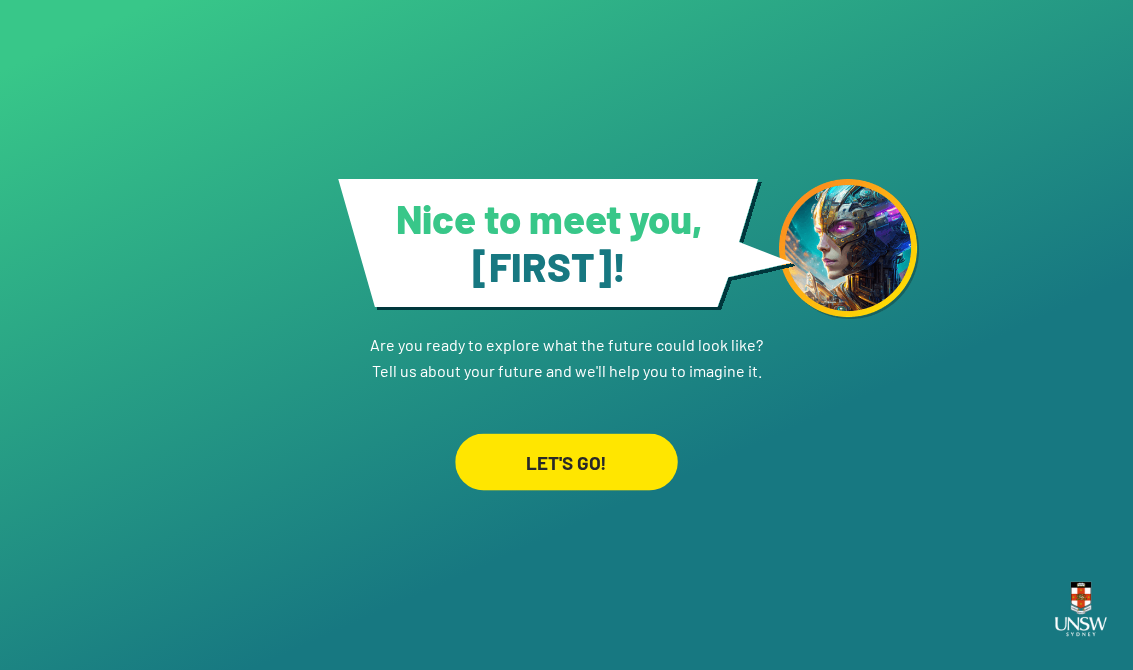 click on "LET'S GO!" at bounding box center (566, 461) 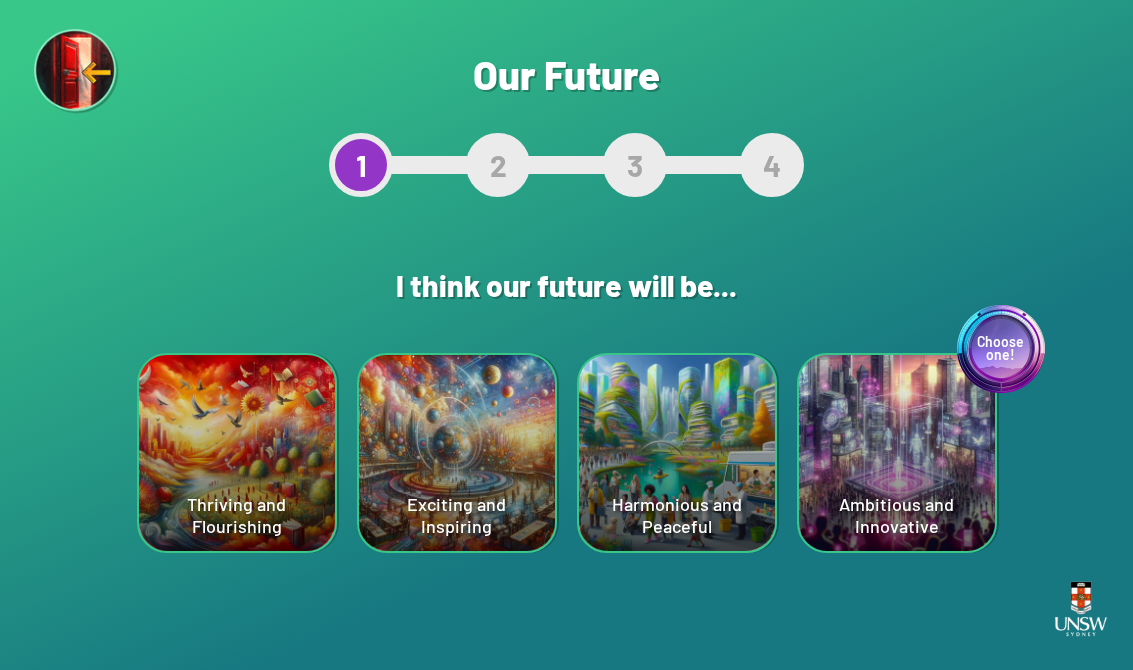 click on "Thriving and Flourishing" at bounding box center [237, 453] 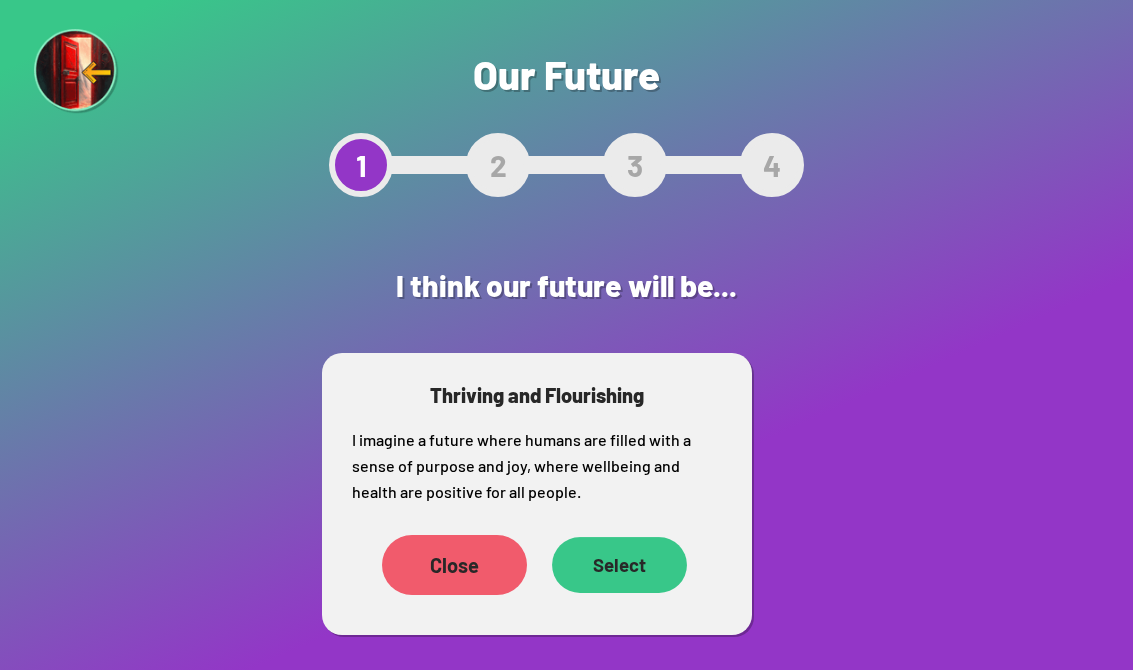 click on "Select" at bounding box center (619, 565) 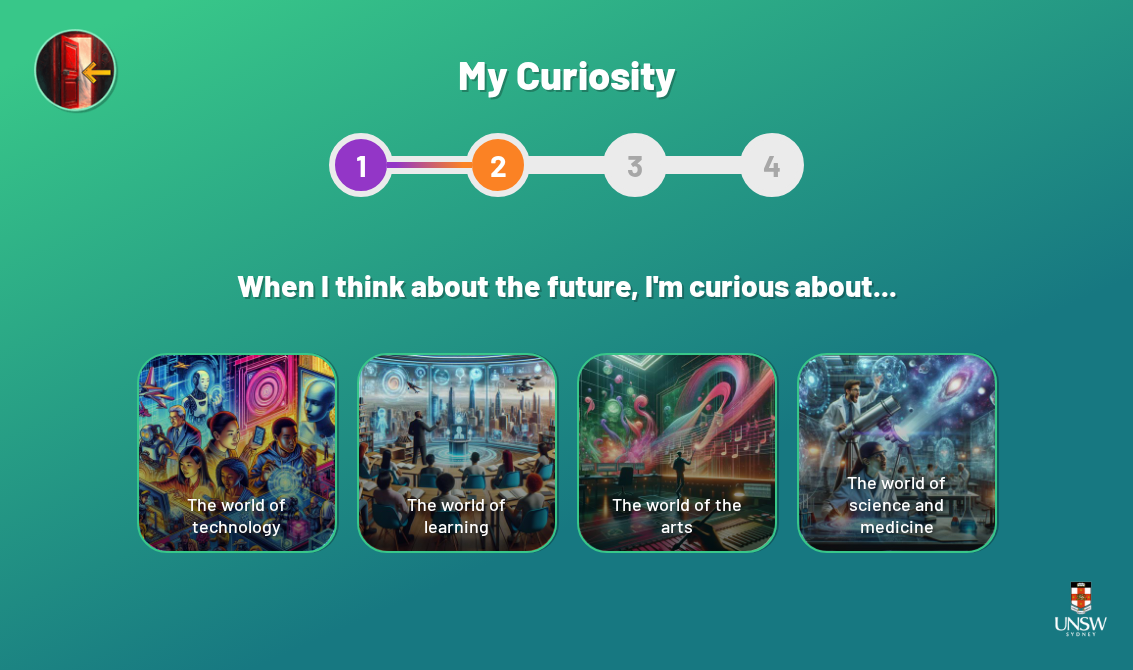 click on "The world of the arts" at bounding box center [237, 453] 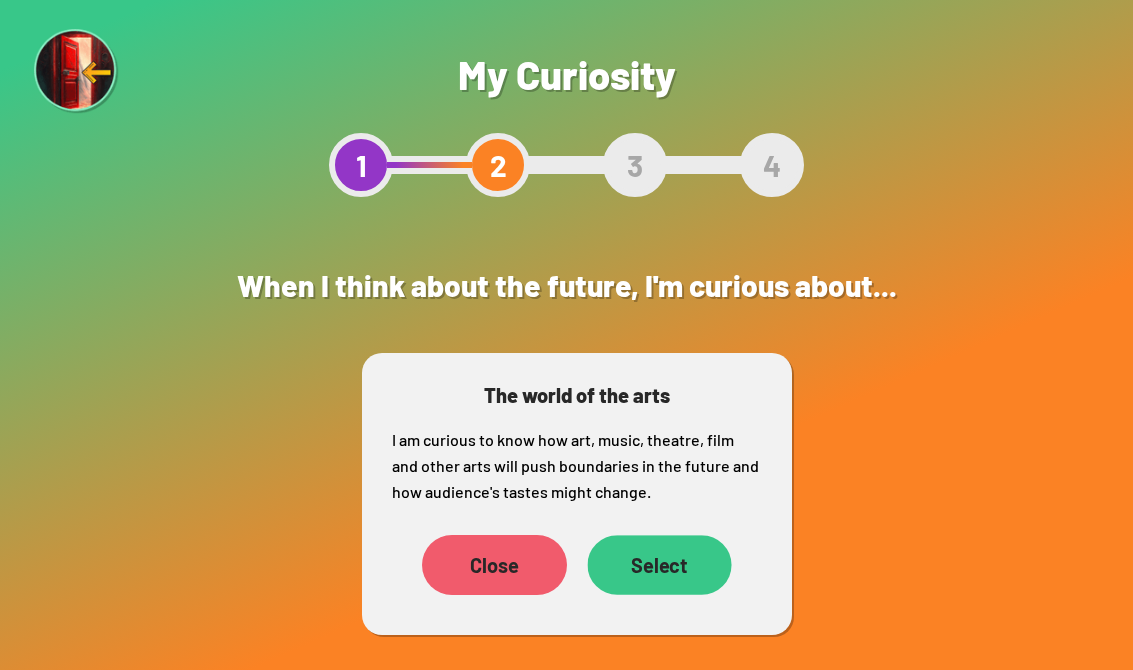 click on "Select" at bounding box center (454, 565) 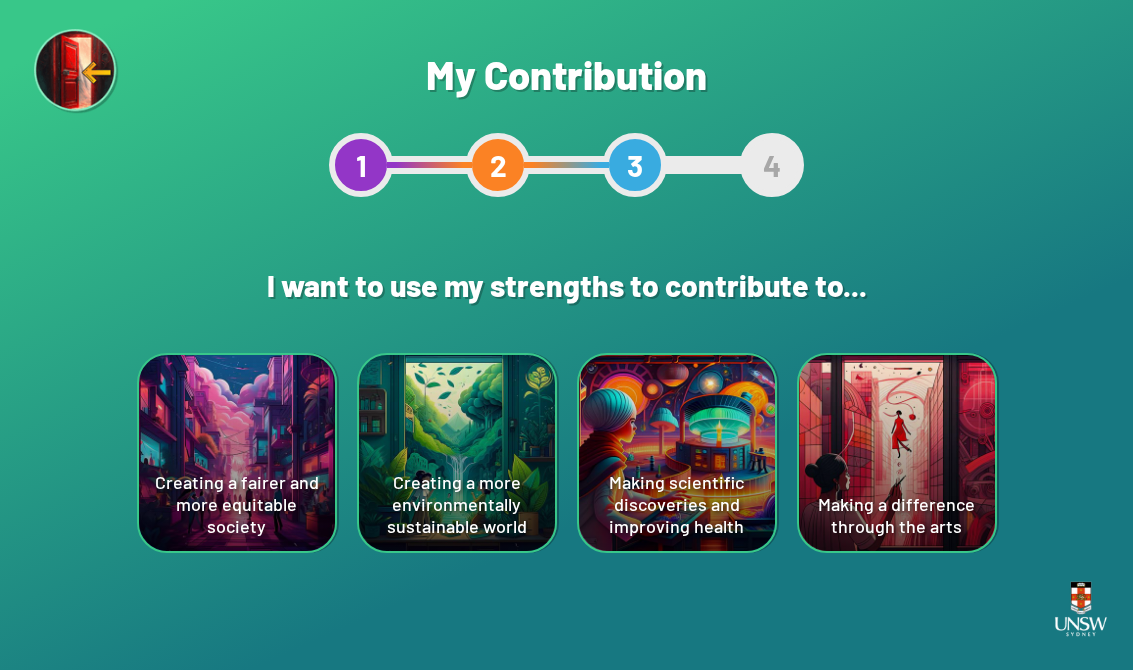 click on "Creating a fairer and more equitable society" at bounding box center [237, 453] 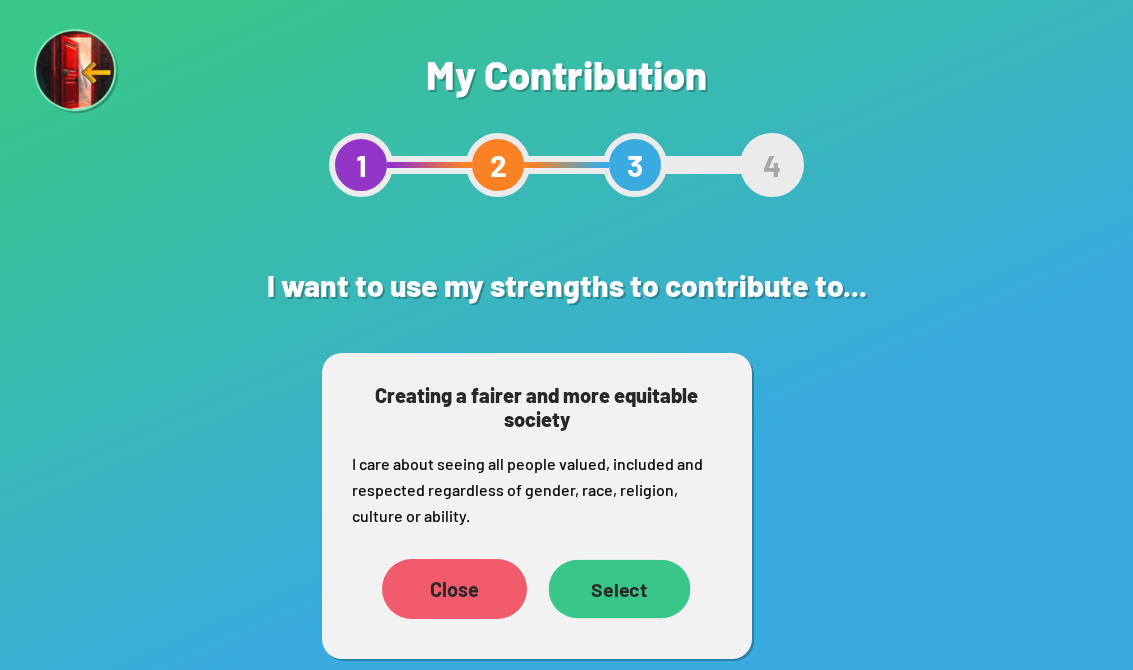 click on "Select" at bounding box center (619, 589) 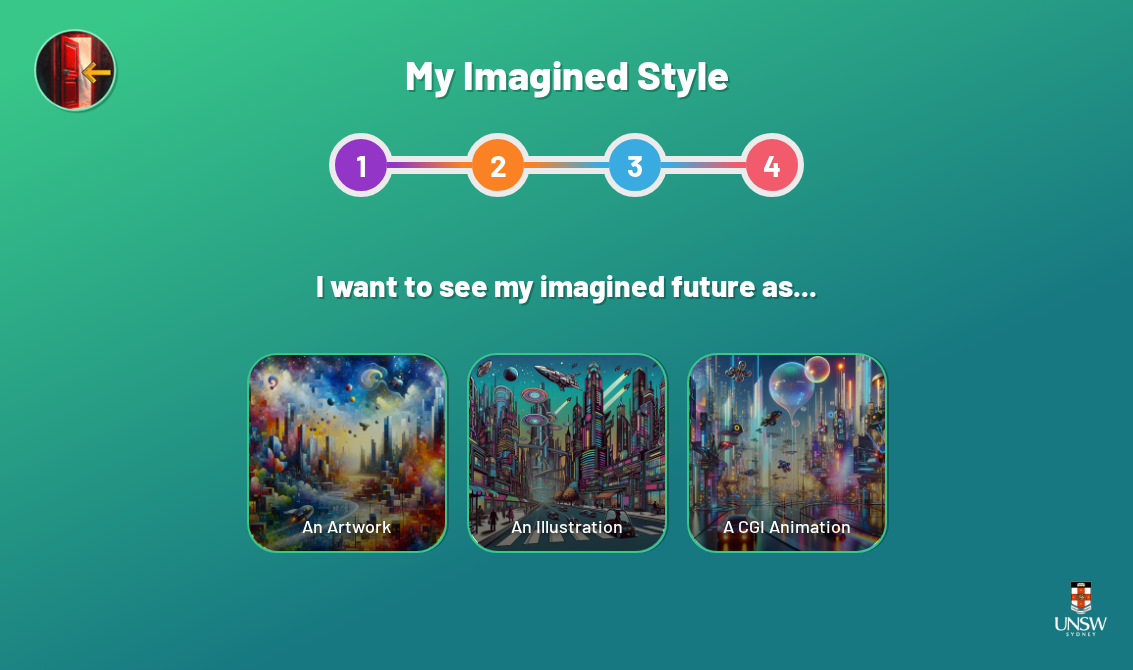click on "An Illustration" at bounding box center (347, 453) 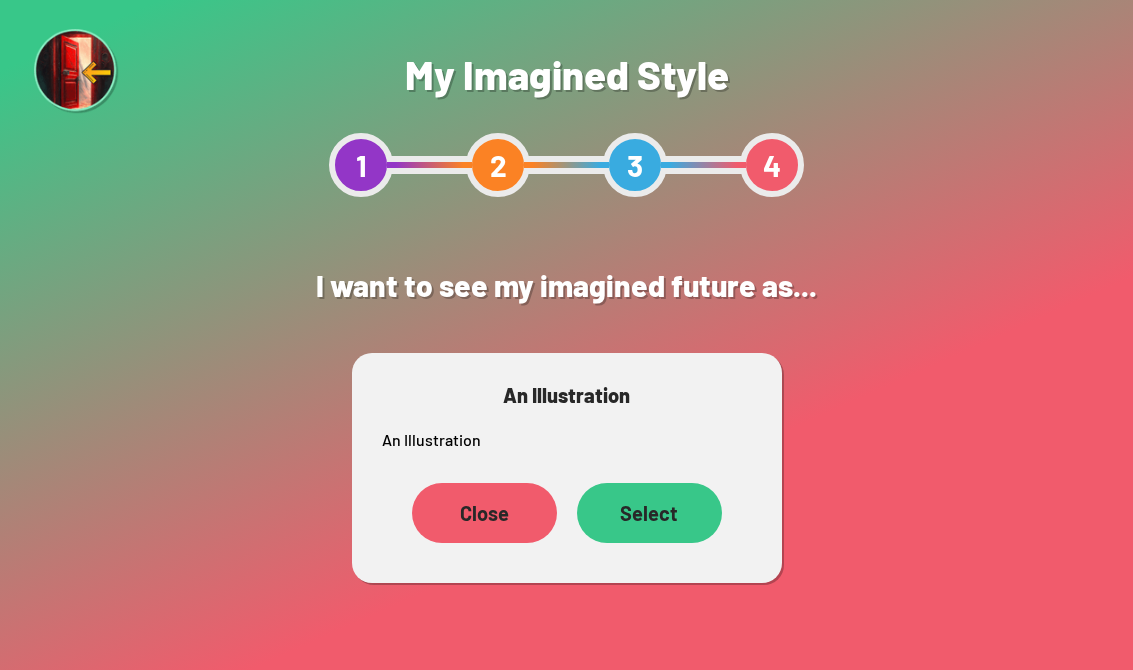click on "Select" at bounding box center (464, 513) 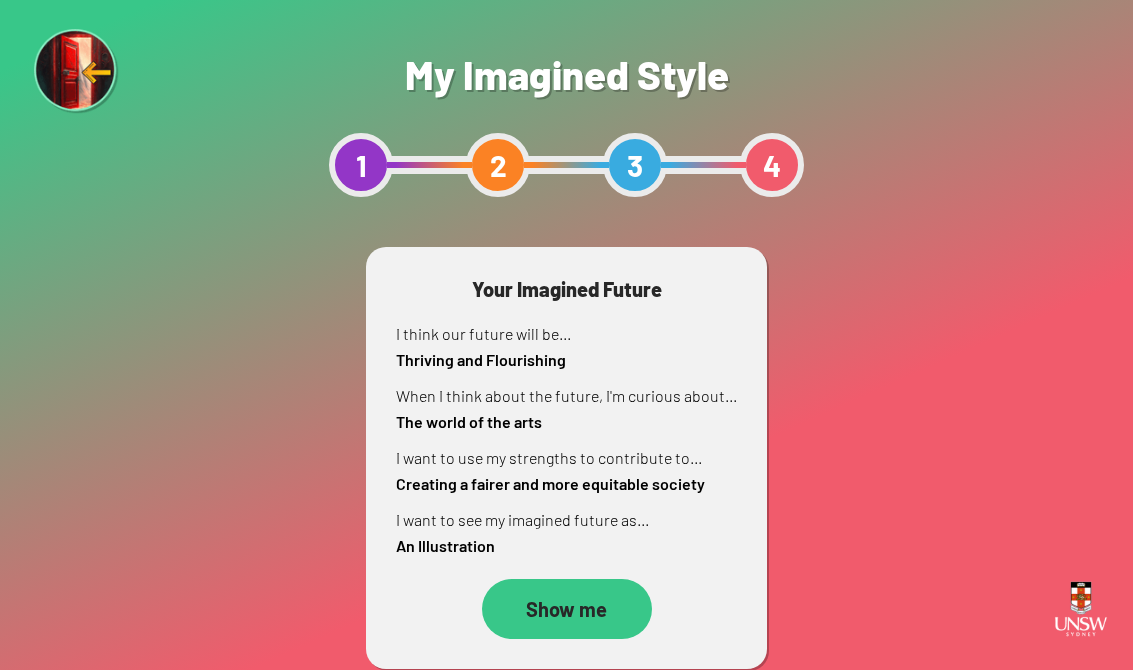 click on "Show me" at bounding box center (567, 609) 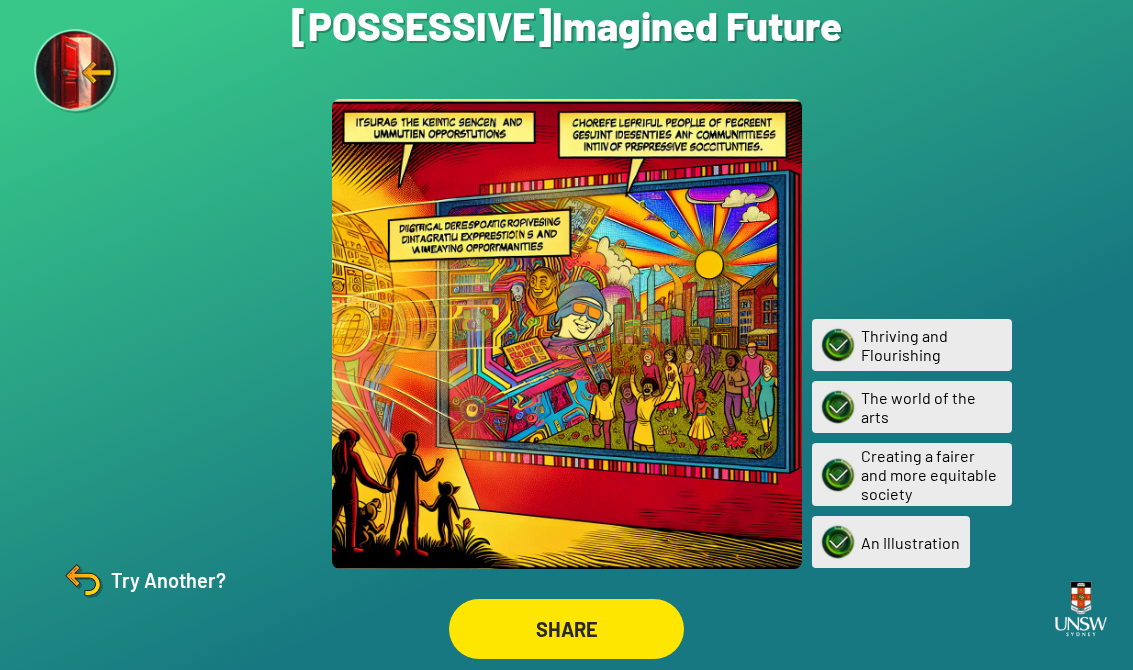 click at bounding box center [83, 580] 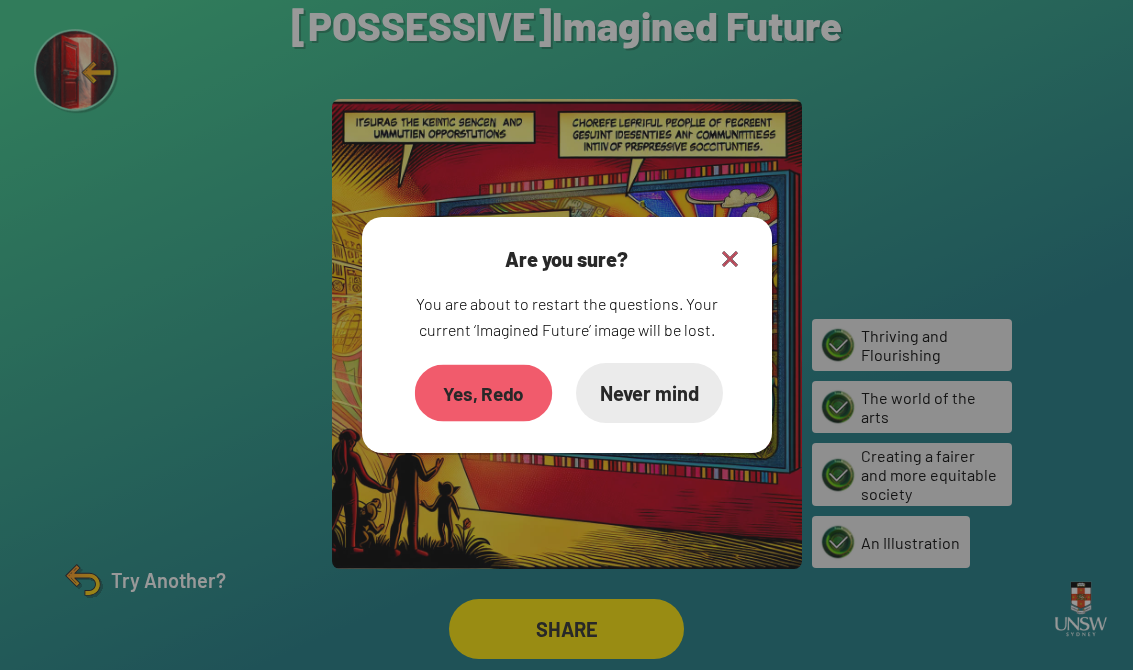 click on "Yes, Redo" at bounding box center [483, 393] 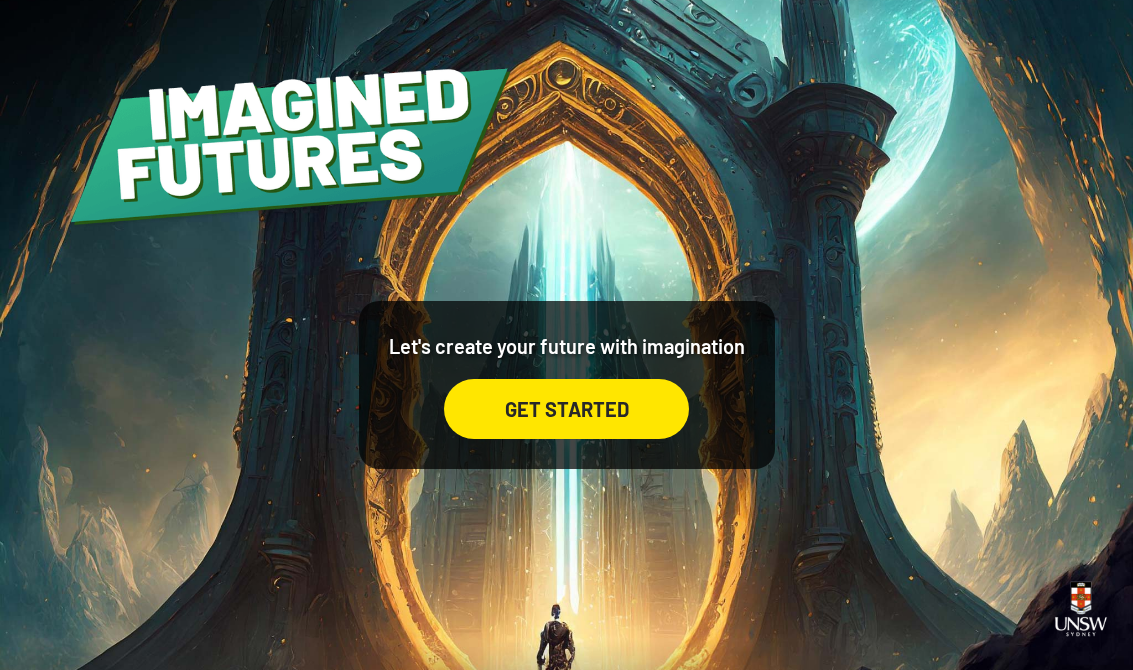 click on "GET STARTED" at bounding box center (566, 409) 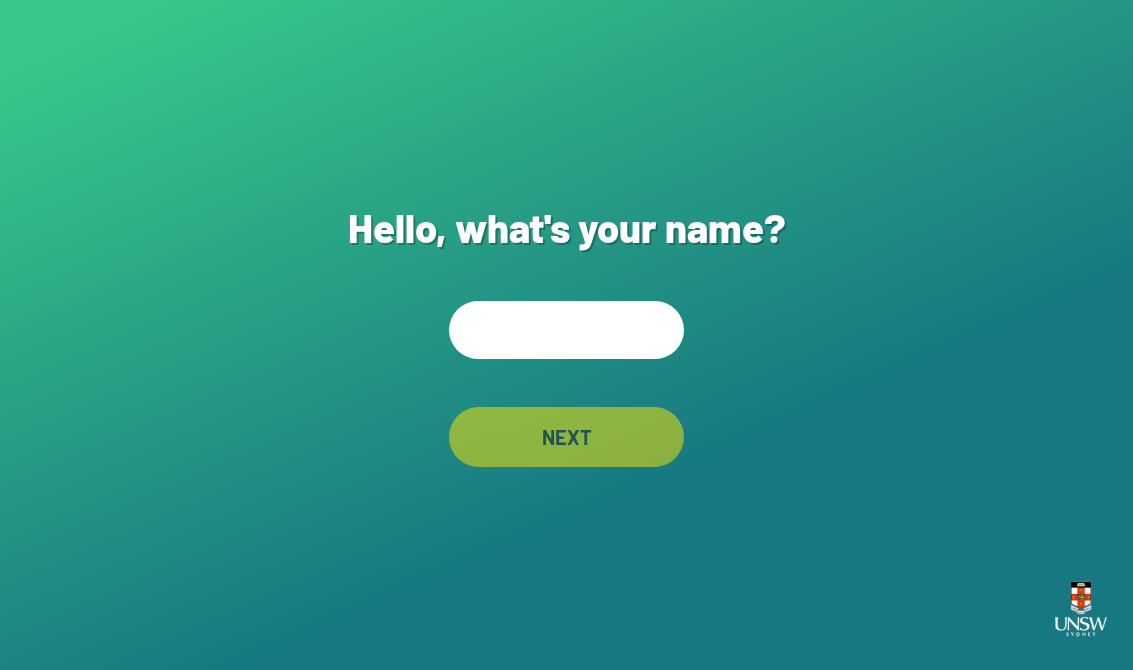 click at bounding box center [566, 330] 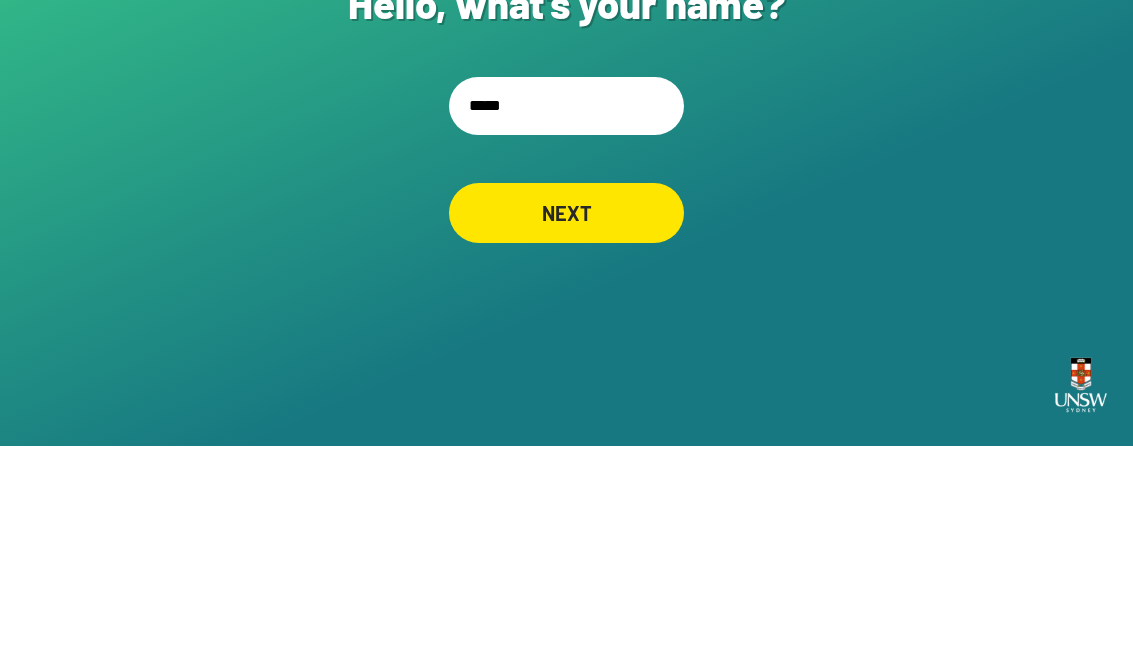 type on "******" 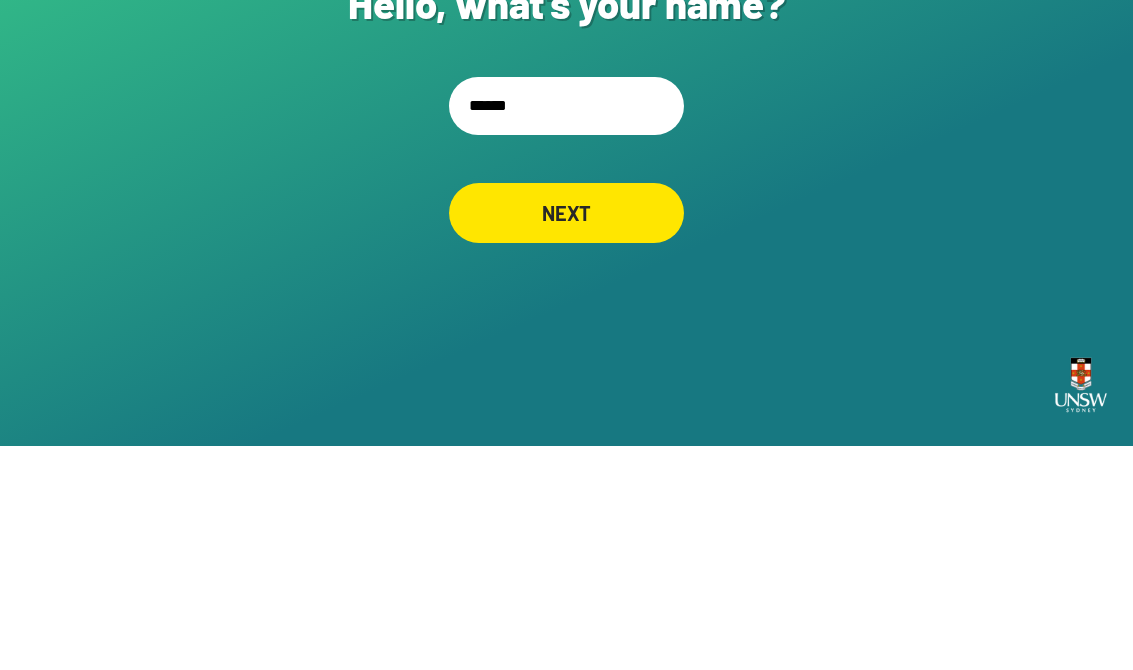 click on "NEXT" at bounding box center (566, 437) 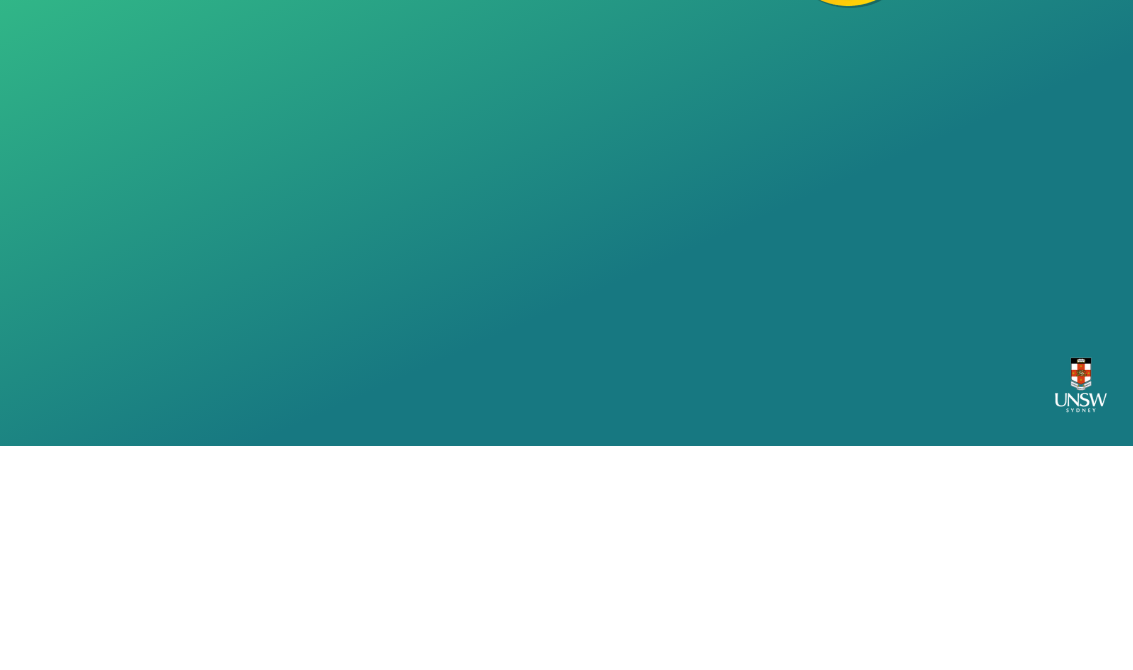 scroll, scrollTop: 31, scrollLeft: 0, axis: vertical 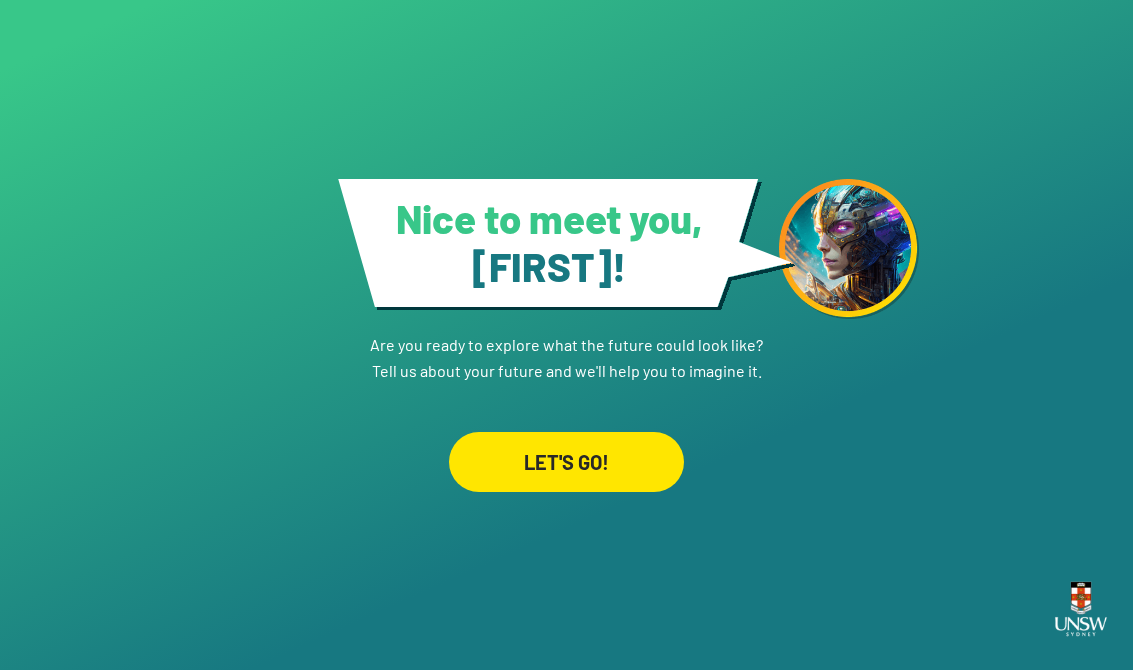 click on "LET'S GO!" at bounding box center [566, 462] 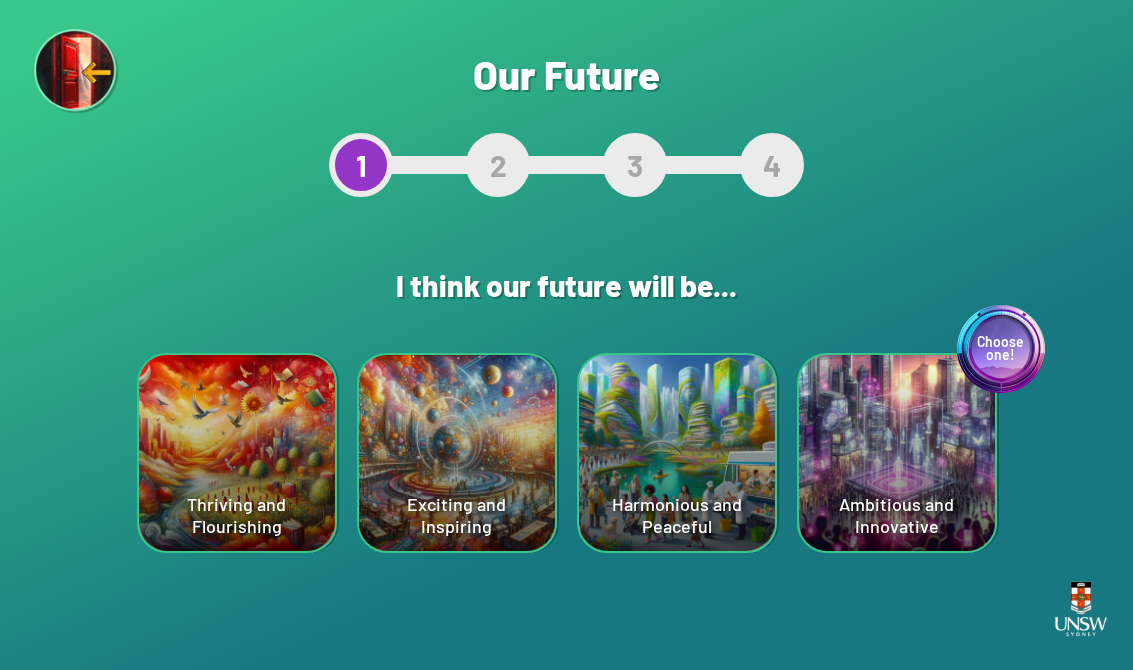 click on "Choose one! Ambitious and Innovative" at bounding box center [237, 453] 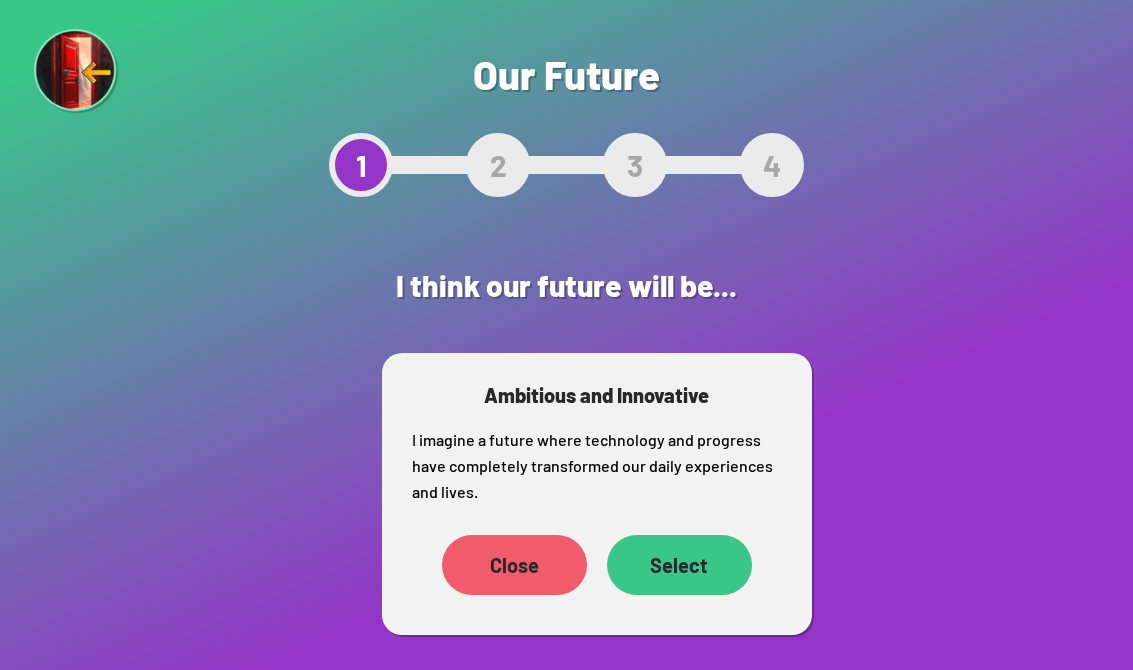 click on "Select" at bounding box center (454, 565) 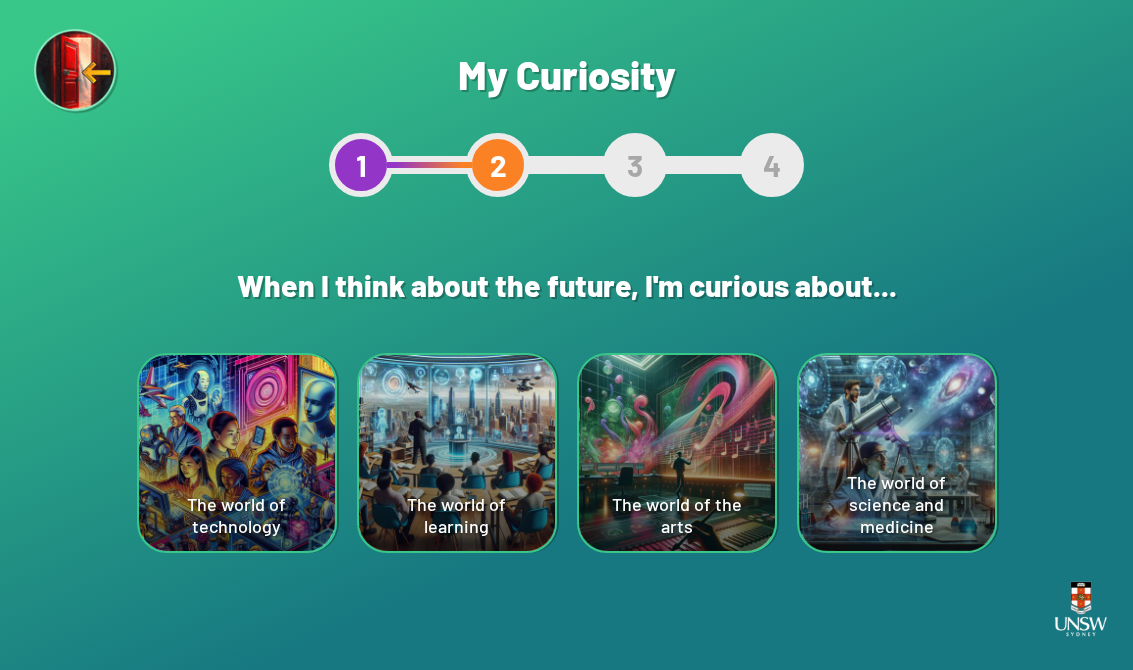 click on "The world of science and medicine" at bounding box center (237, 453) 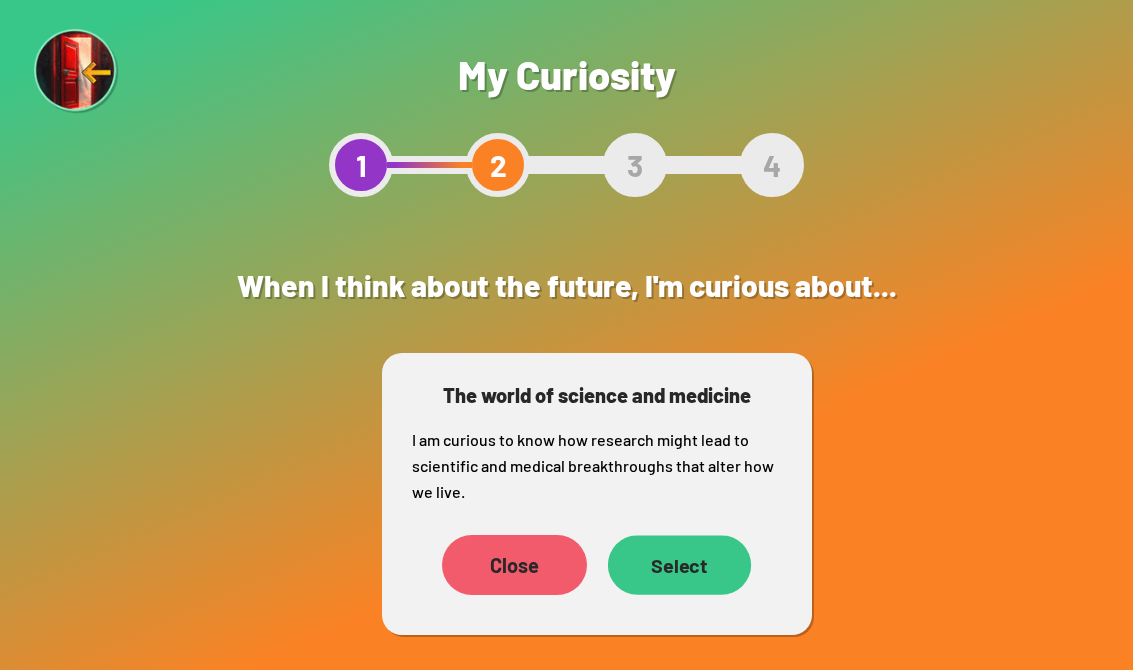 click on "Select" at bounding box center (454, 565) 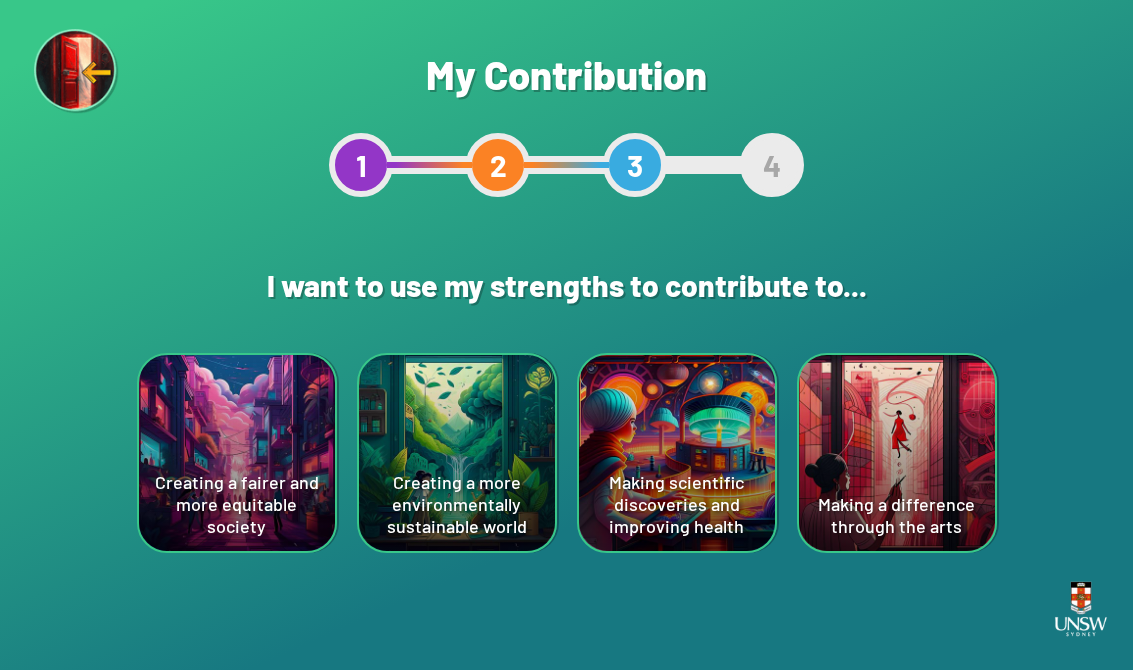 click on "Creating a fairer and more equitable society" at bounding box center (237, 453) 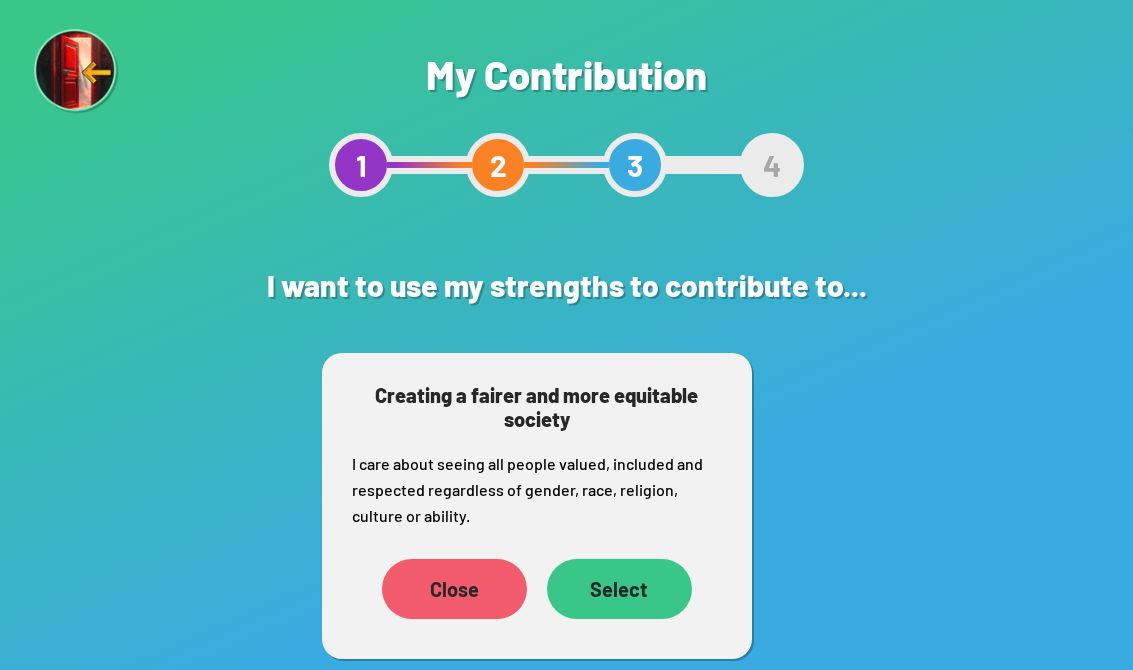 click on "Select" at bounding box center [619, 589] 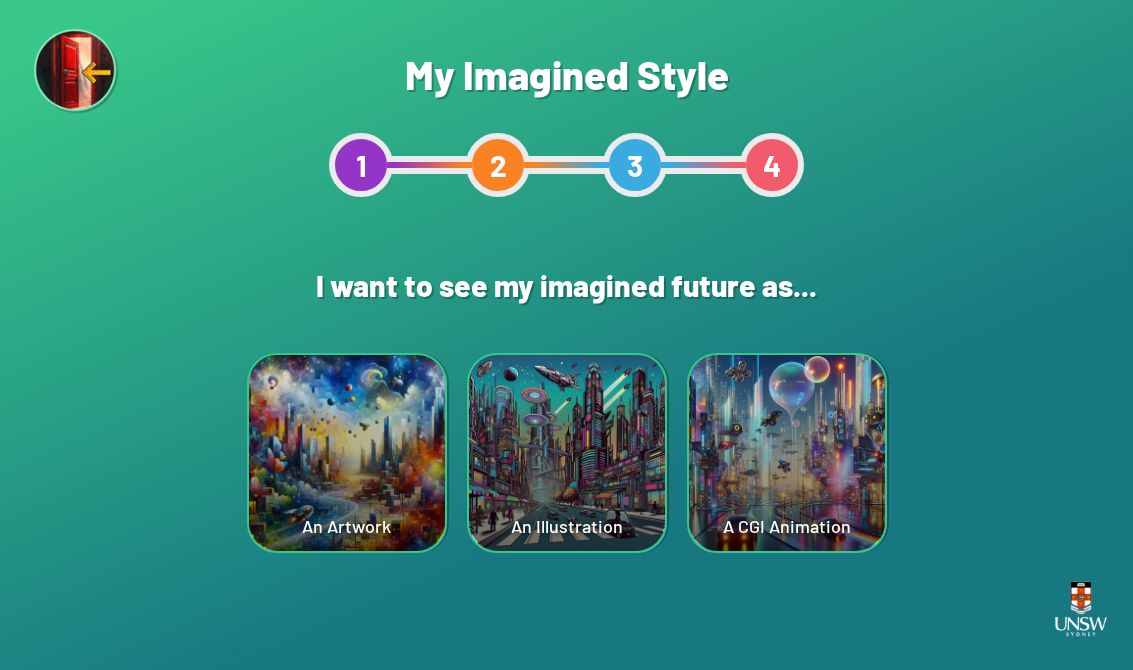 click on "A CGI Animation" at bounding box center (347, 453) 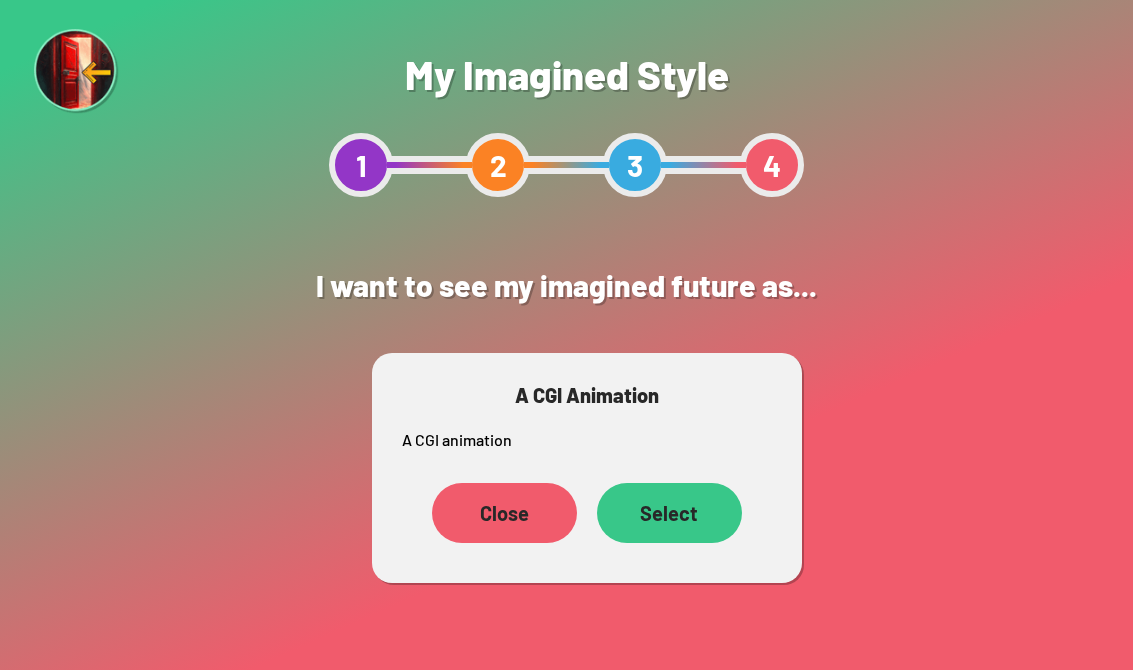 click on "Select" at bounding box center (464, 513) 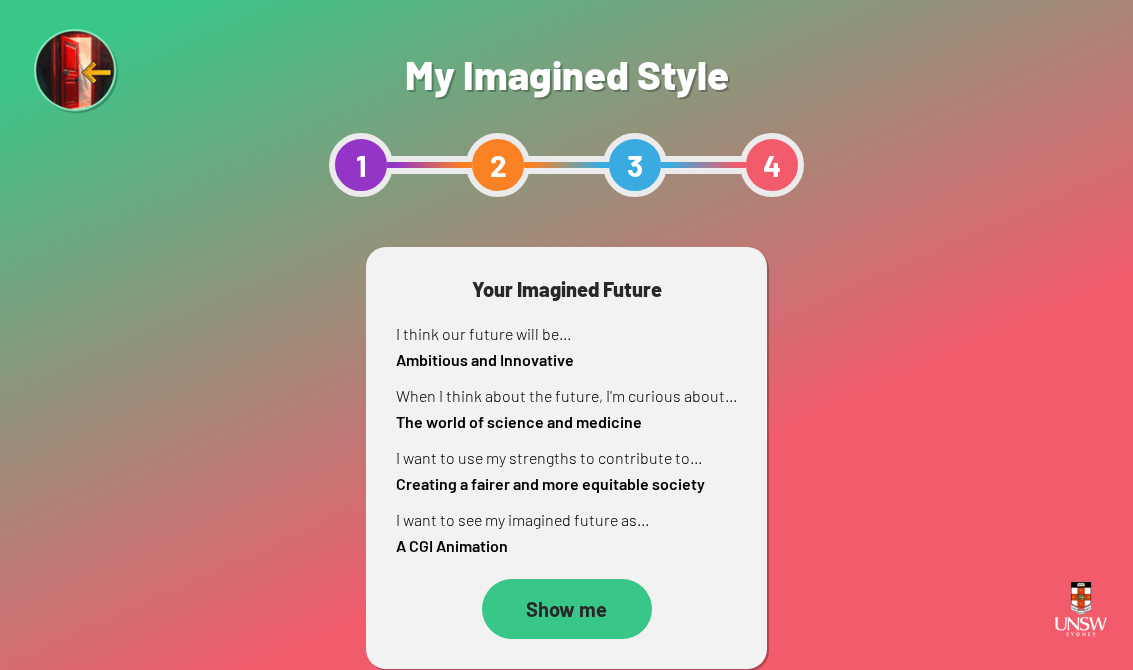 click on "Show me" at bounding box center (567, 609) 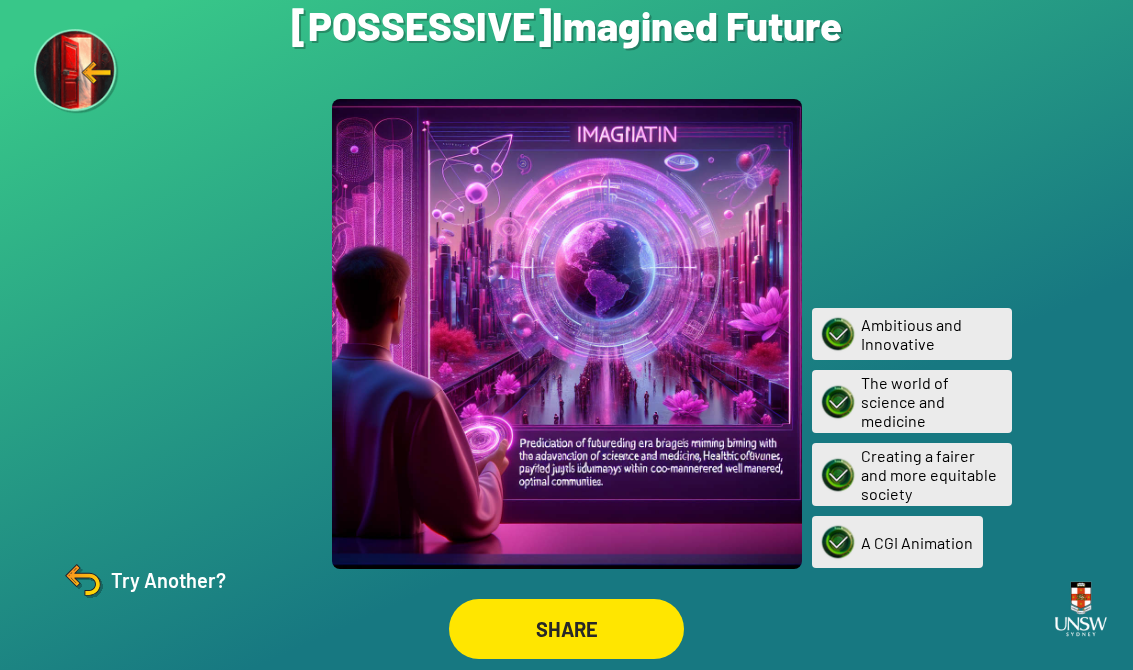 scroll, scrollTop: 31, scrollLeft: 0, axis: vertical 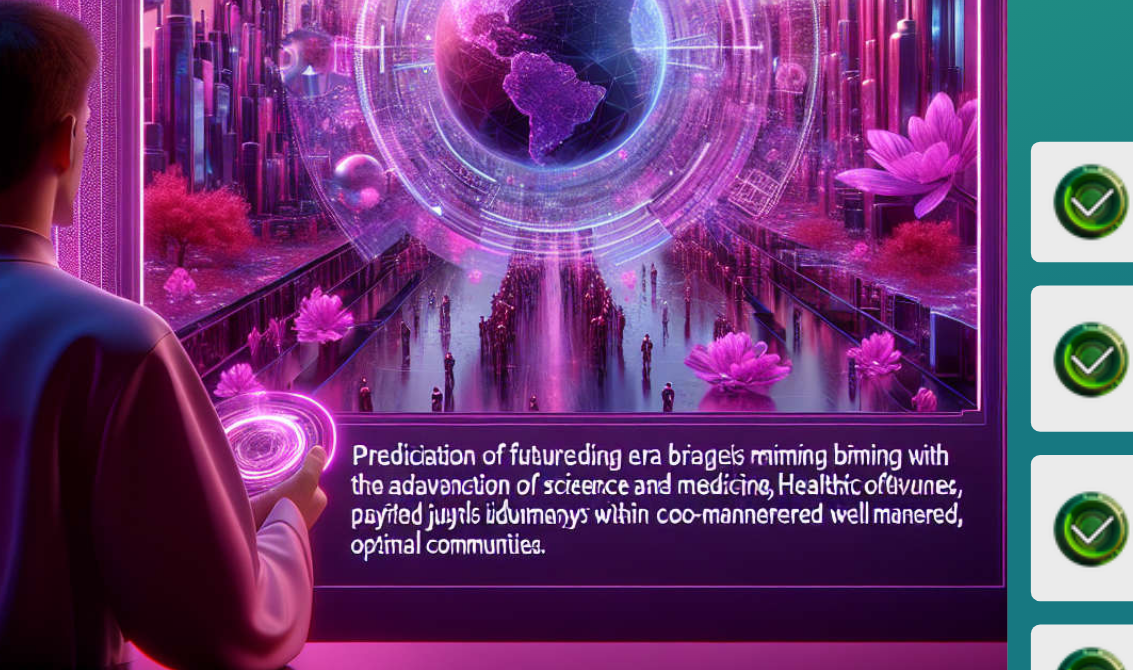 click at bounding box center [567, 334] 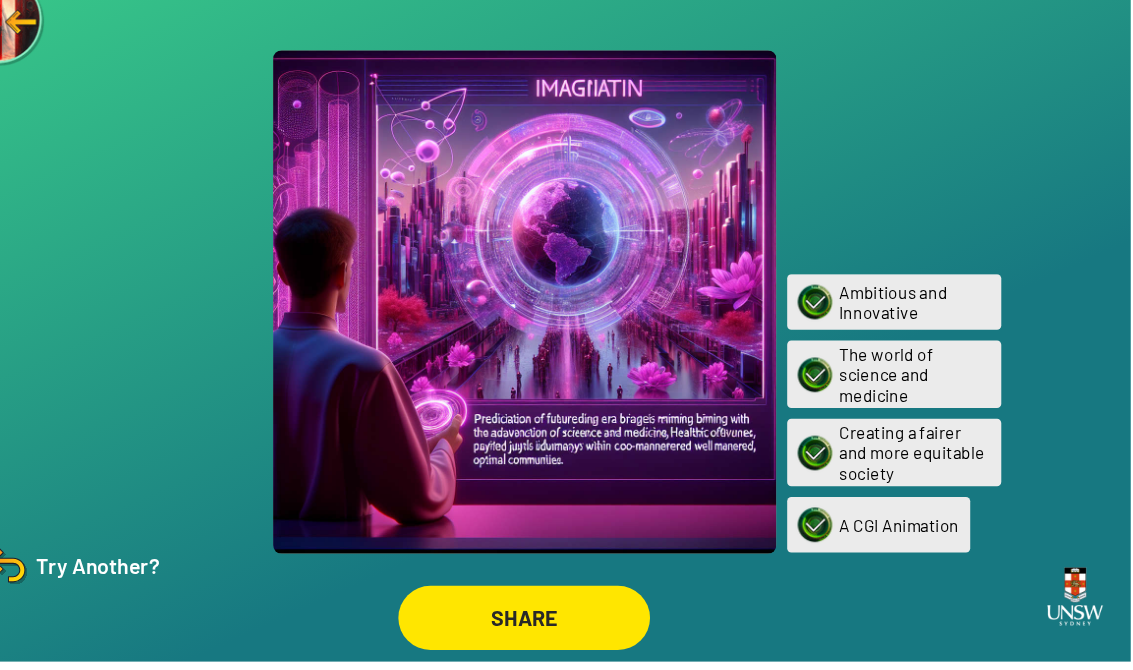 scroll, scrollTop: 0, scrollLeft: 0, axis: both 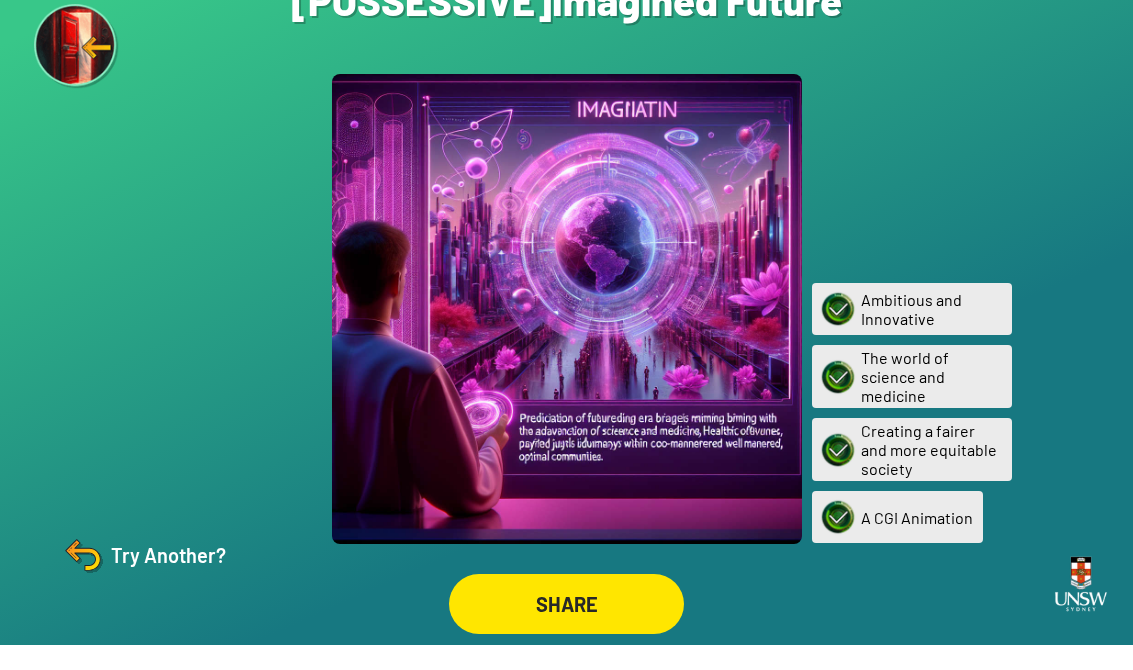 click on "Try Another?" at bounding box center [142, 580] 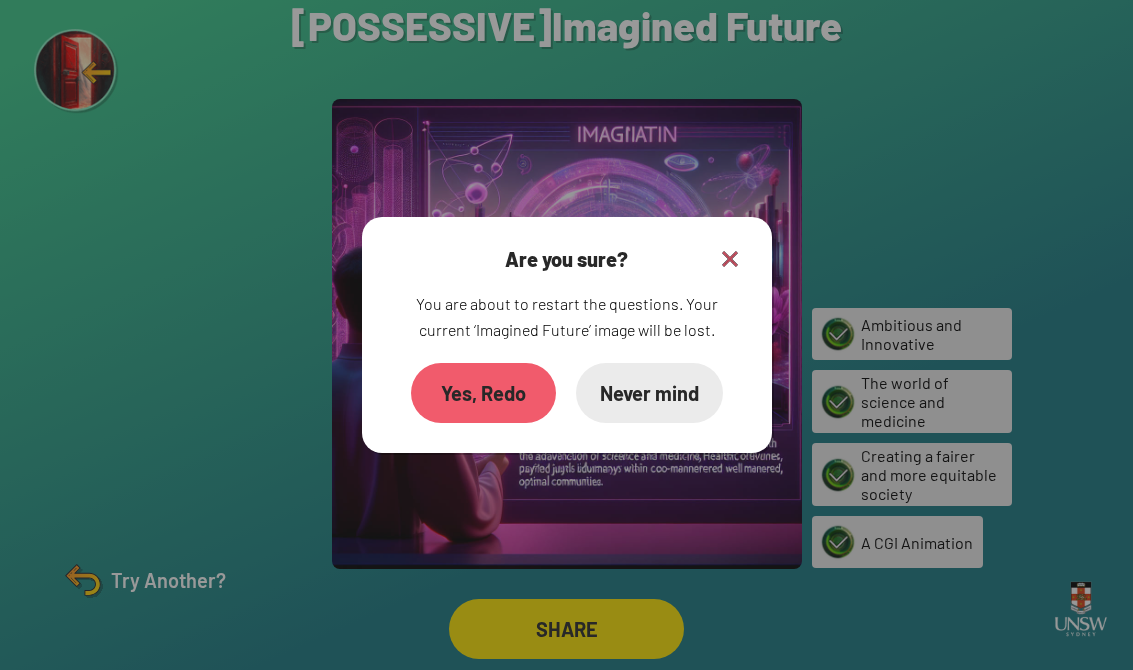click on "Yes, Redo" at bounding box center [483, 393] 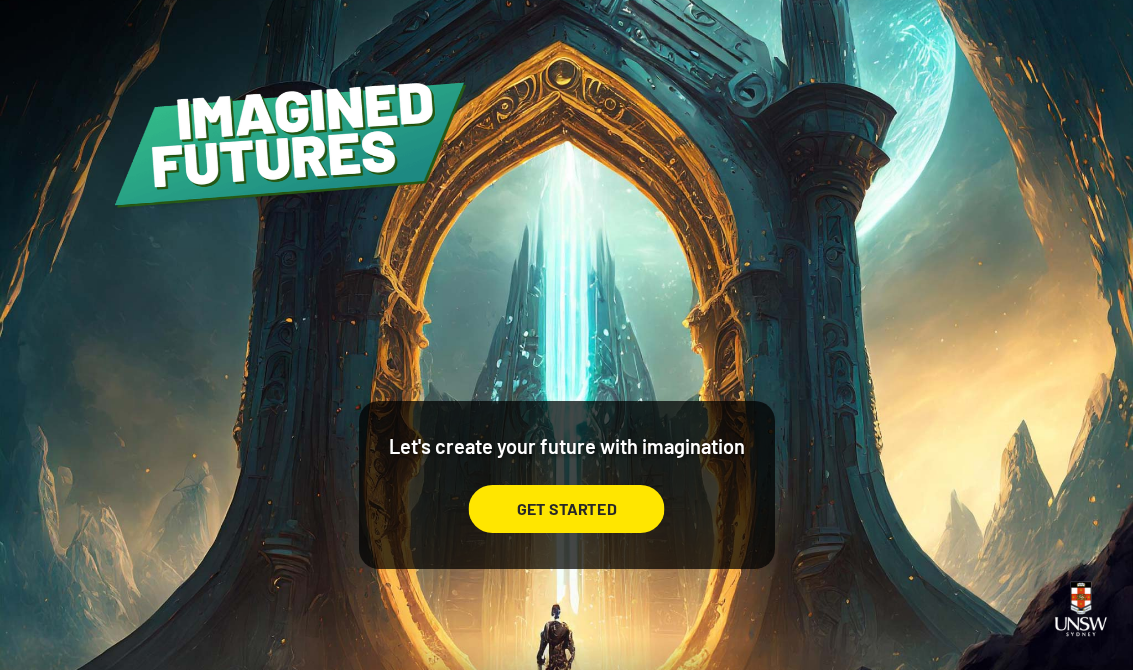 scroll, scrollTop: 0, scrollLeft: 0, axis: both 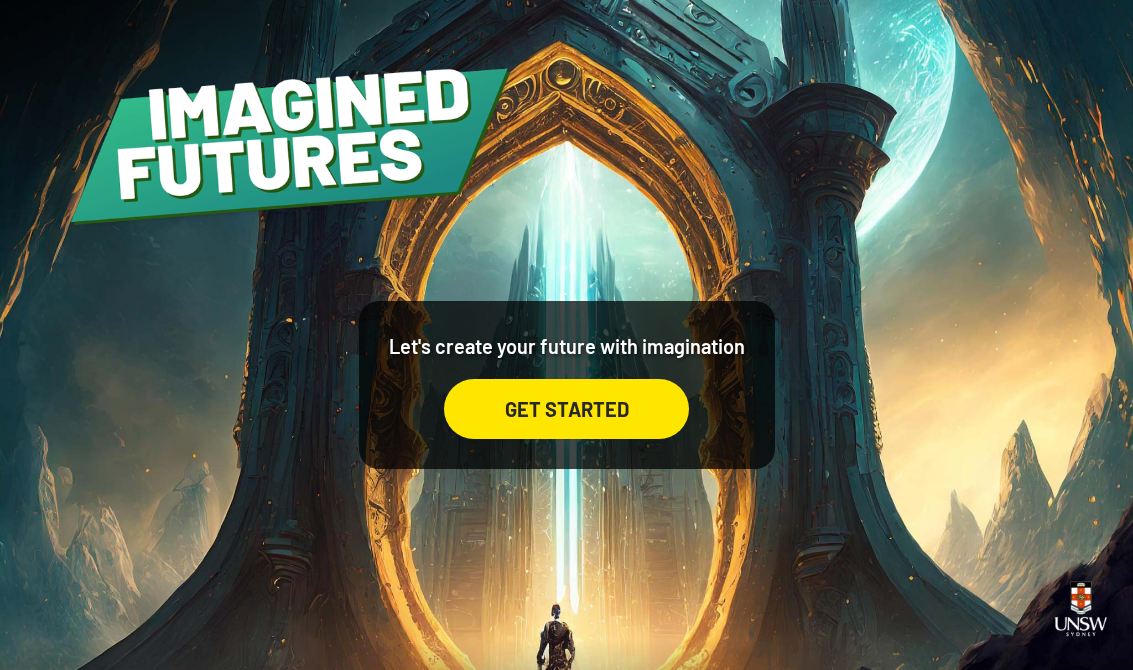 click on "GET STARTED" at bounding box center (566, 409) 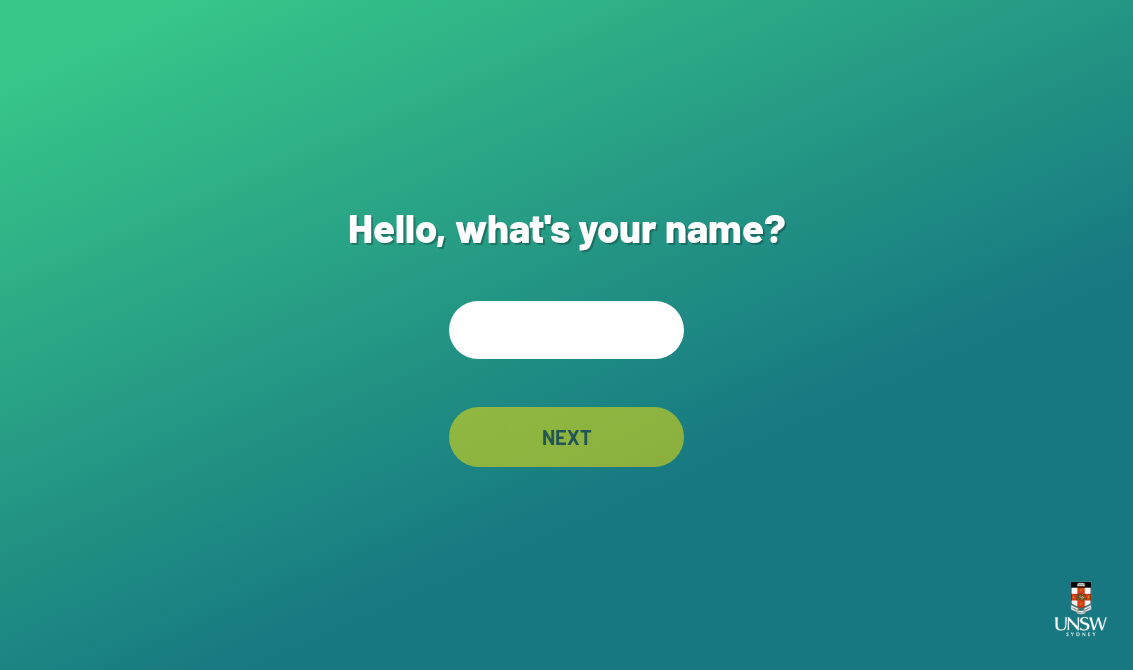 click at bounding box center (566, 330) 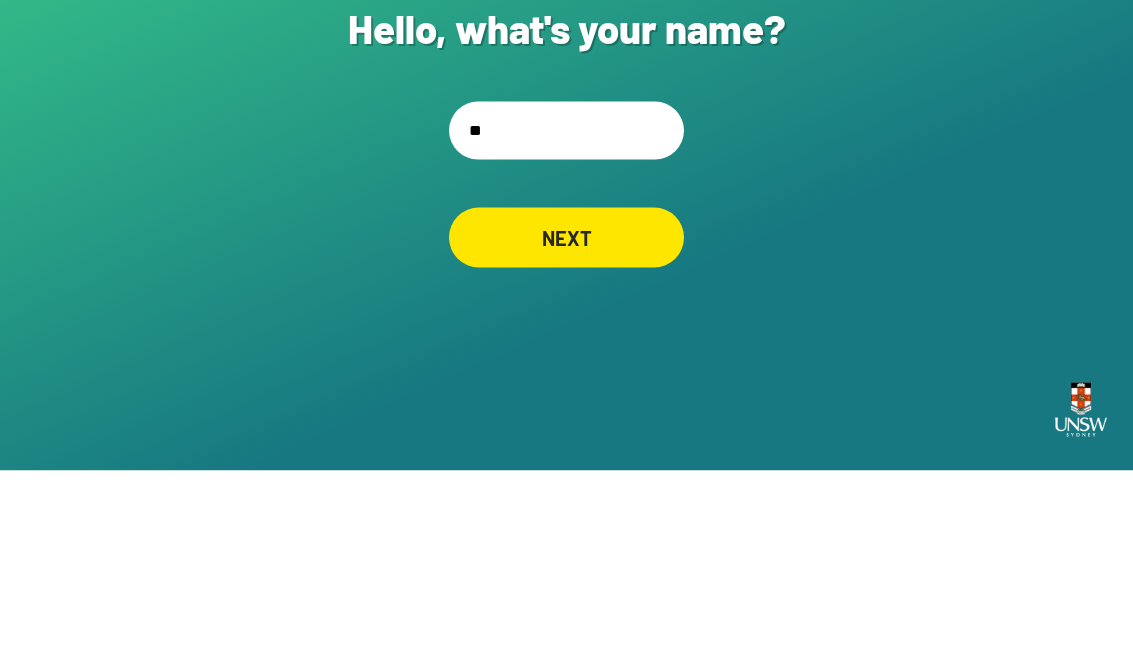type on "***" 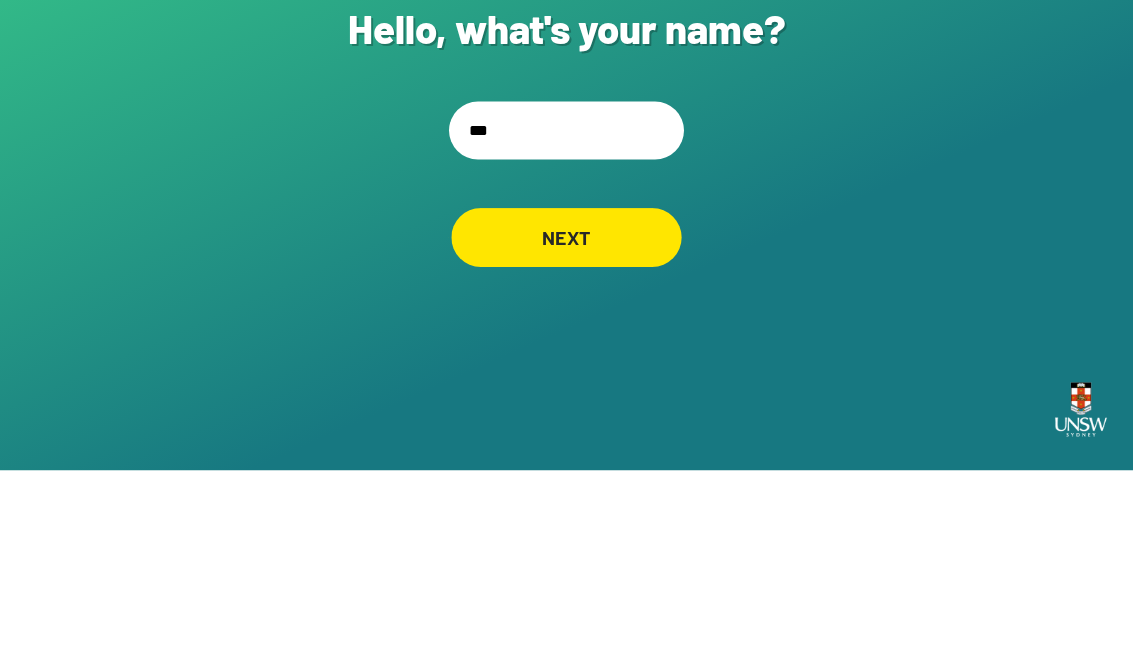 click on "NEXT" at bounding box center (566, 437) 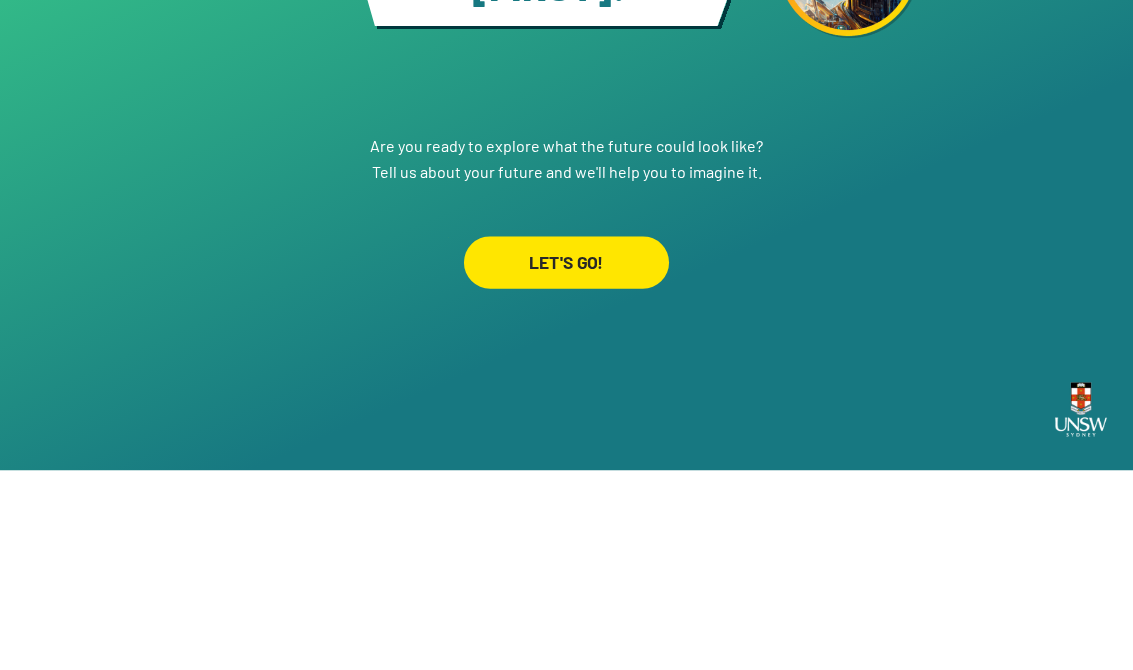 scroll, scrollTop: 31, scrollLeft: 0, axis: vertical 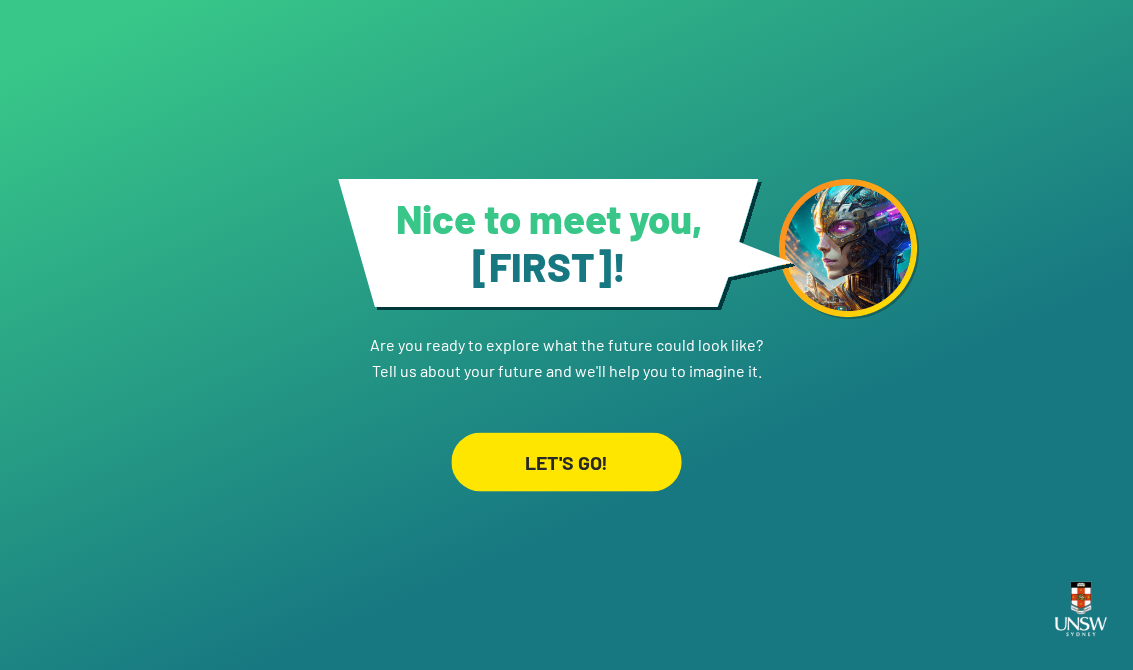 click on "LET'S GO!" at bounding box center [566, 461] 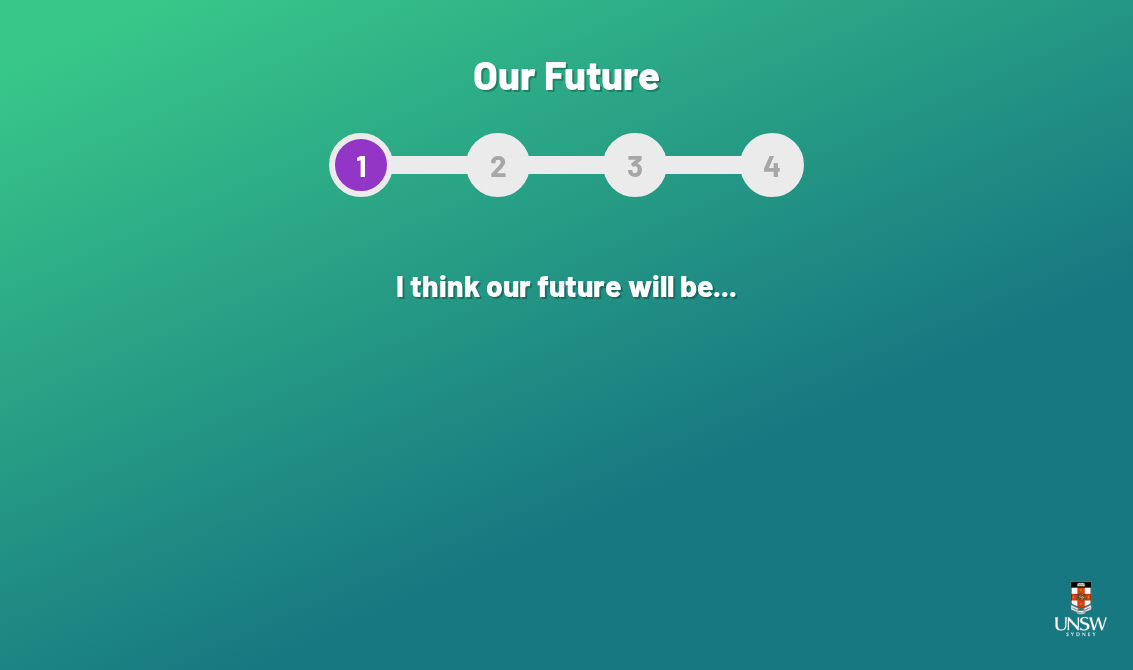 scroll, scrollTop: 0, scrollLeft: 0, axis: both 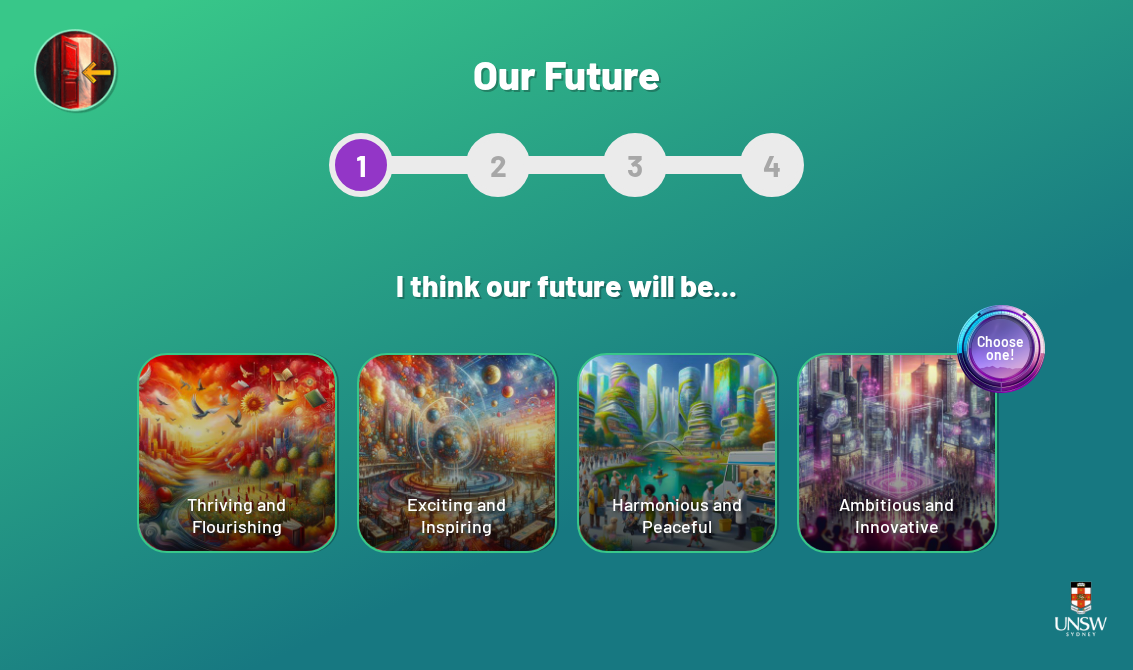 click on "Exciting and Inspiring" at bounding box center [237, 453] 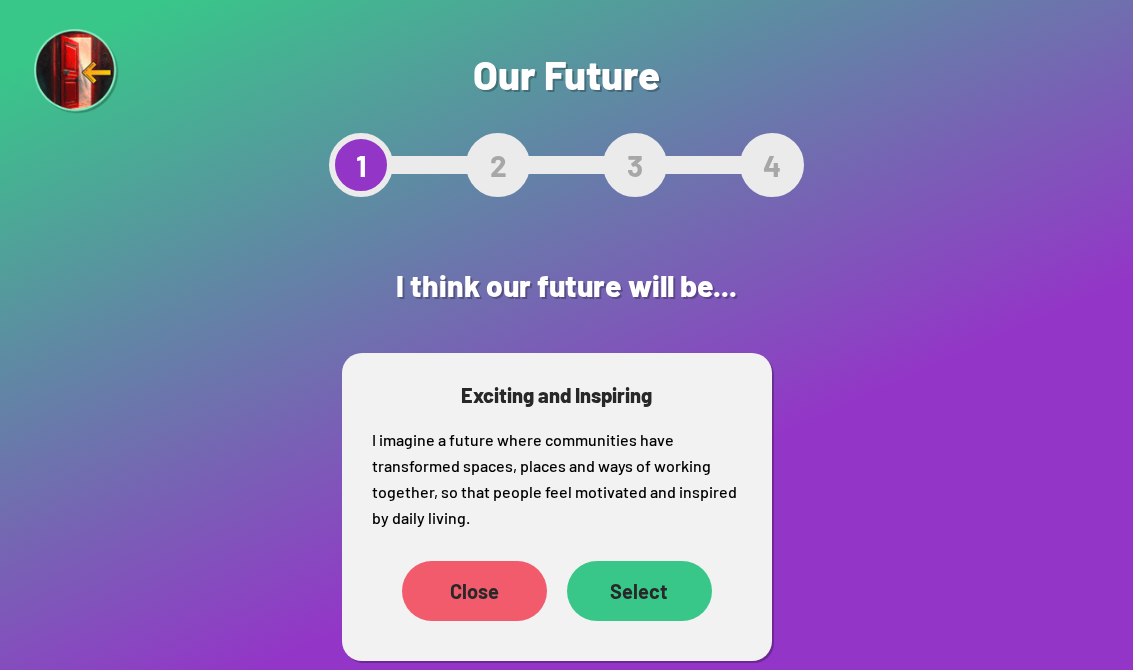 click on "Select" at bounding box center [454, 565] 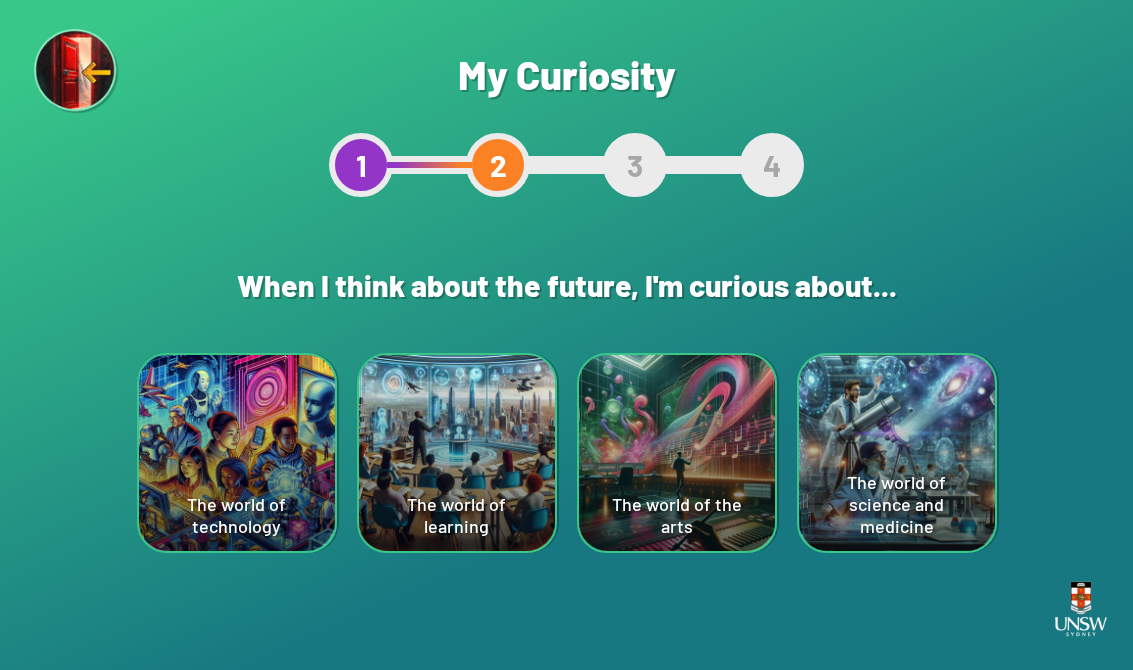 click on "The world of science and medicine" at bounding box center (237, 453) 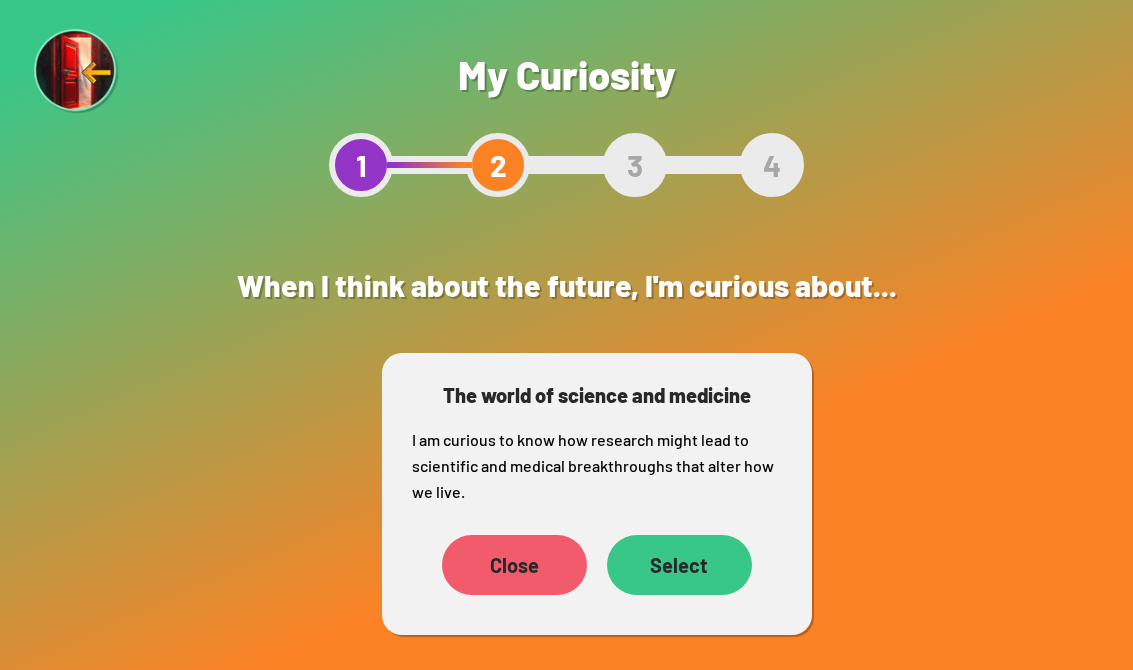 click on "Select" at bounding box center (454, 565) 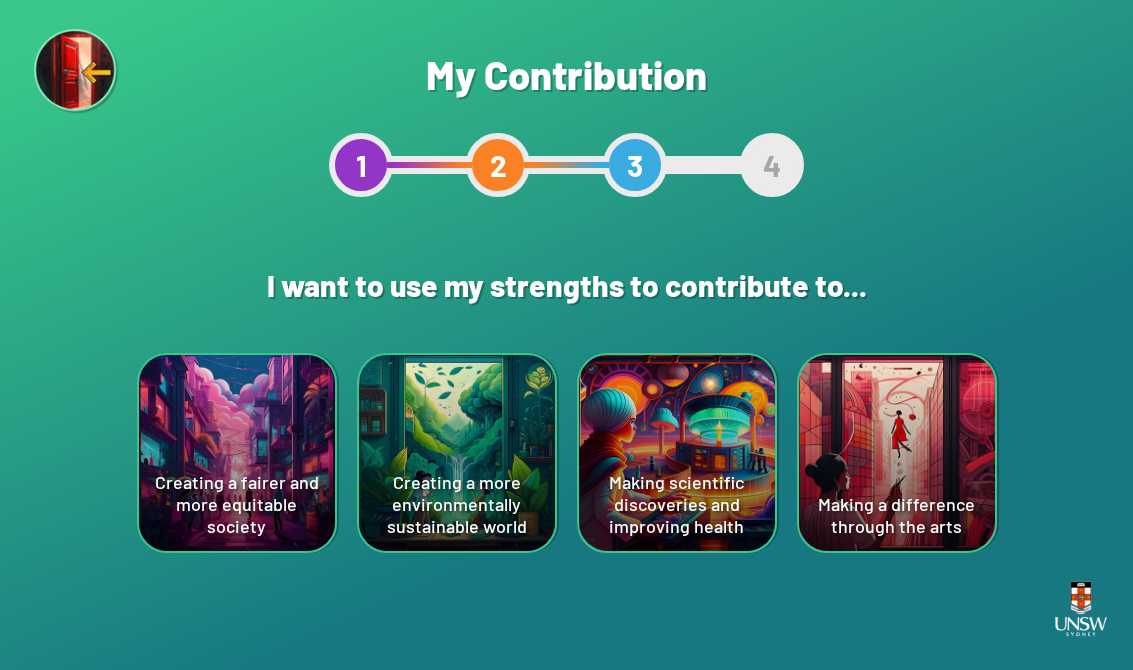click on "Creating a fairer and more equitable society" at bounding box center [237, 453] 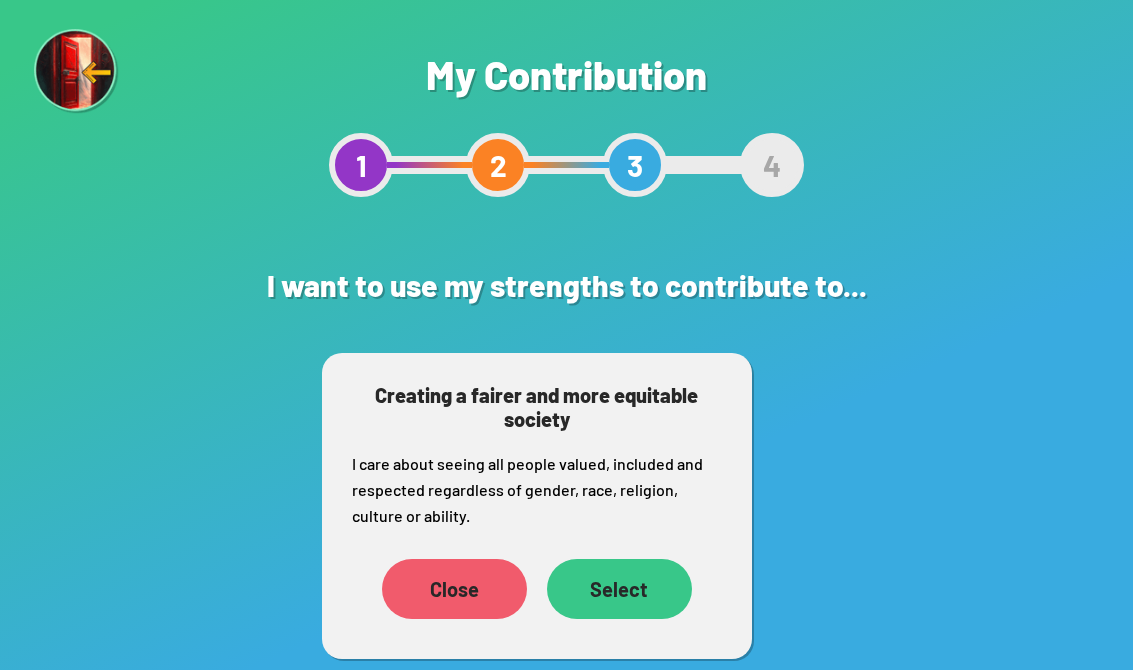 click on "Select" at bounding box center [619, 589] 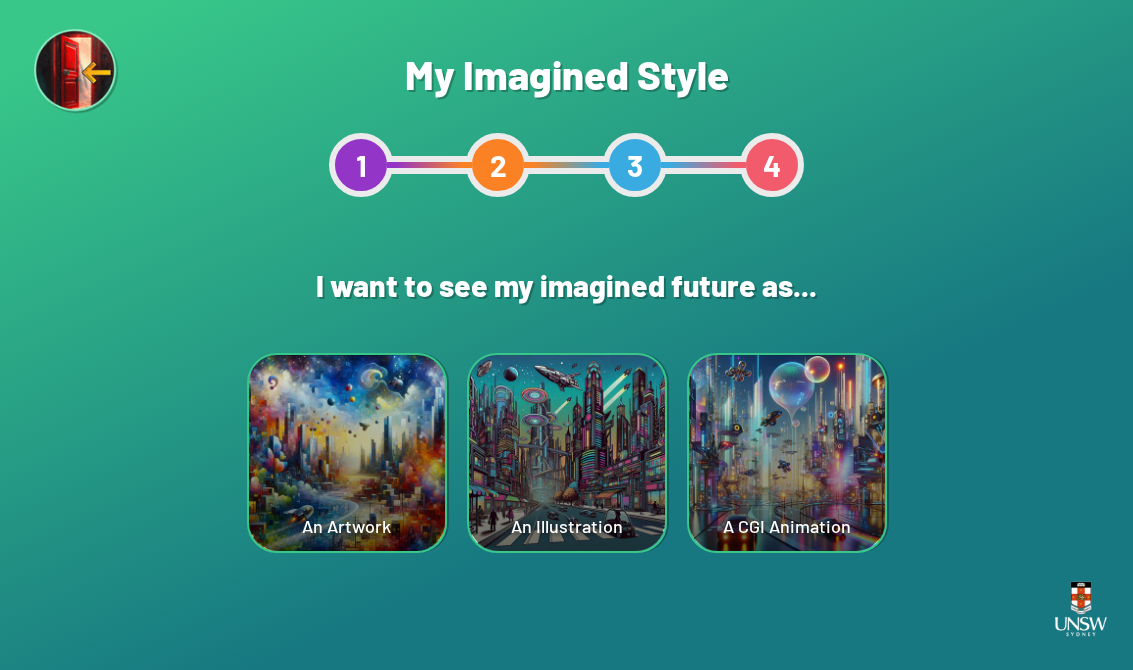 click on "An Artwork" at bounding box center [347, 453] 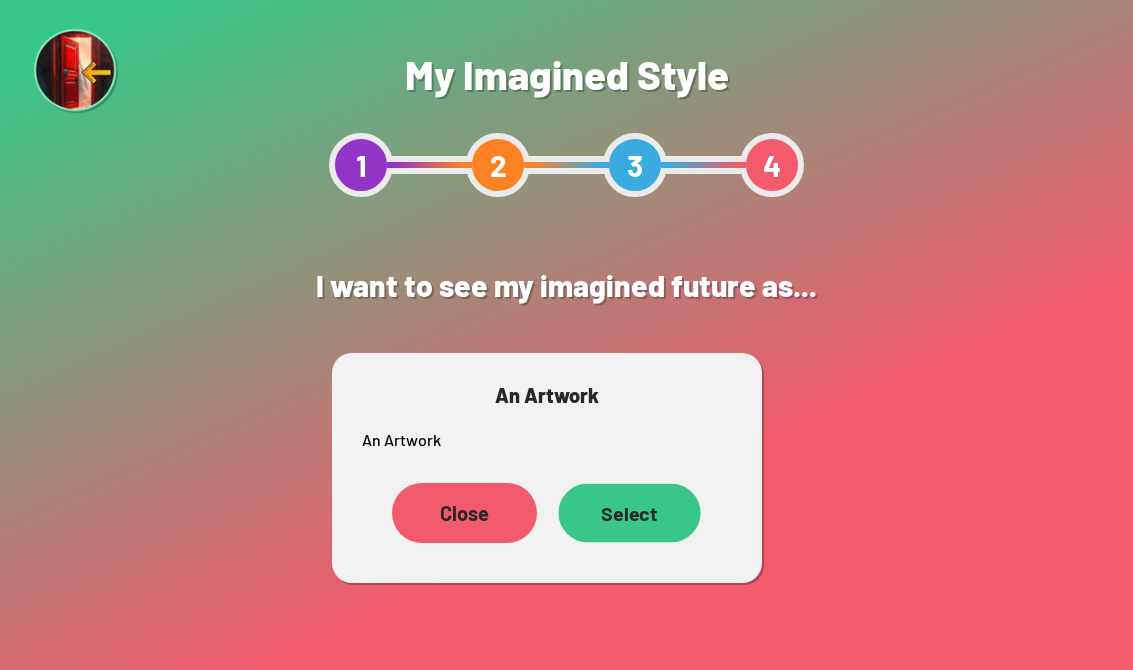 click on "Select" at bounding box center (629, 513) 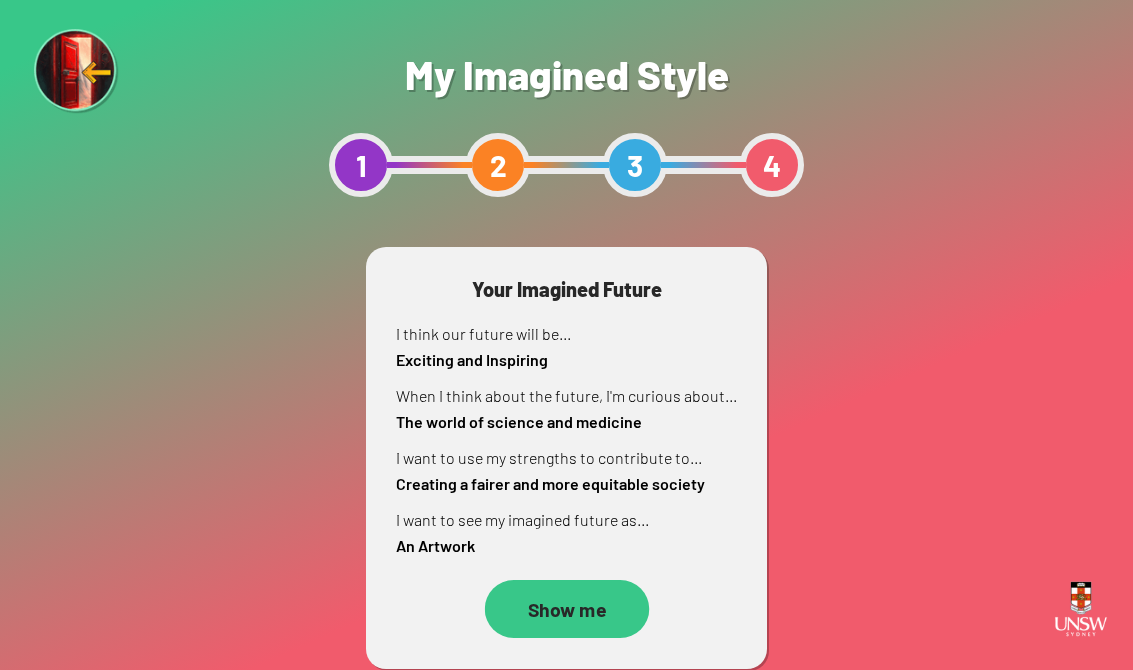 click on "Show me" at bounding box center [566, 609] 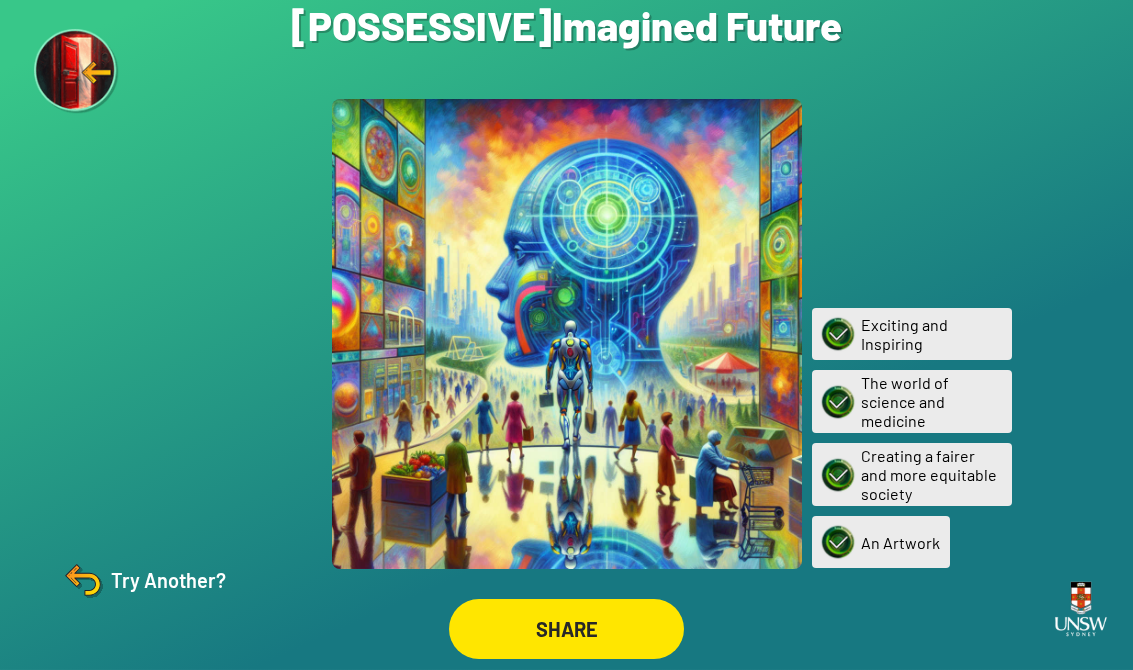 scroll, scrollTop: 0, scrollLeft: 0, axis: both 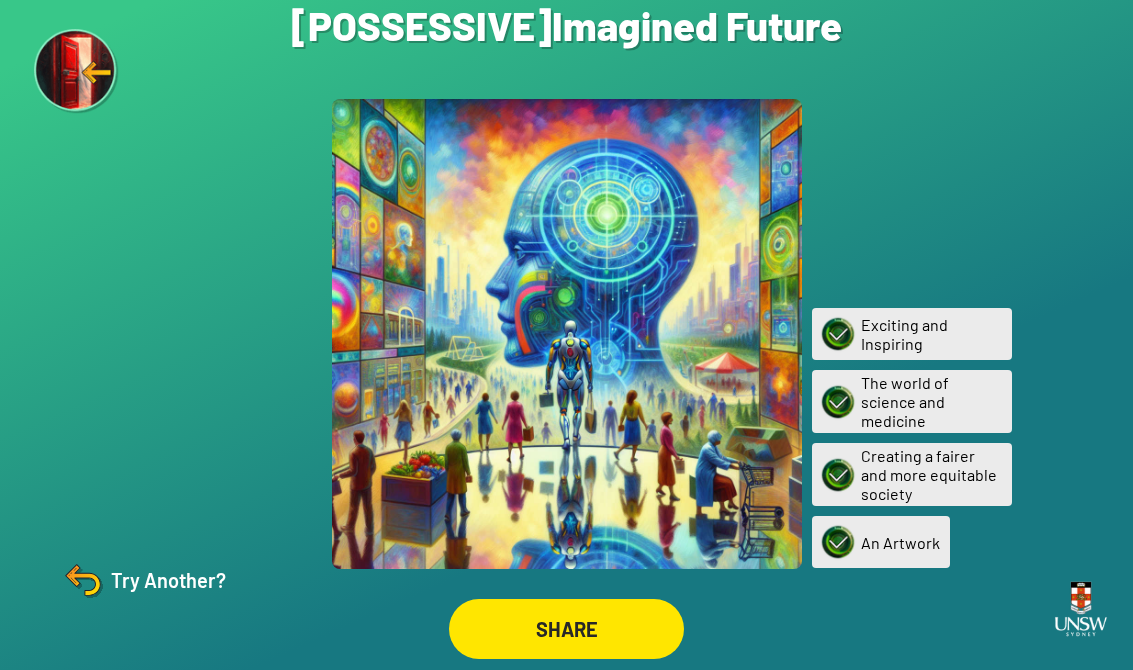 click on "Try Another?" at bounding box center [142, 580] 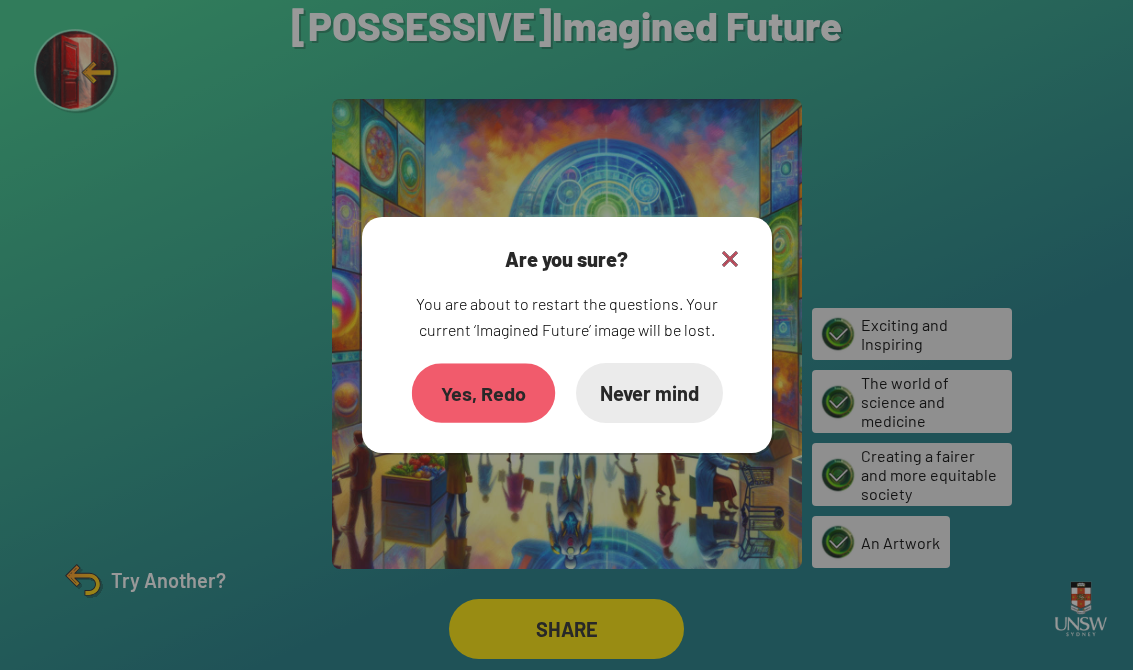 click on "Yes, Redo" at bounding box center [483, 392] 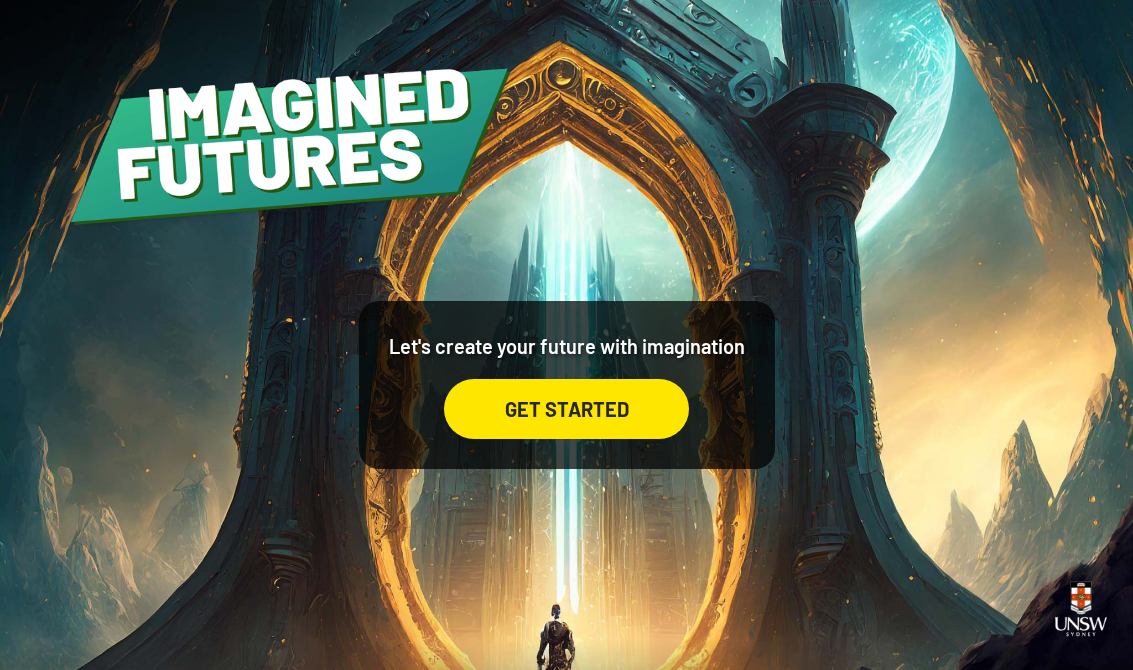 click on "GET STARTED" at bounding box center (566, 409) 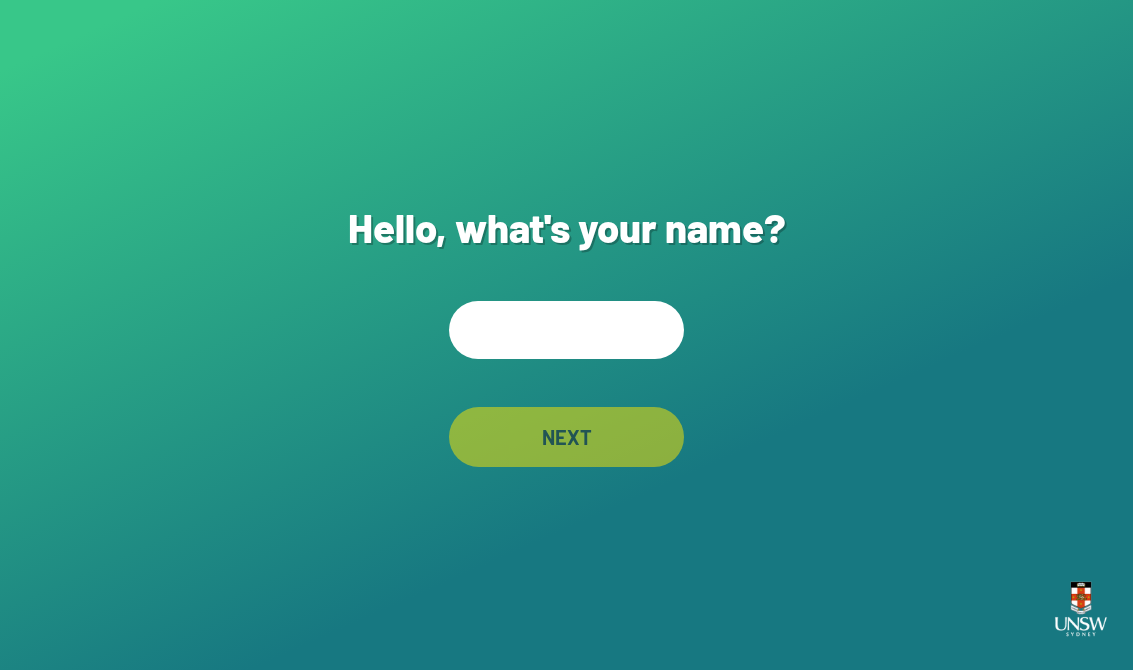click at bounding box center [566, 330] 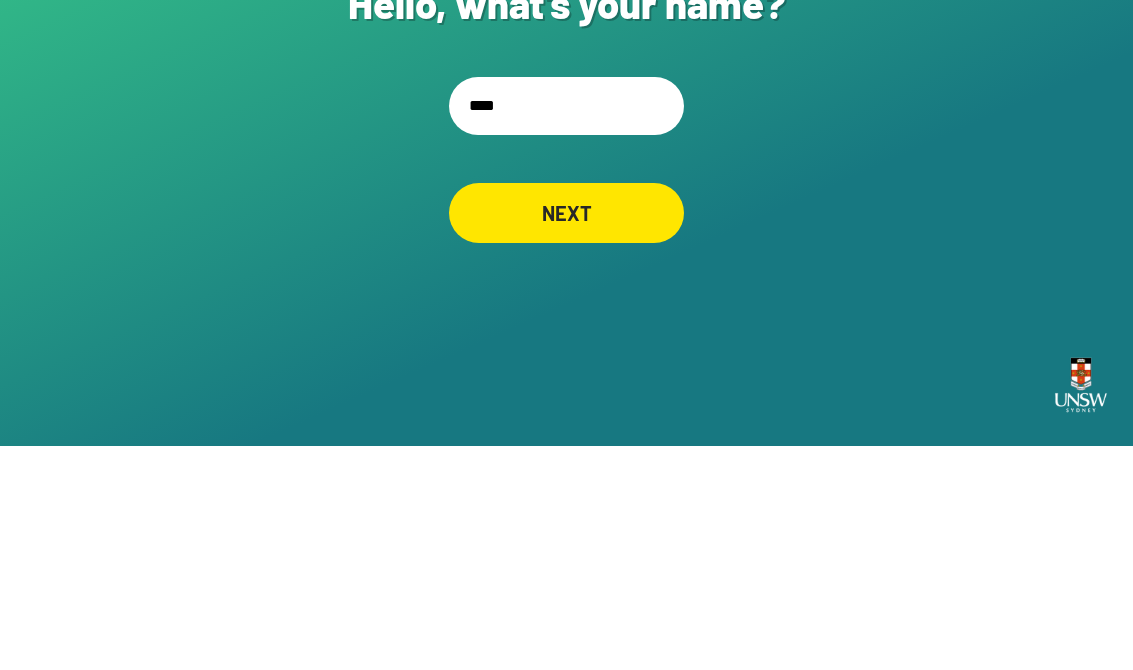type on "*****" 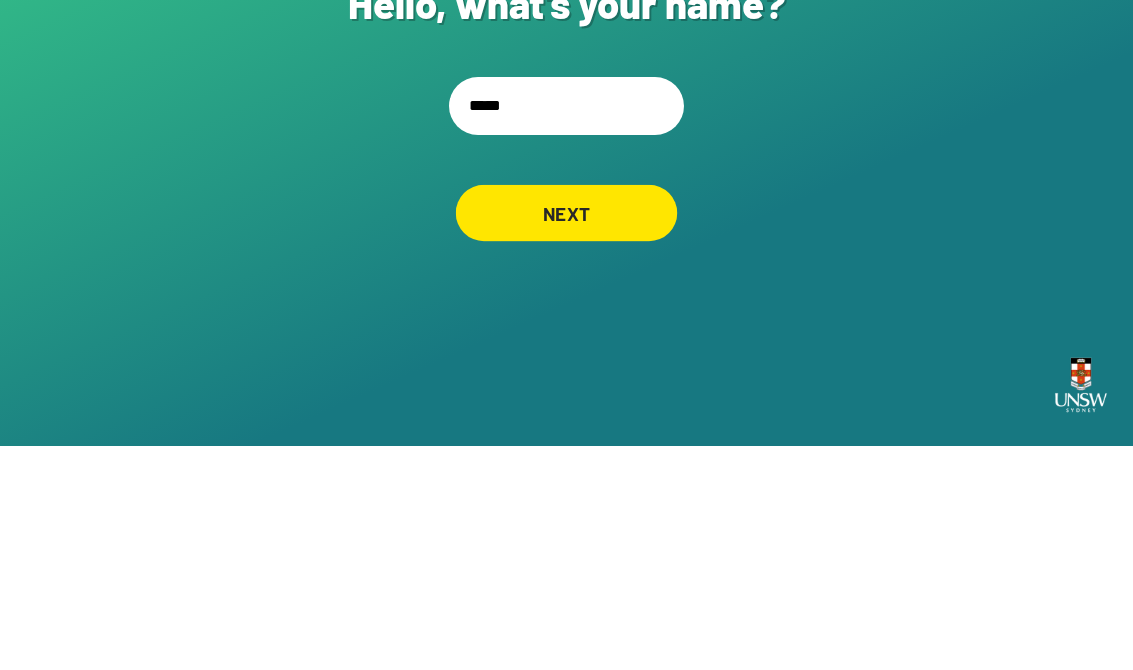 click on "NEXT" at bounding box center (566, 437) 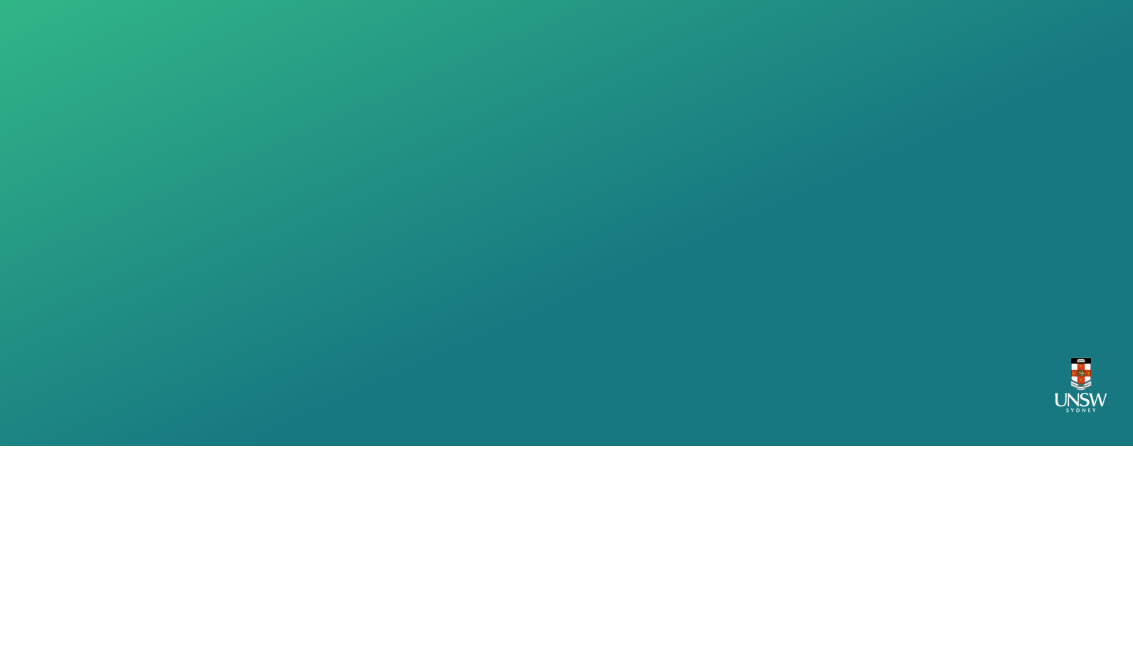 scroll, scrollTop: 31, scrollLeft: 0, axis: vertical 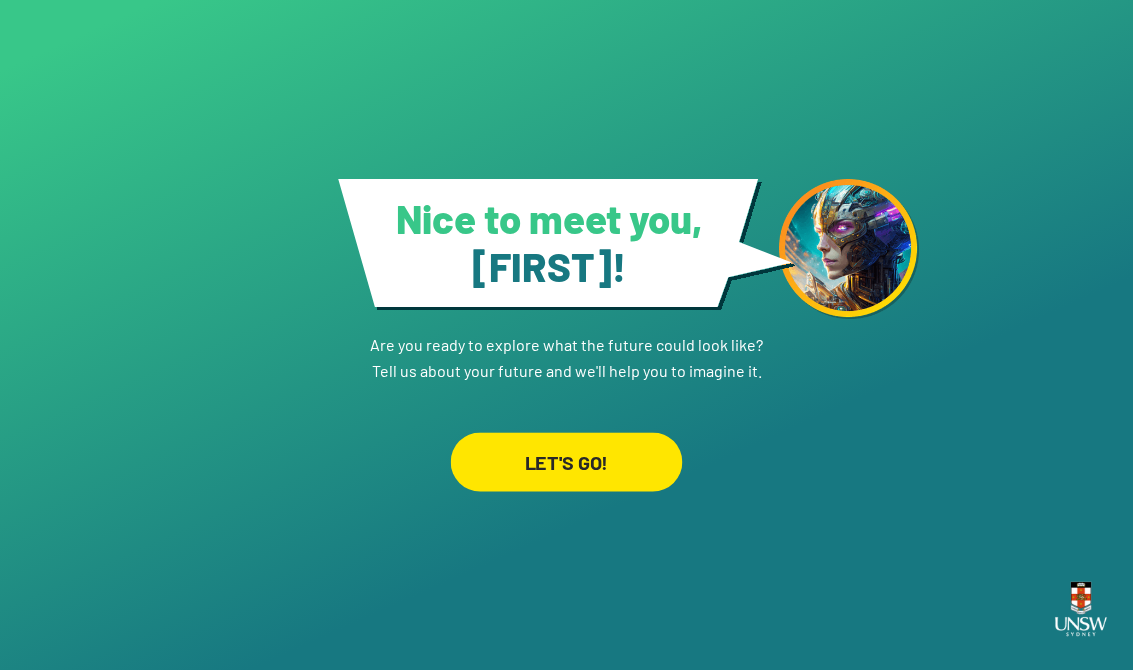 click on "LET'S GO!" at bounding box center (567, 461) 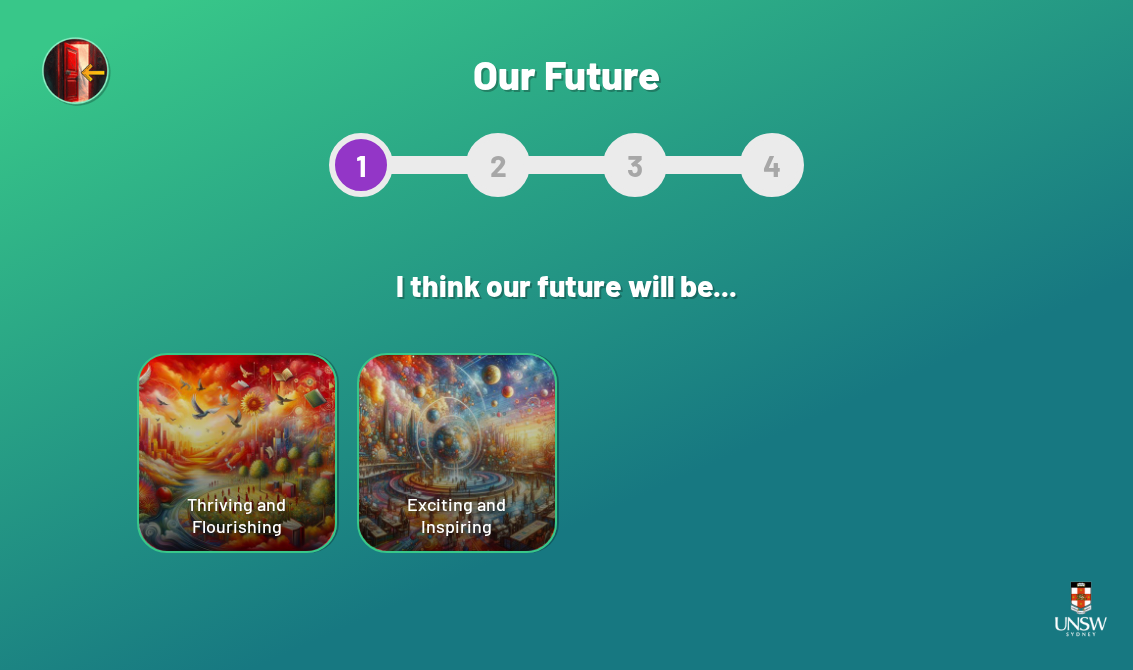 scroll, scrollTop: 0, scrollLeft: 0, axis: both 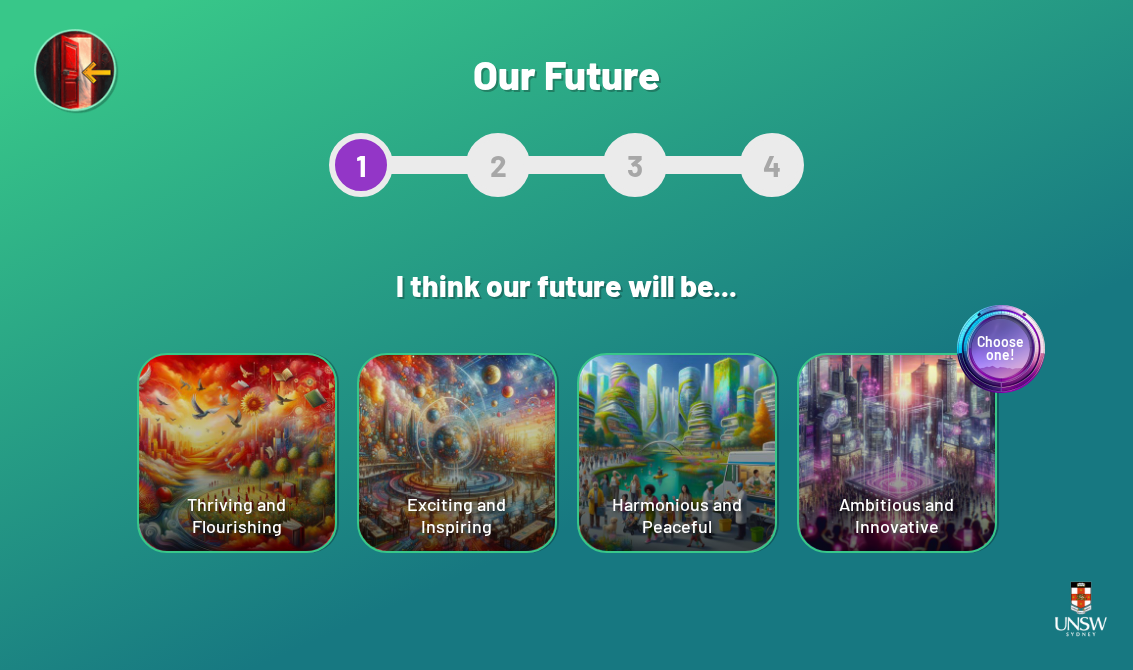 click on "Thriving and Flourishing" at bounding box center [237, 453] 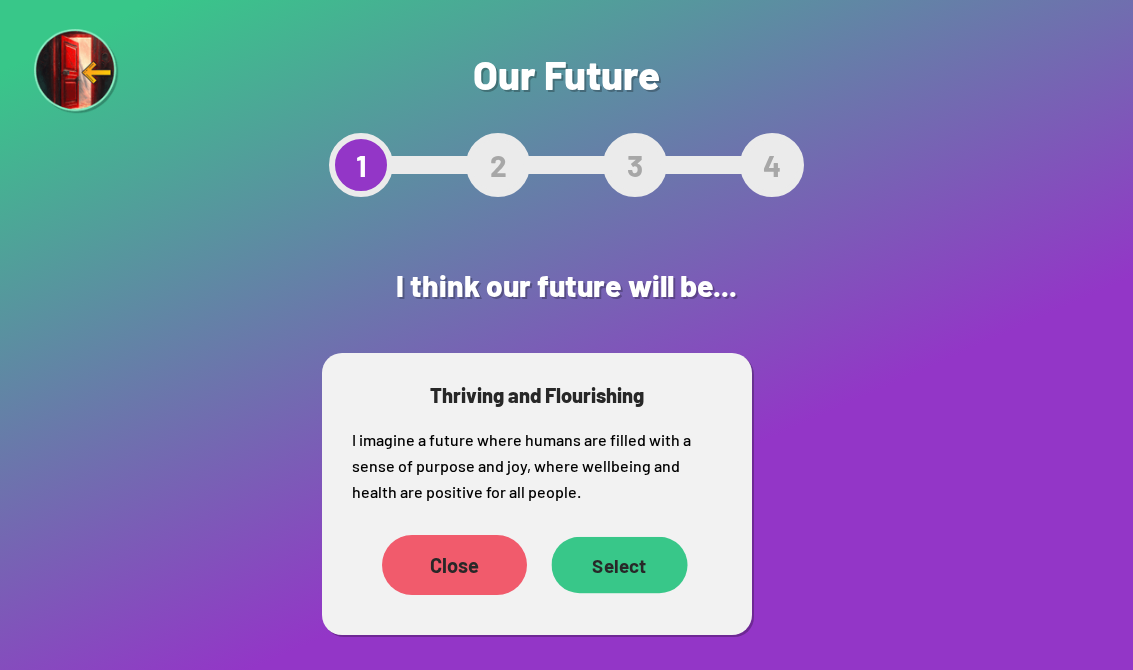 click on "Select" at bounding box center (619, 565) 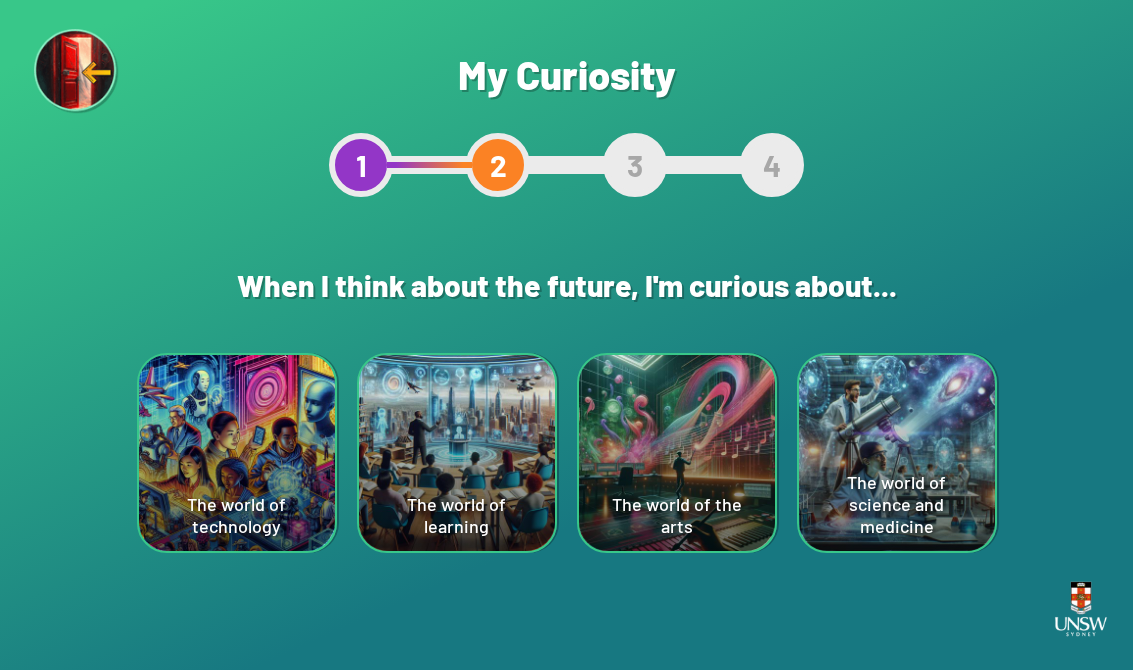 click on "The world of learning" at bounding box center (237, 453) 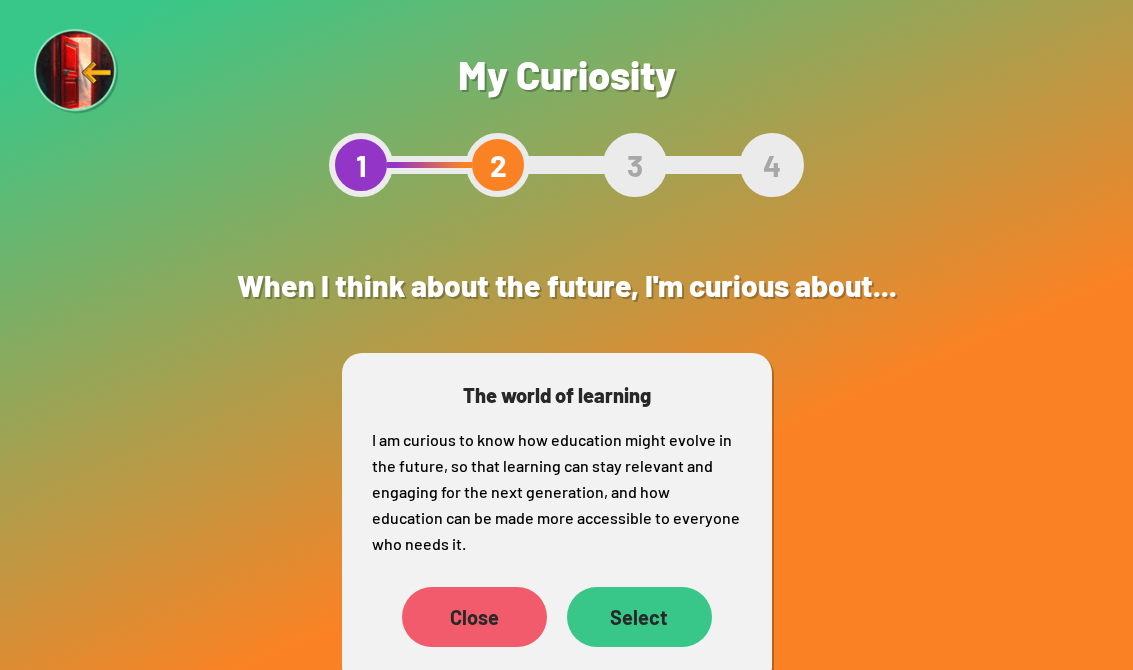 scroll, scrollTop: 24, scrollLeft: 0, axis: vertical 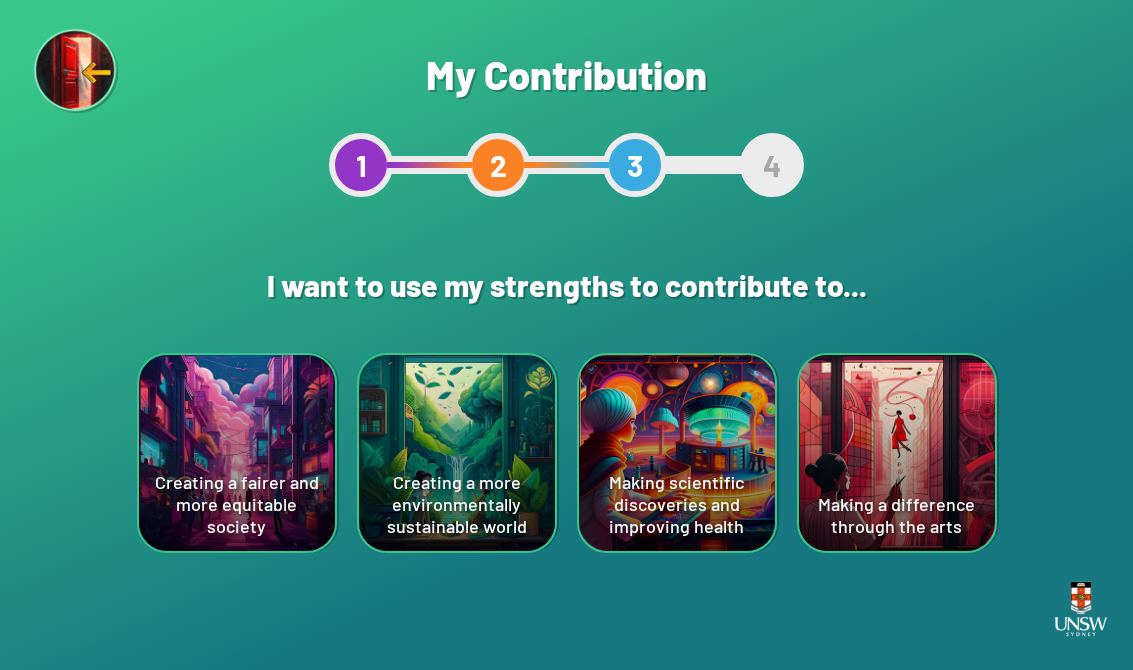 click on "Making scientific discoveries and improving health" at bounding box center [237, 453] 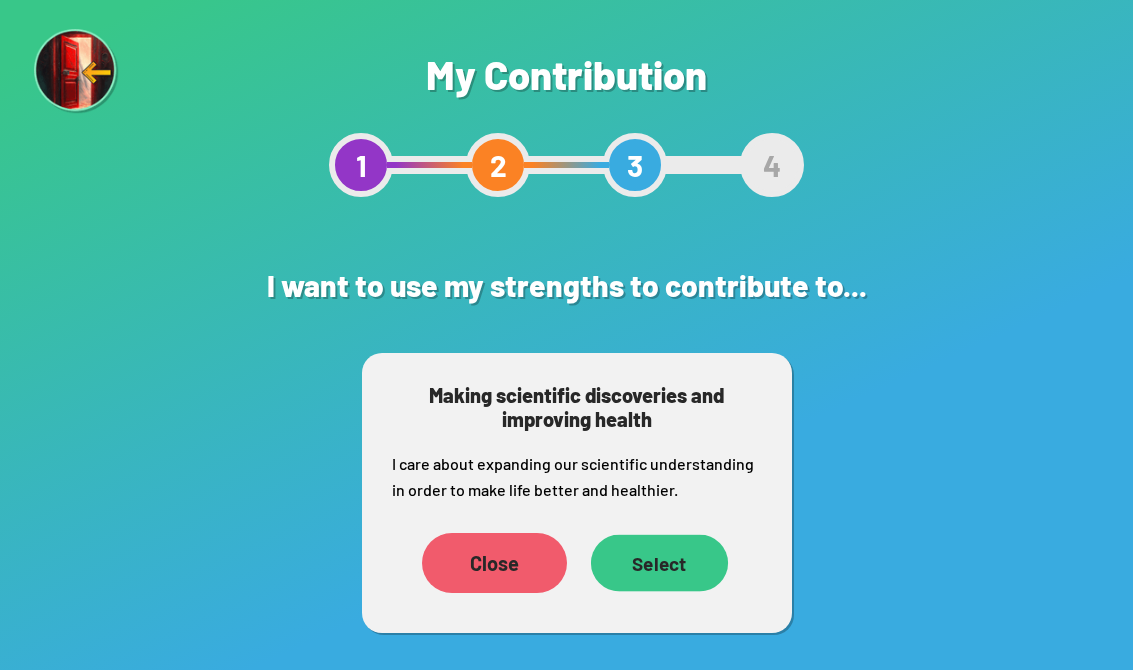 click on "Select" at bounding box center [454, 589] 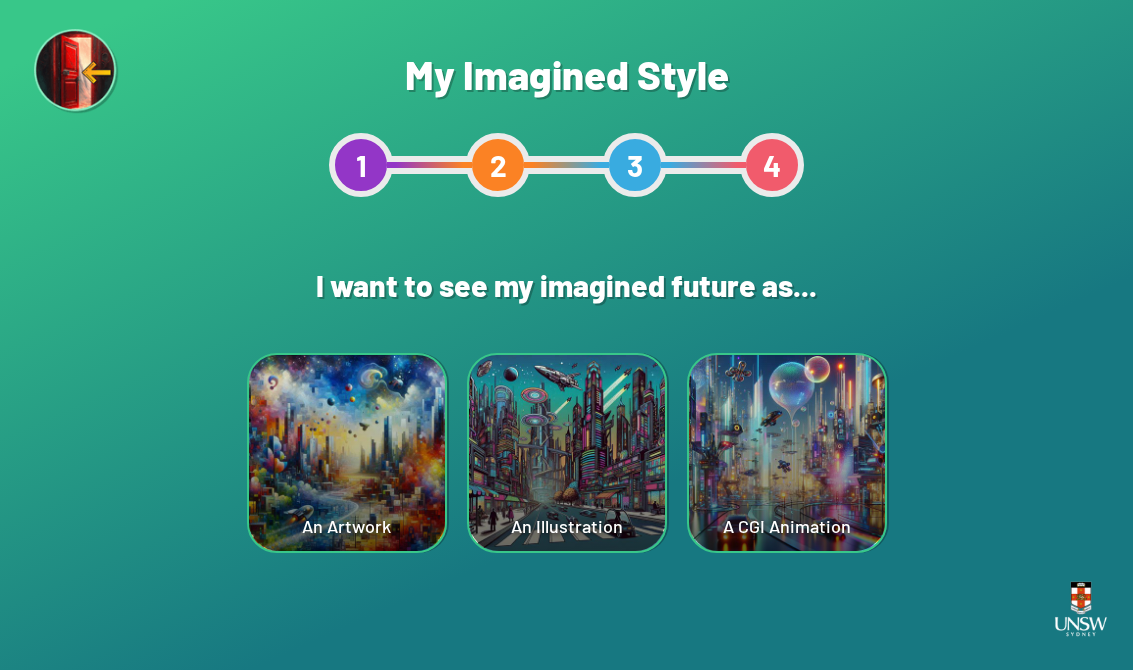 click on "An Illustration" at bounding box center (347, 453) 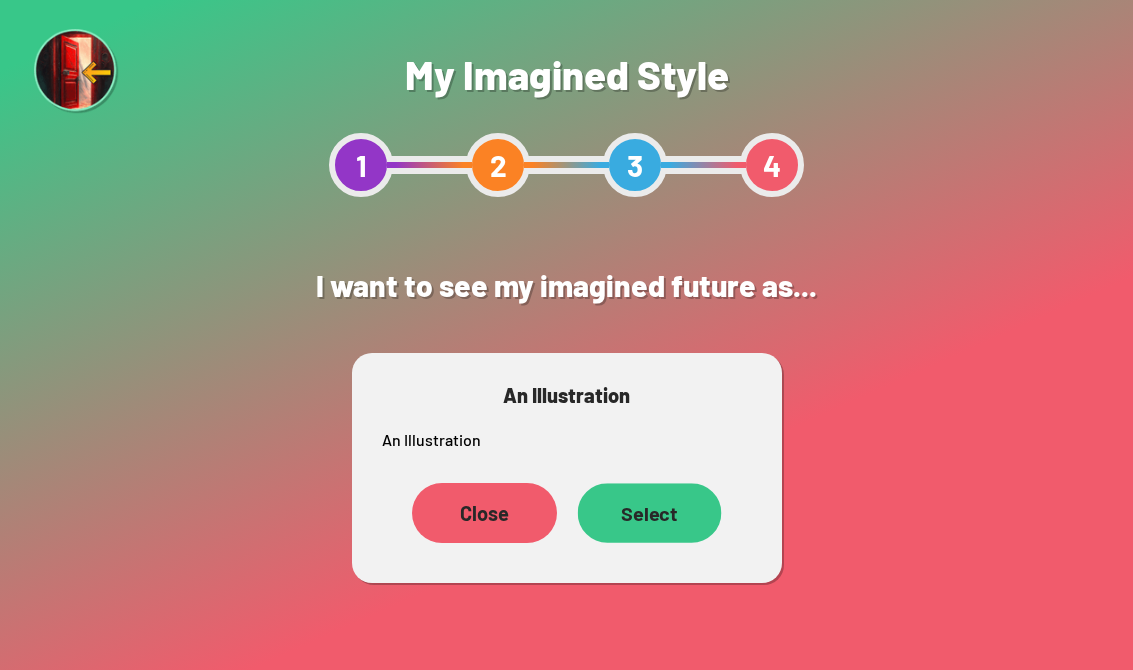 click on "Select" at bounding box center [464, 513] 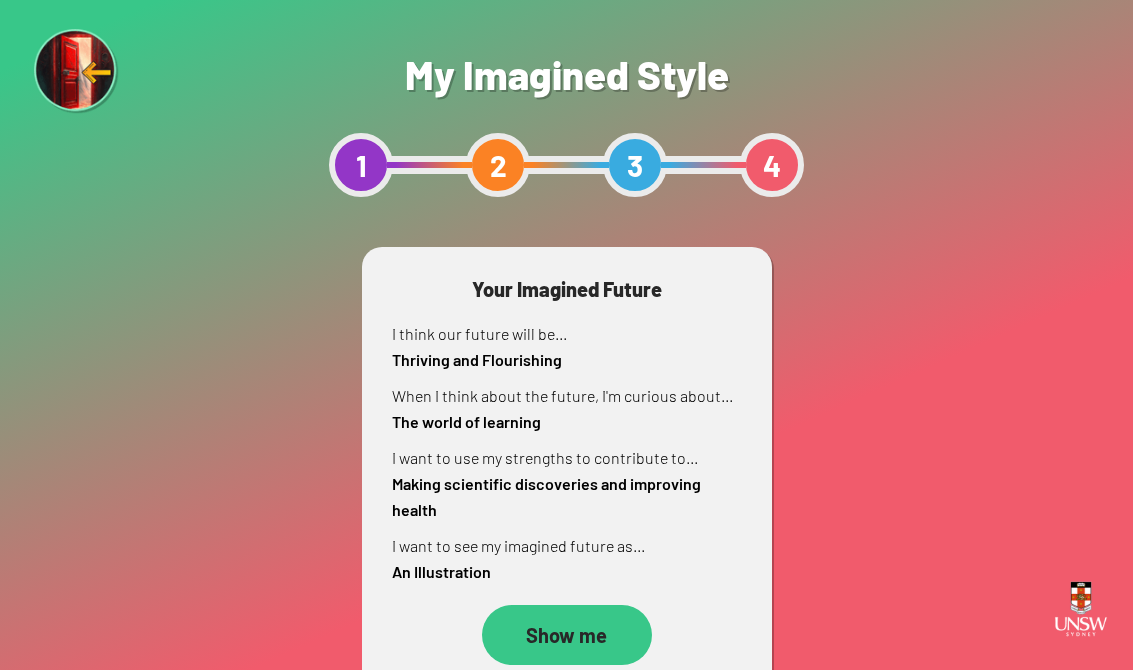 scroll, scrollTop: 31, scrollLeft: 0, axis: vertical 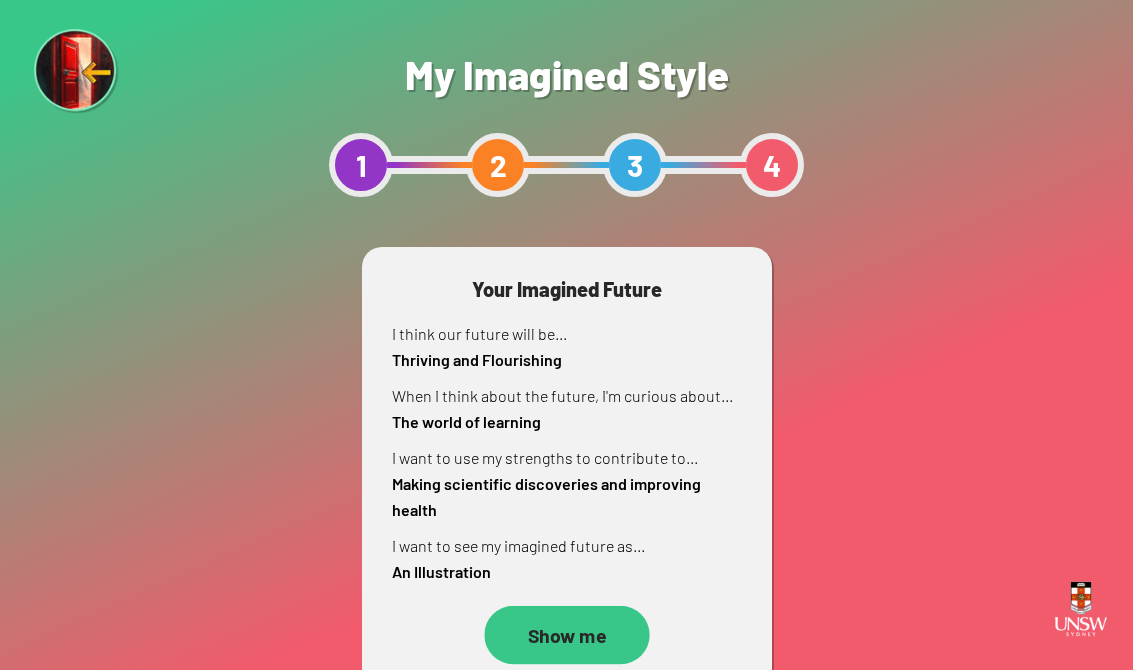 click on "Show me" at bounding box center [566, 635] 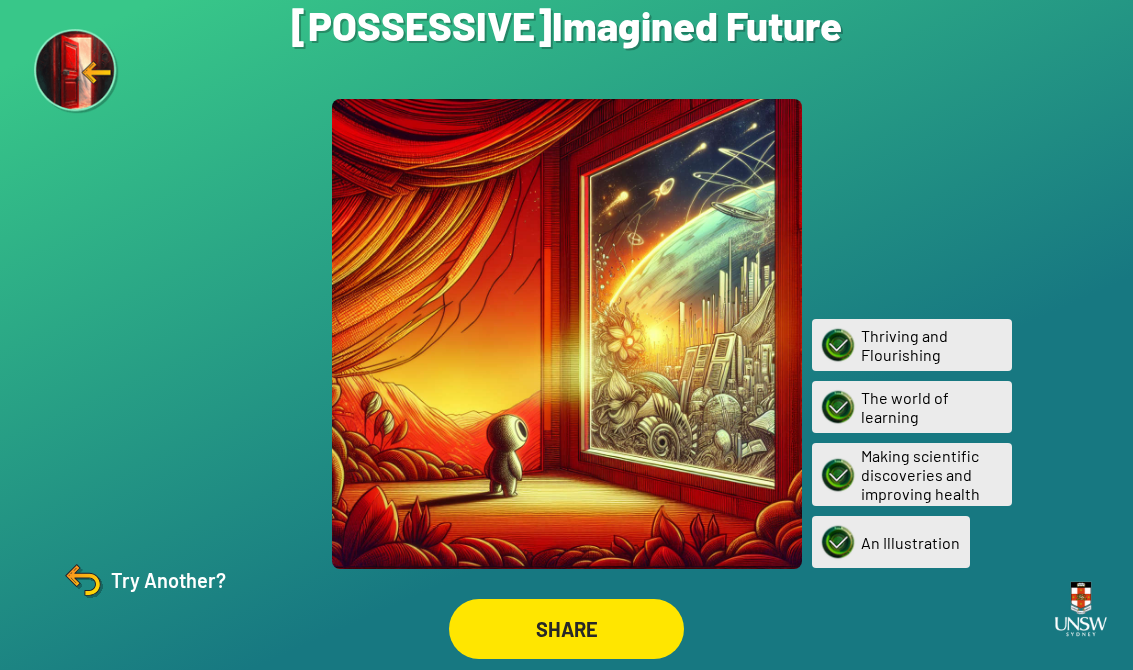 scroll, scrollTop: 31, scrollLeft: 0, axis: vertical 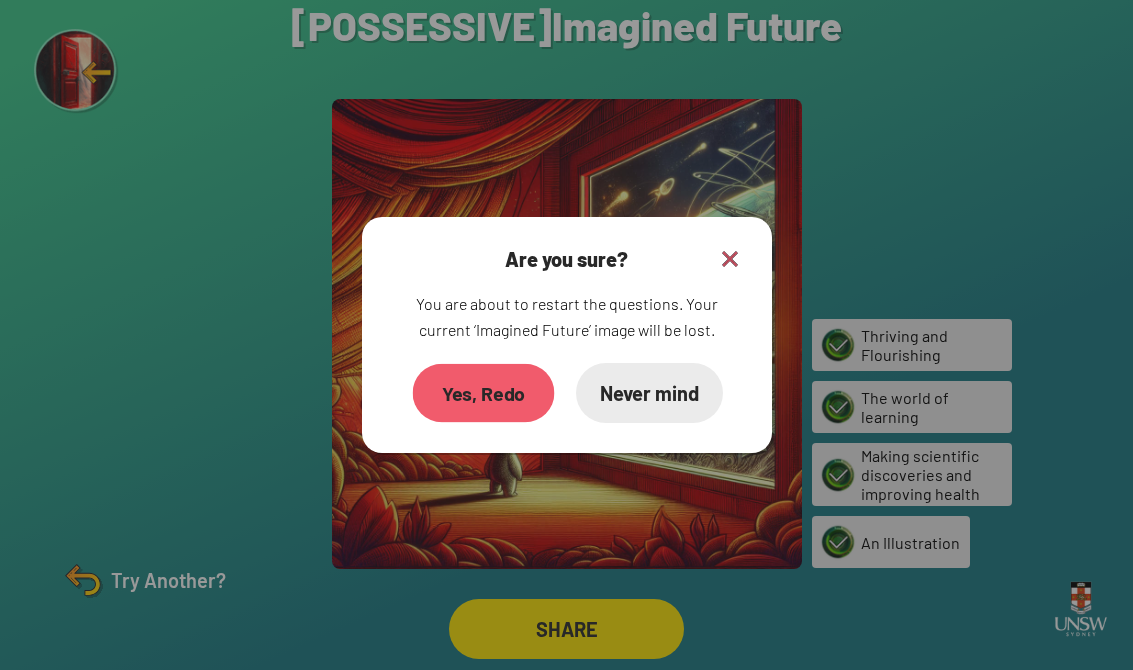 click on "Yes, Redo" at bounding box center [483, 393] 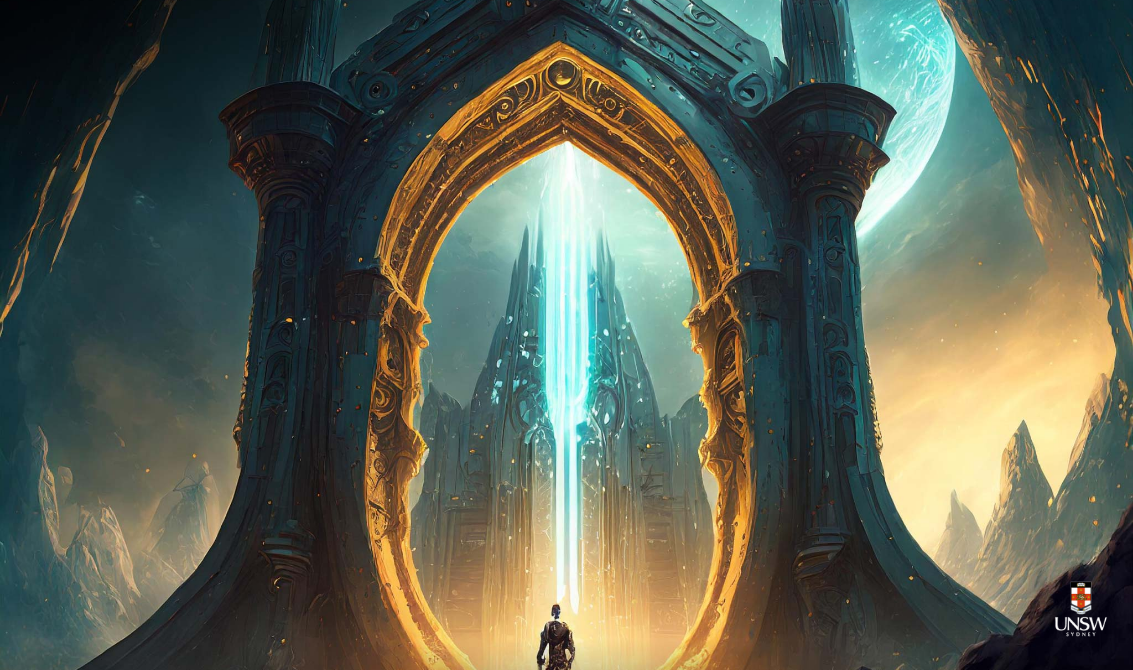 scroll, scrollTop: 0, scrollLeft: 0, axis: both 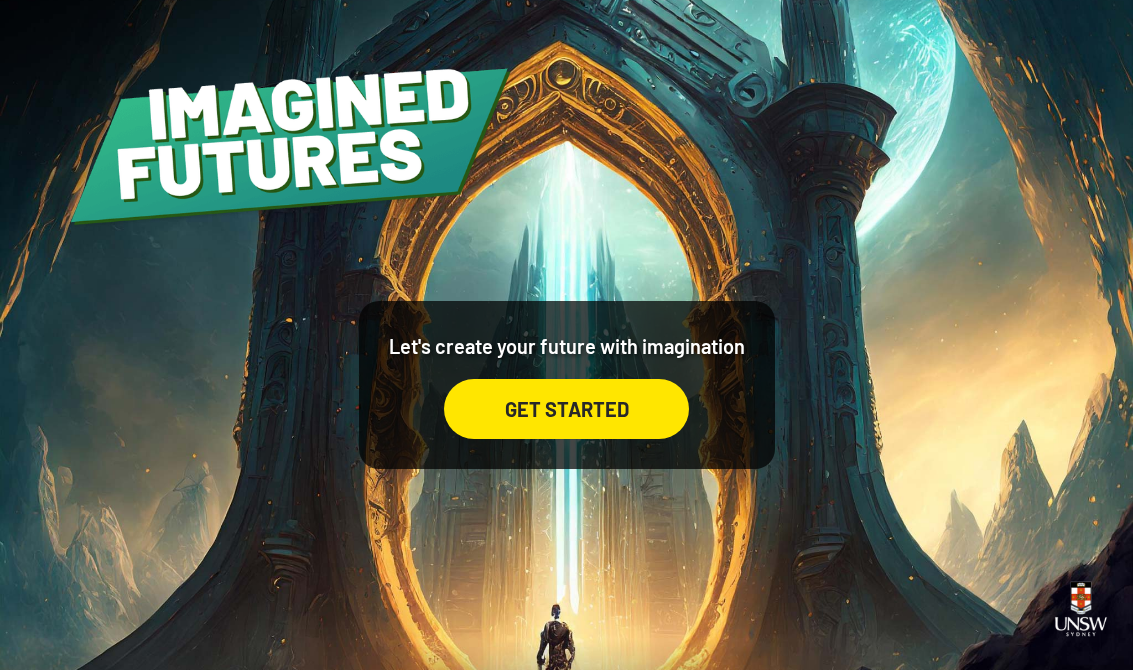 click on "GET STARTED" at bounding box center [566, 409] 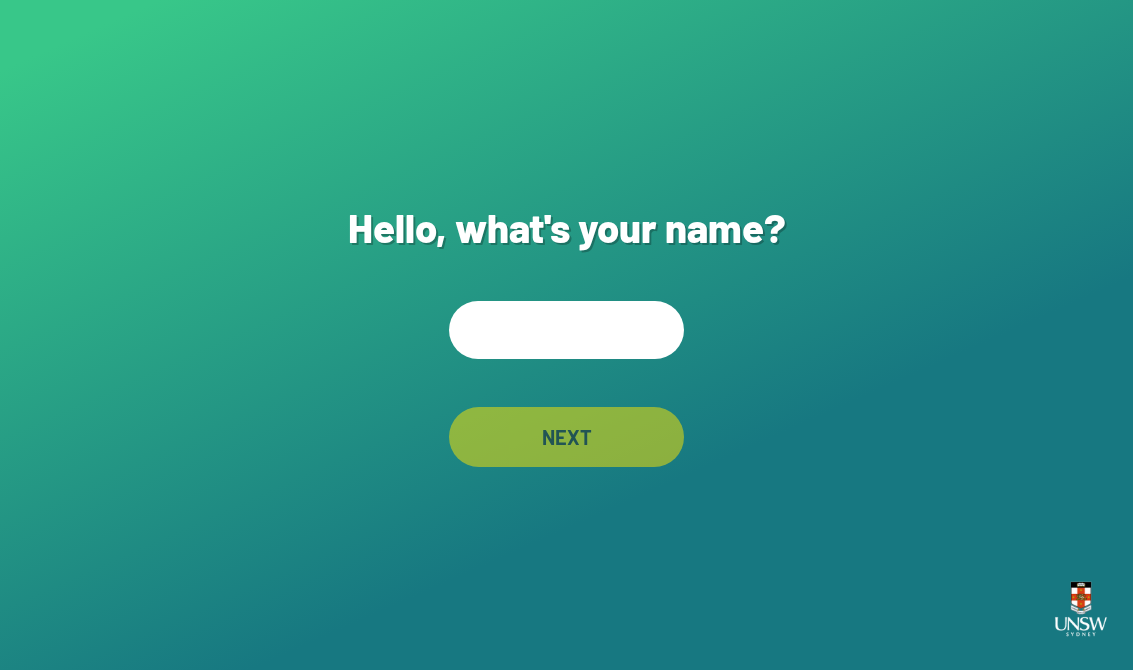 click at bounding box center [566, 330] 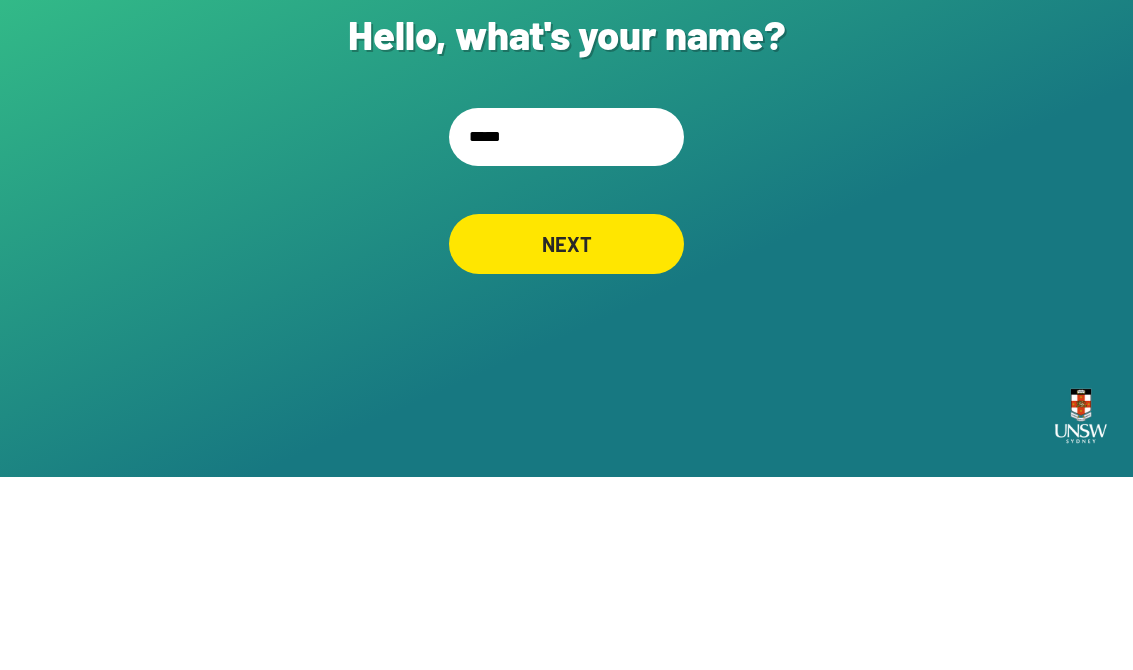 type on "******" 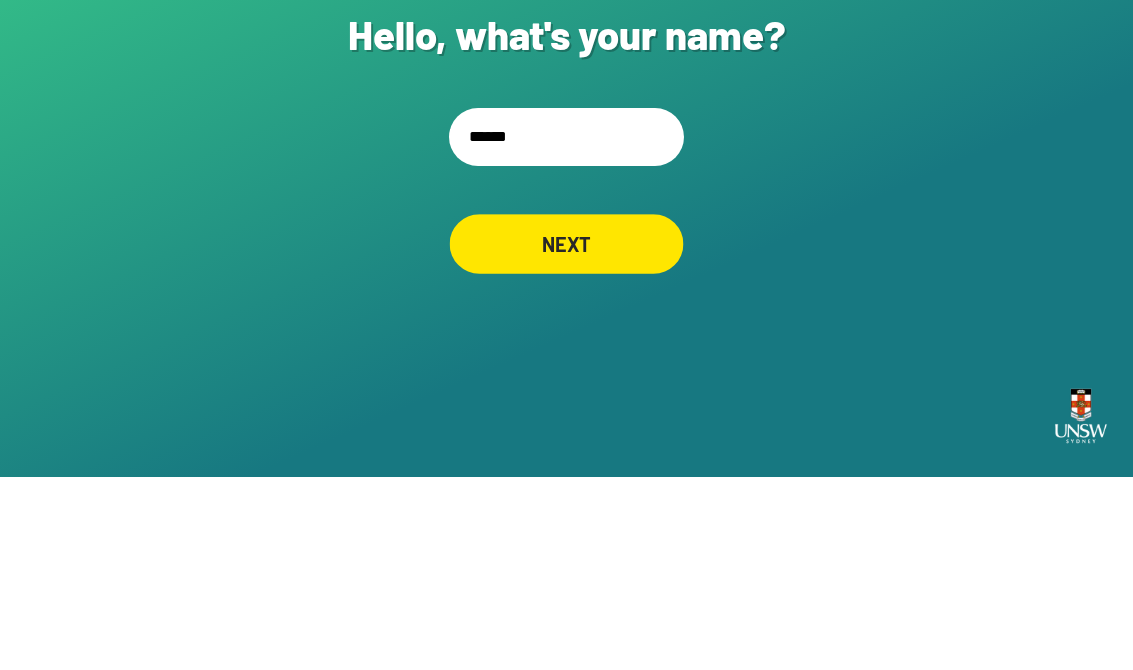 click on "NEXT" at bounding box center [567, 437] 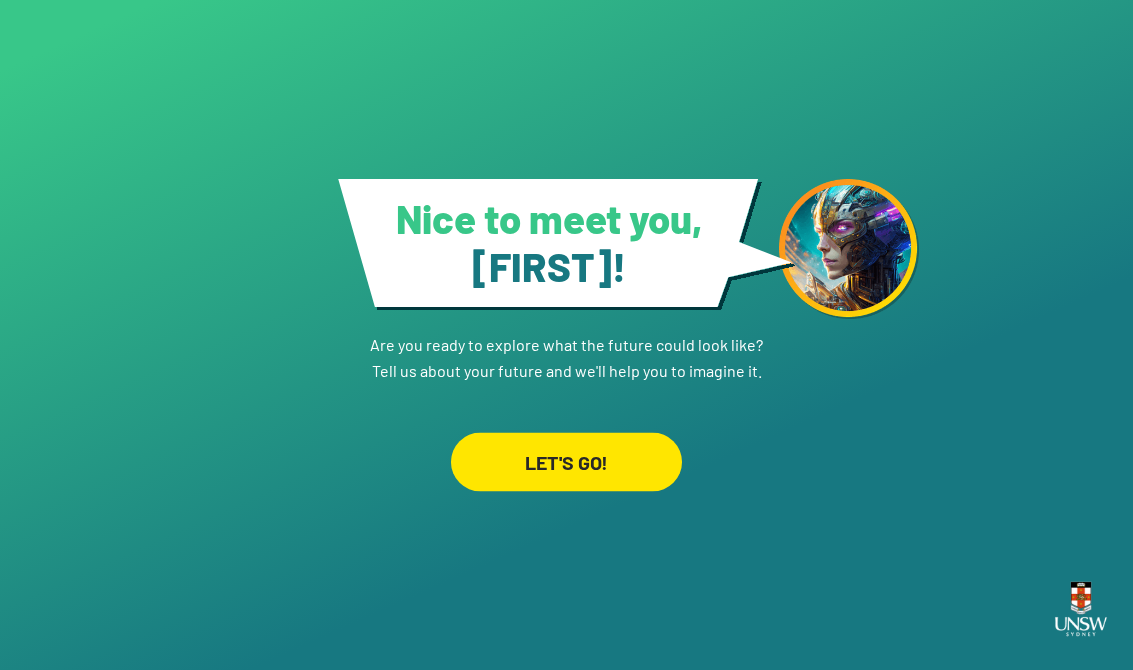 click on "LET'S GO!" at bounding box center [566, 461] 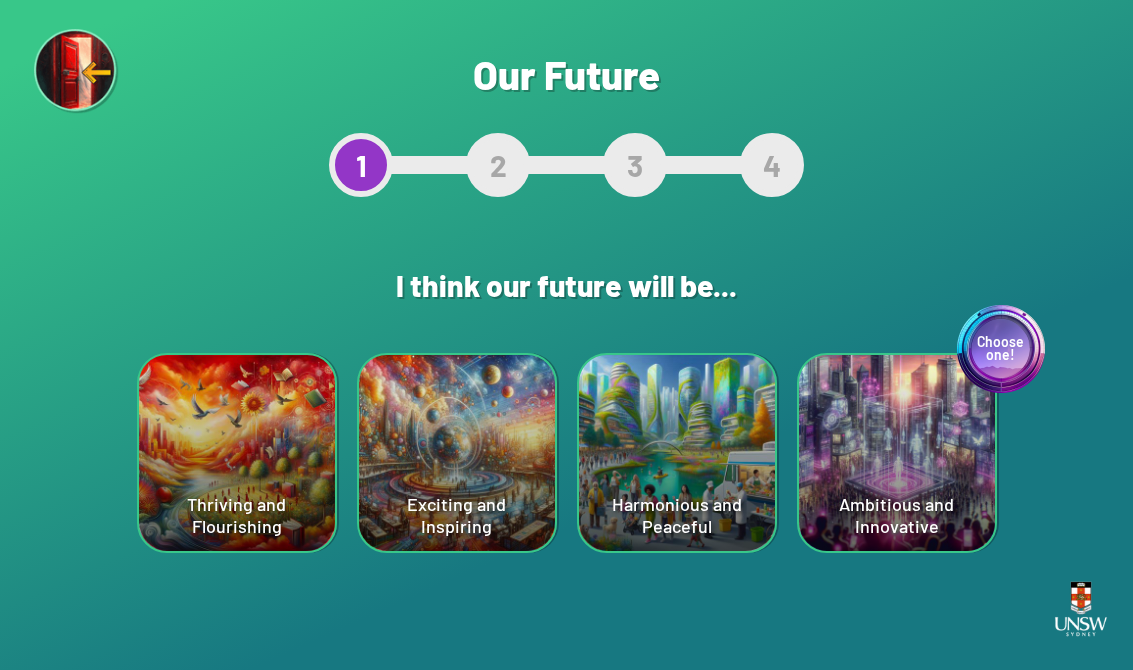 click on "Choose one! Ambitious and Innovative" at bounding box center (237, 453) 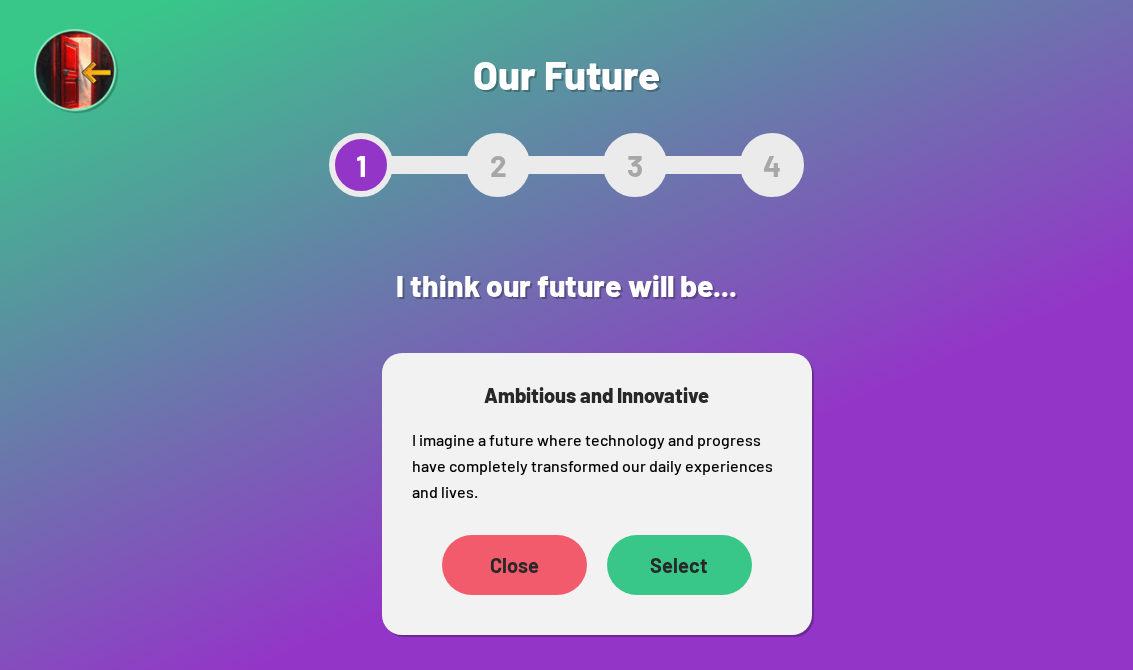 click on "Select" at bounding box center (454, 565) 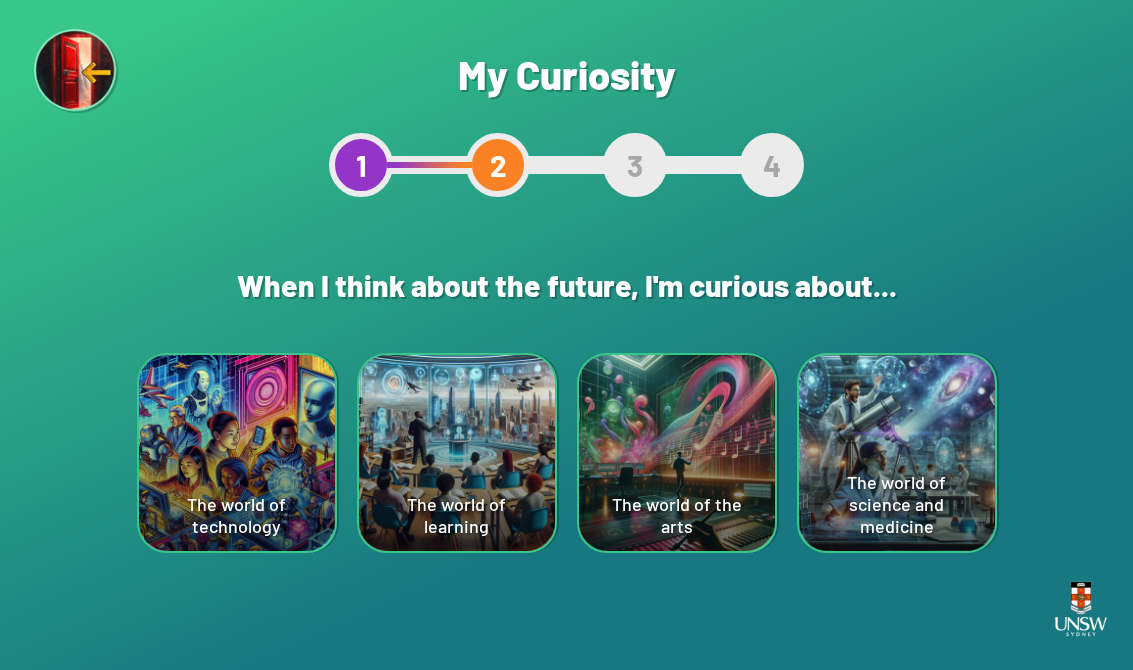 click on "The world of science and medicine" at bounding box center [237, 453] 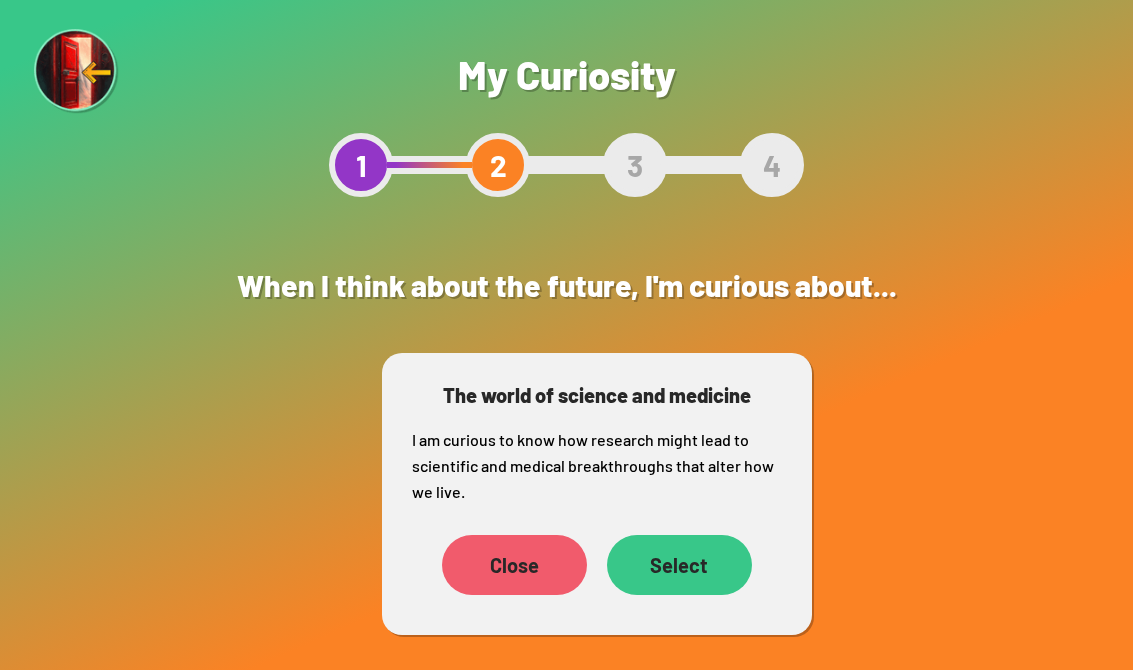 click on "Select" at bounding box center (454, 565) 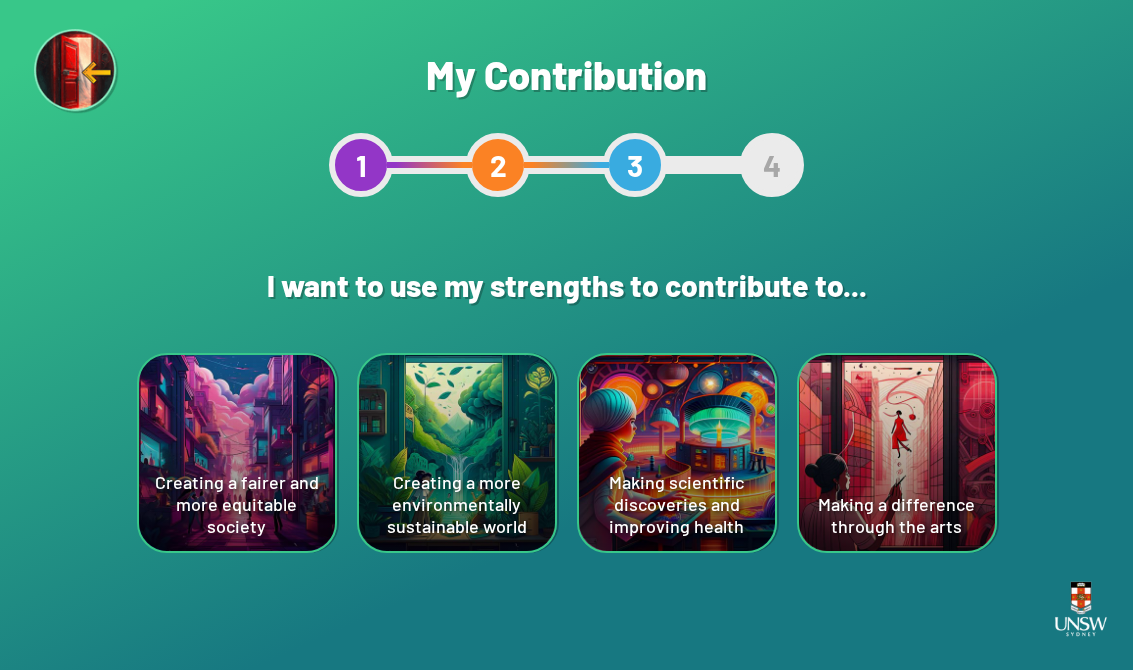 click on "Creating a more environmentally sustainable world" at bounding box center (237, 453) 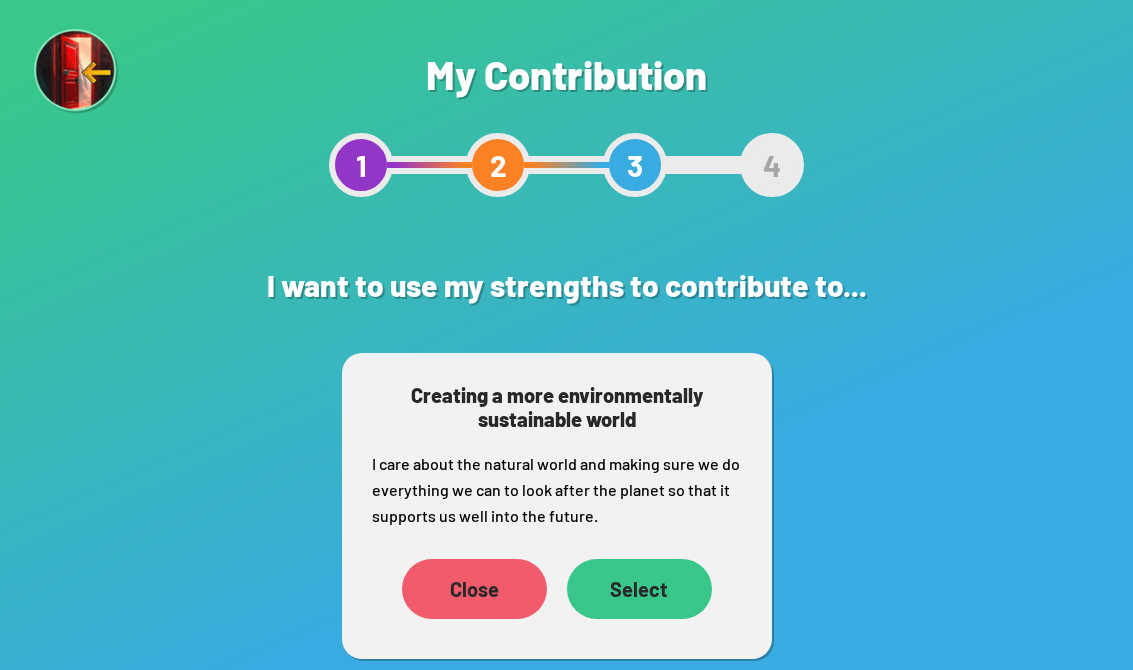 click on "Select" at bounding box center [454, 589] 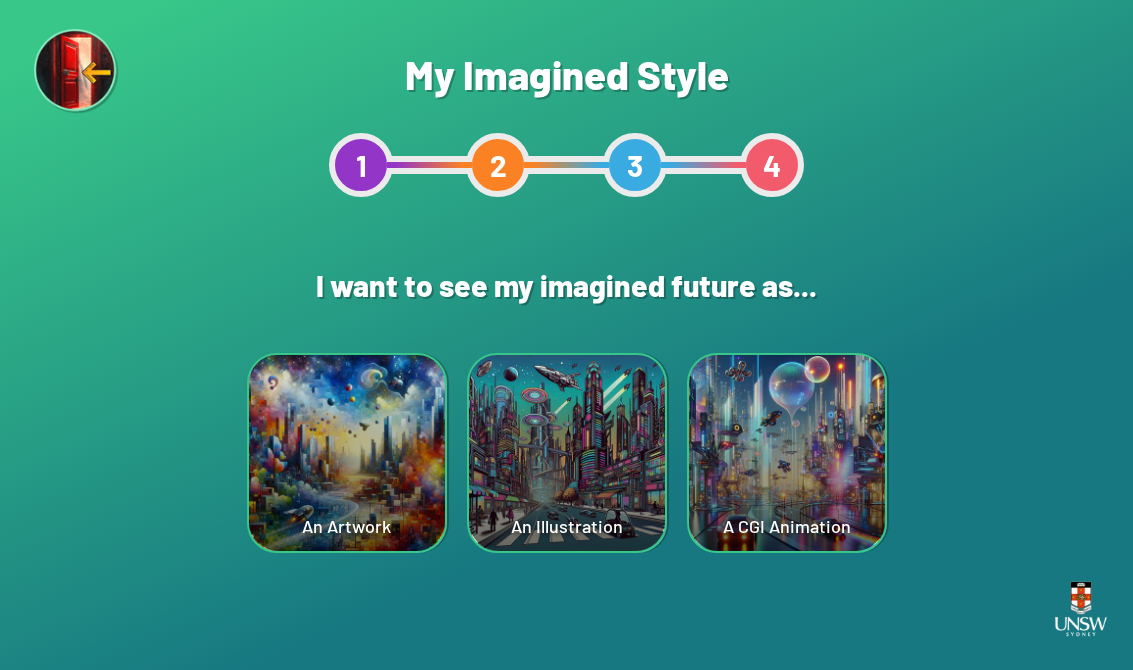 click on "An Illustration" at bounding box center (347, 453) 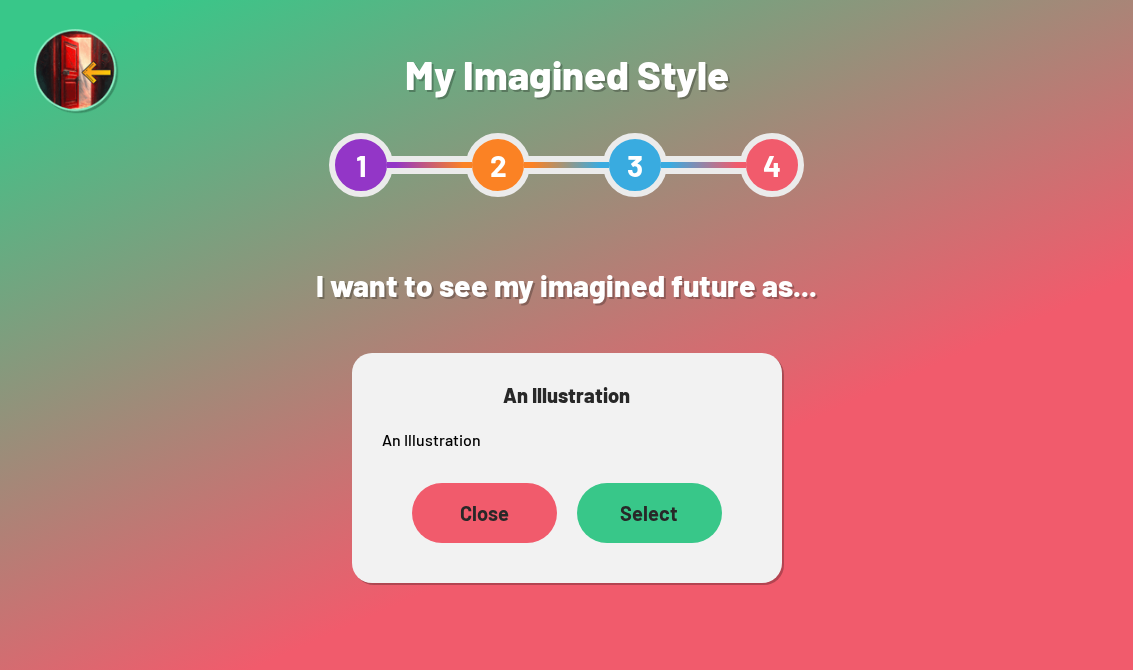 click on "Select" at bounding box center [464, 513] 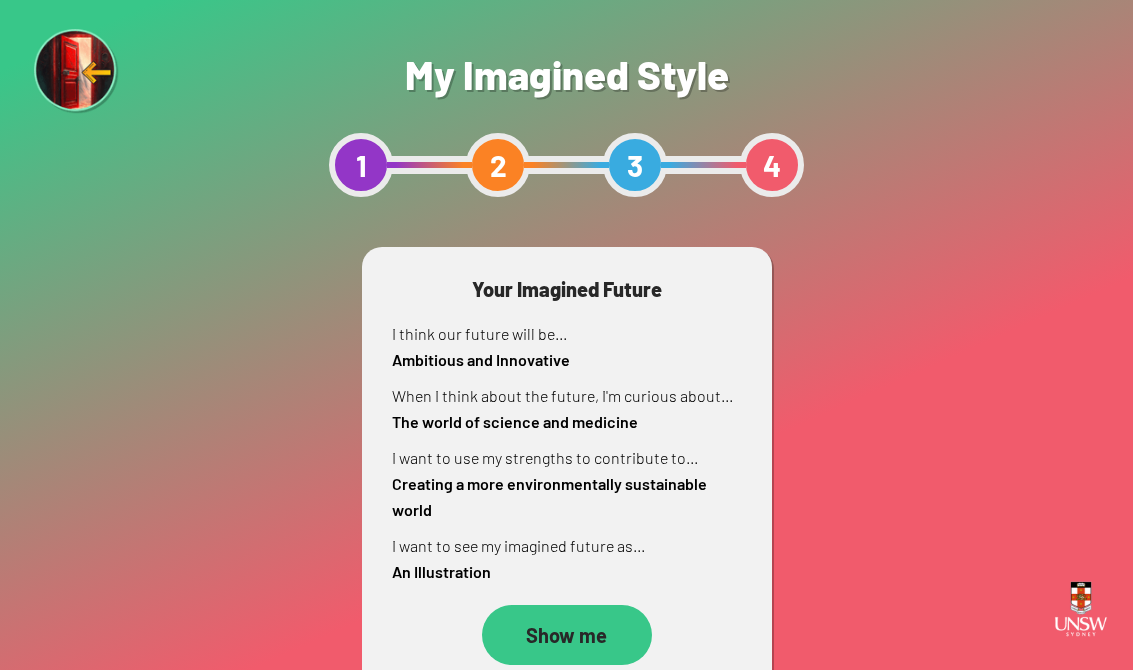 click on "Show me" at bounding box center (567, 635) 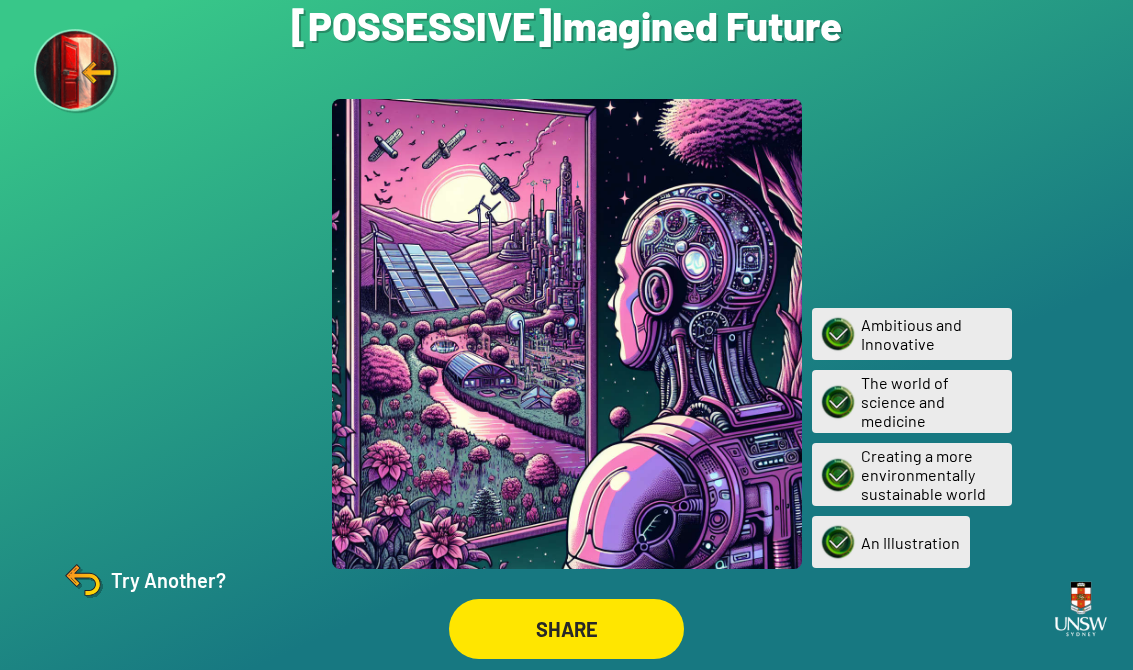 click at bounding box center (83, 580) 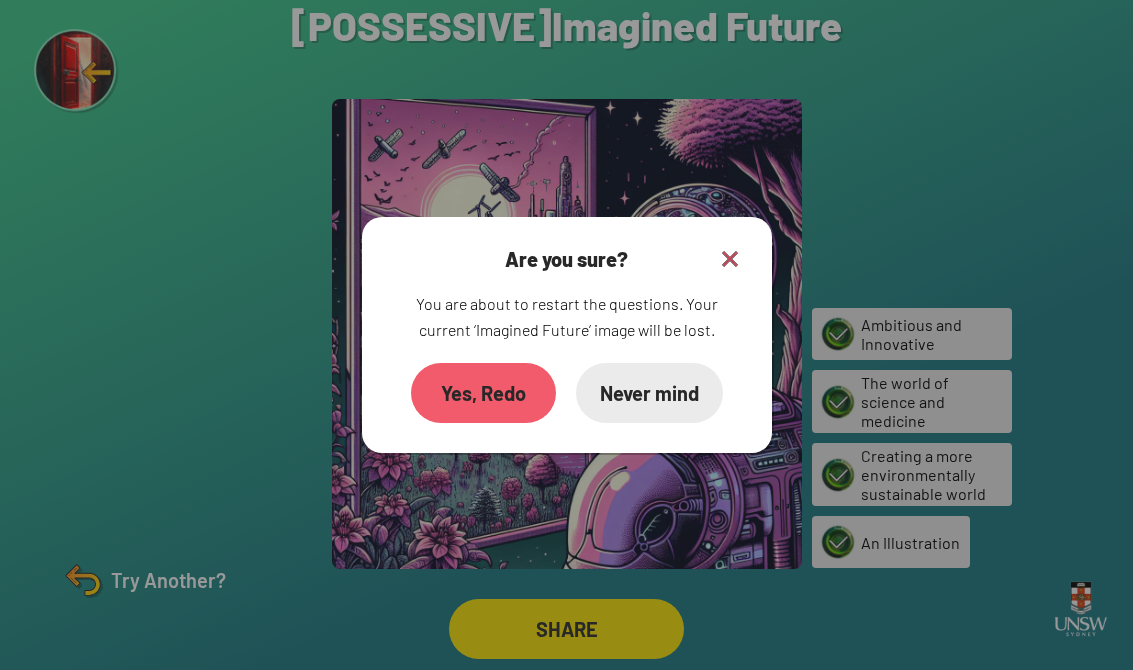 click on "Yes, Redo" at bounding box center (483, 393) 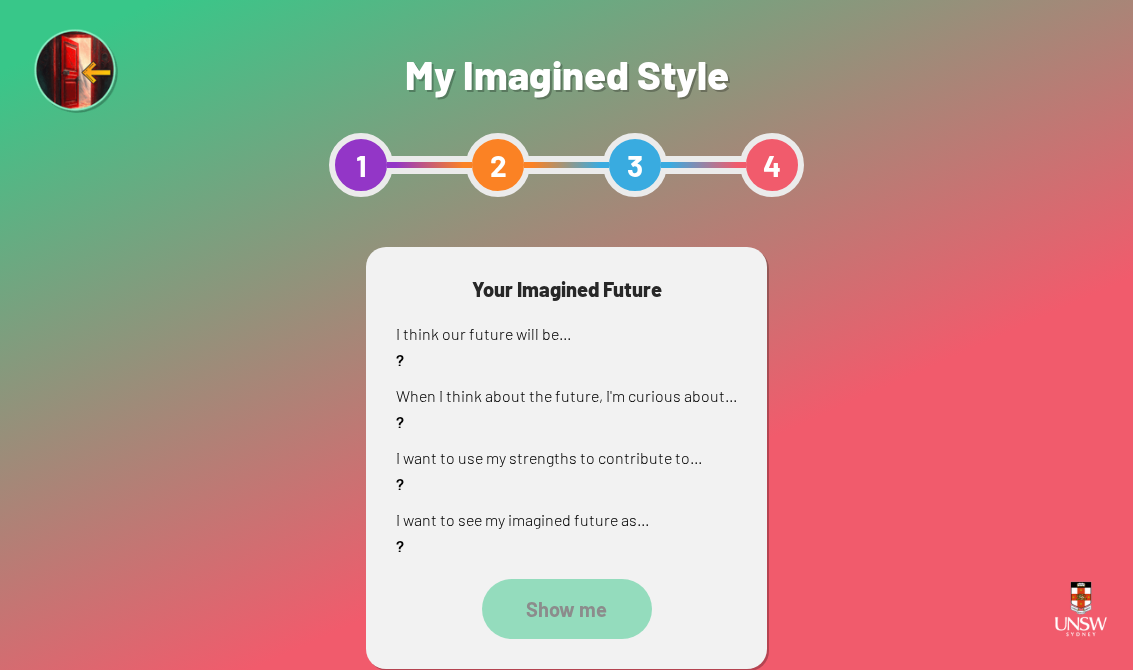 click at bounding box center (76, 71) 